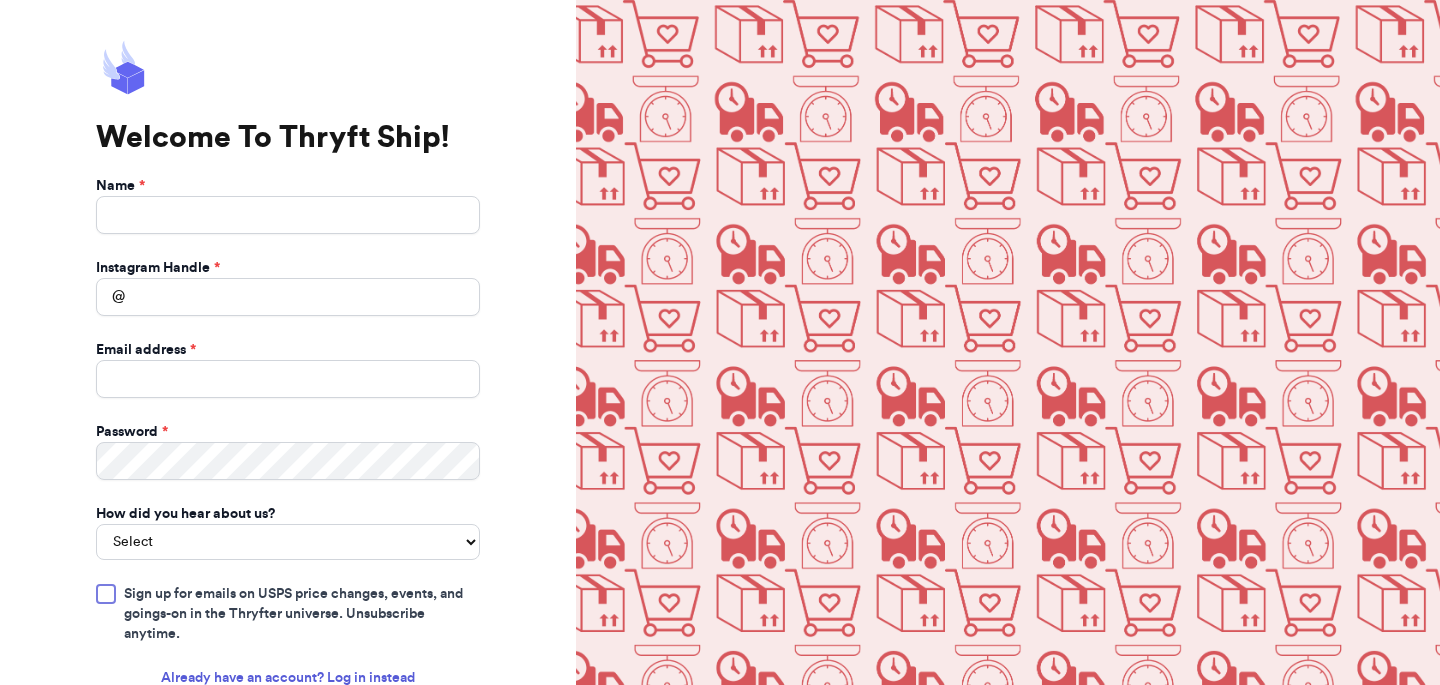 scroll, scrollTop: 0, scrollLeft: 0, axis: both 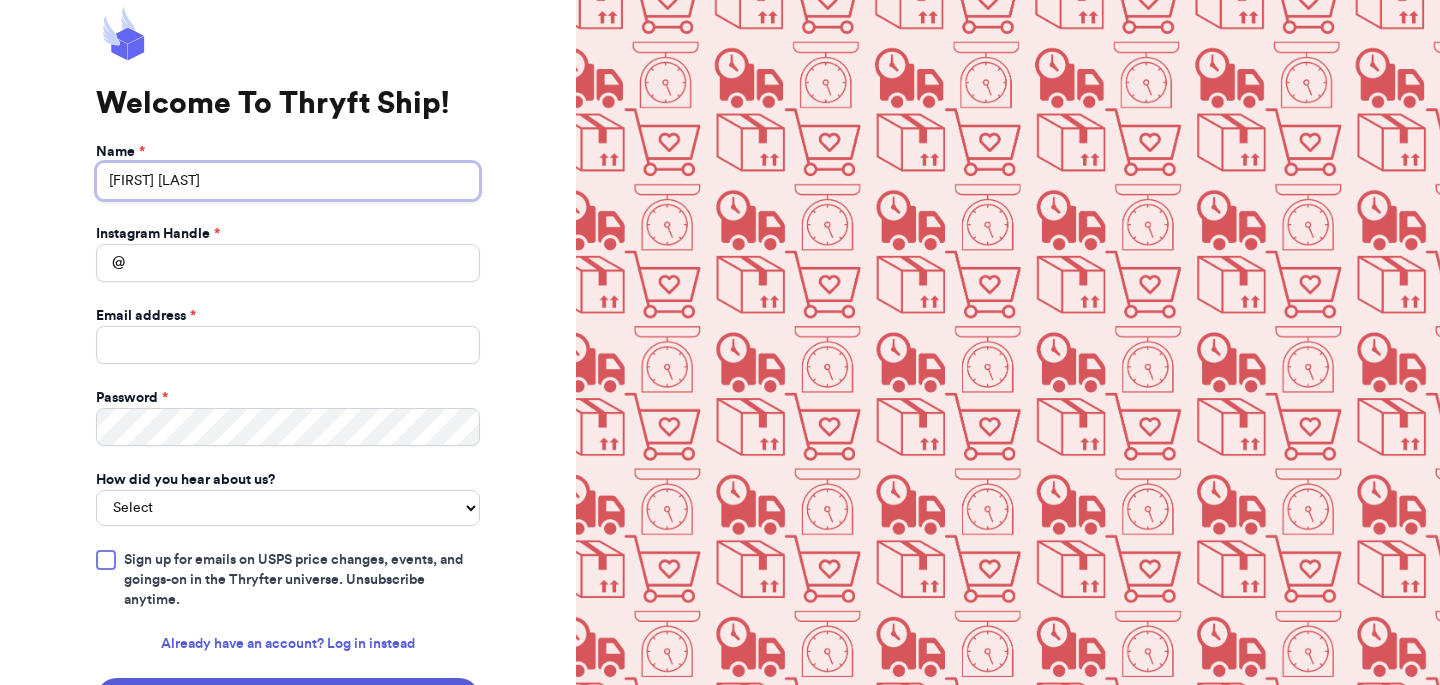 type on "marilyn rodriguez" 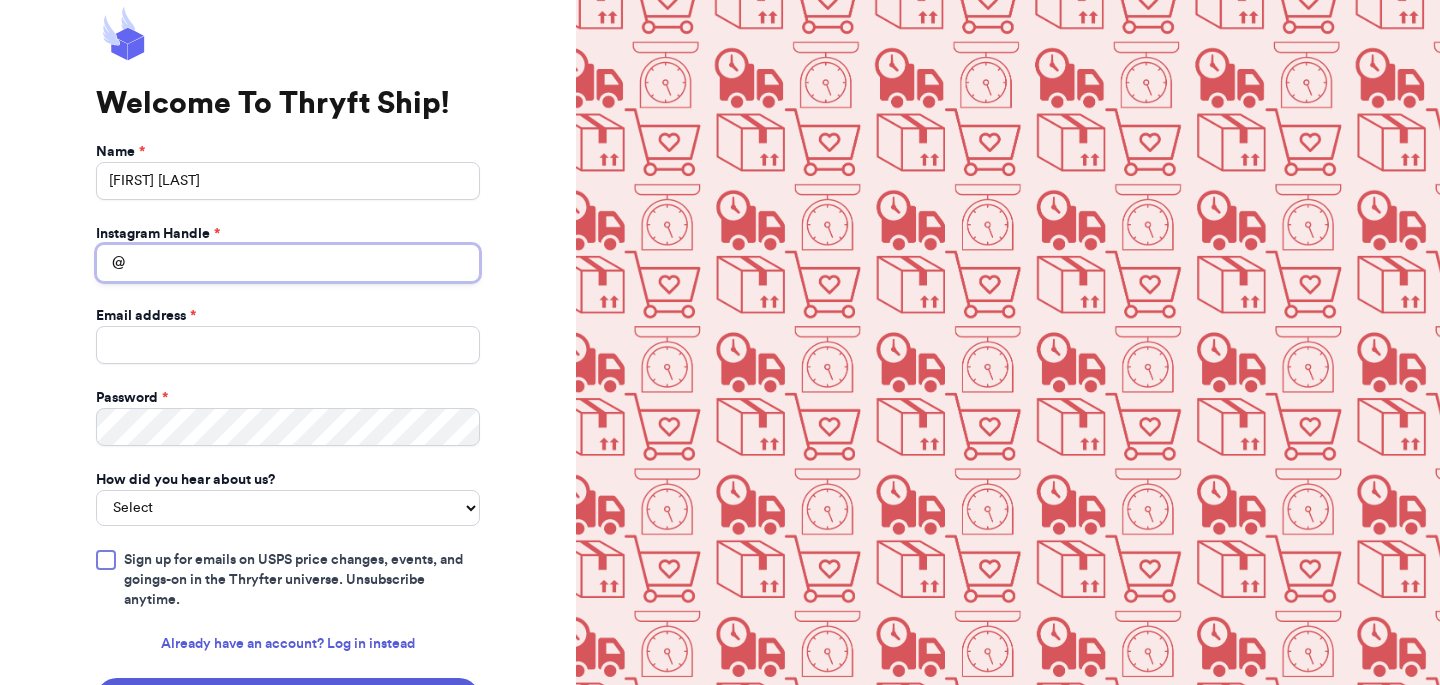 click on "Instagram Handle *" at bounding box center [288, 263] 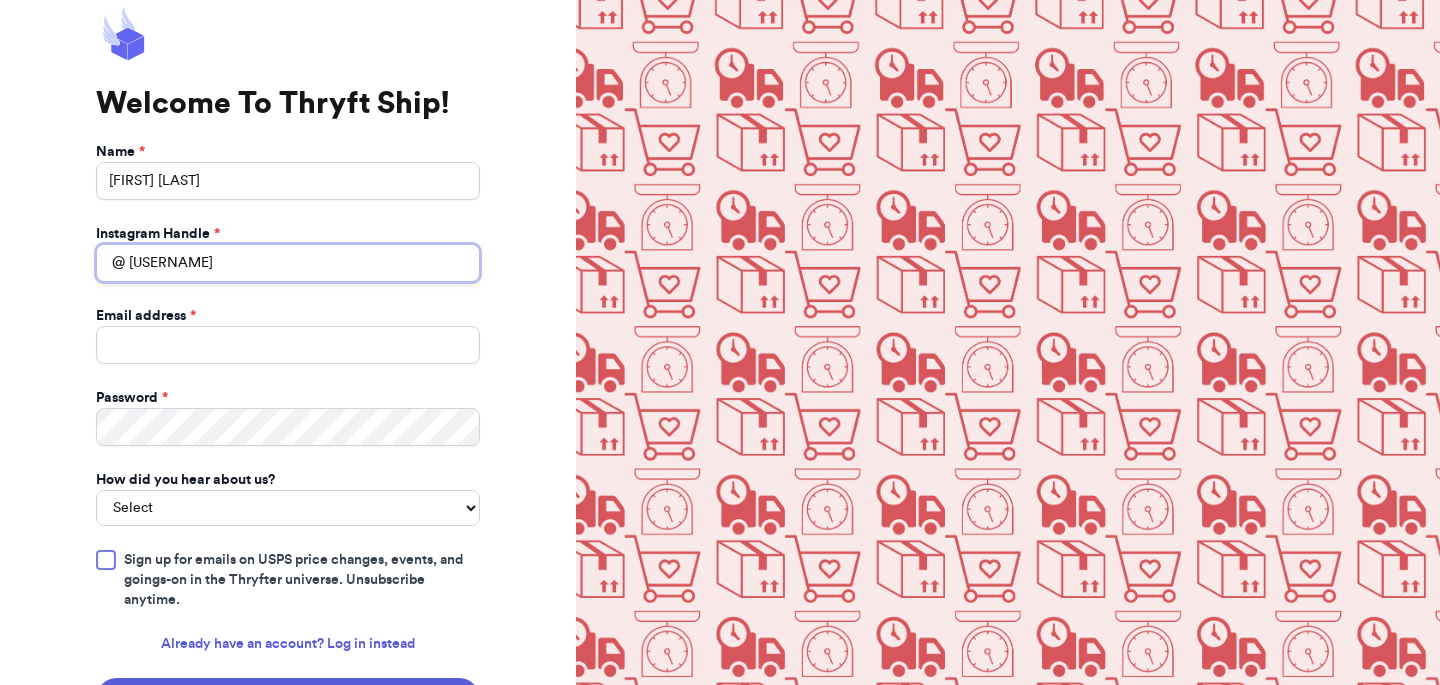 type on "[USERNAME]" 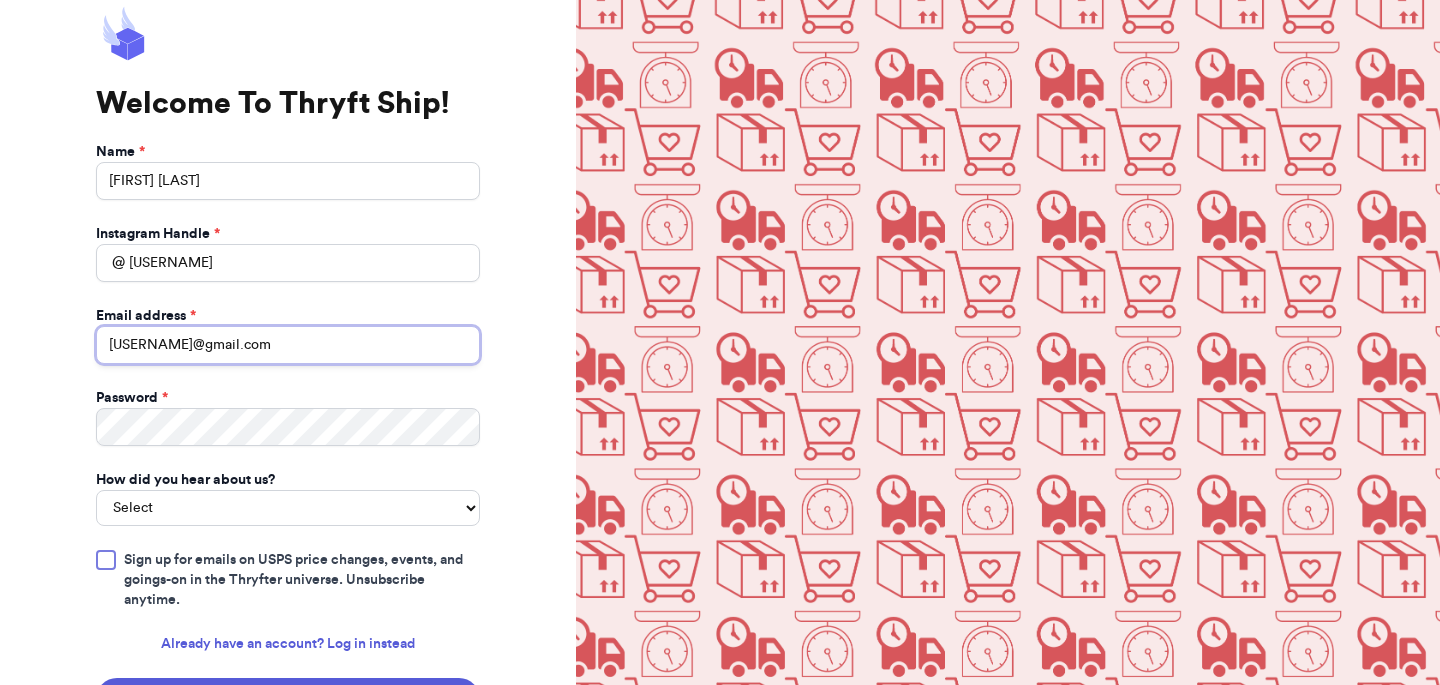 type on "[USERNAME]" 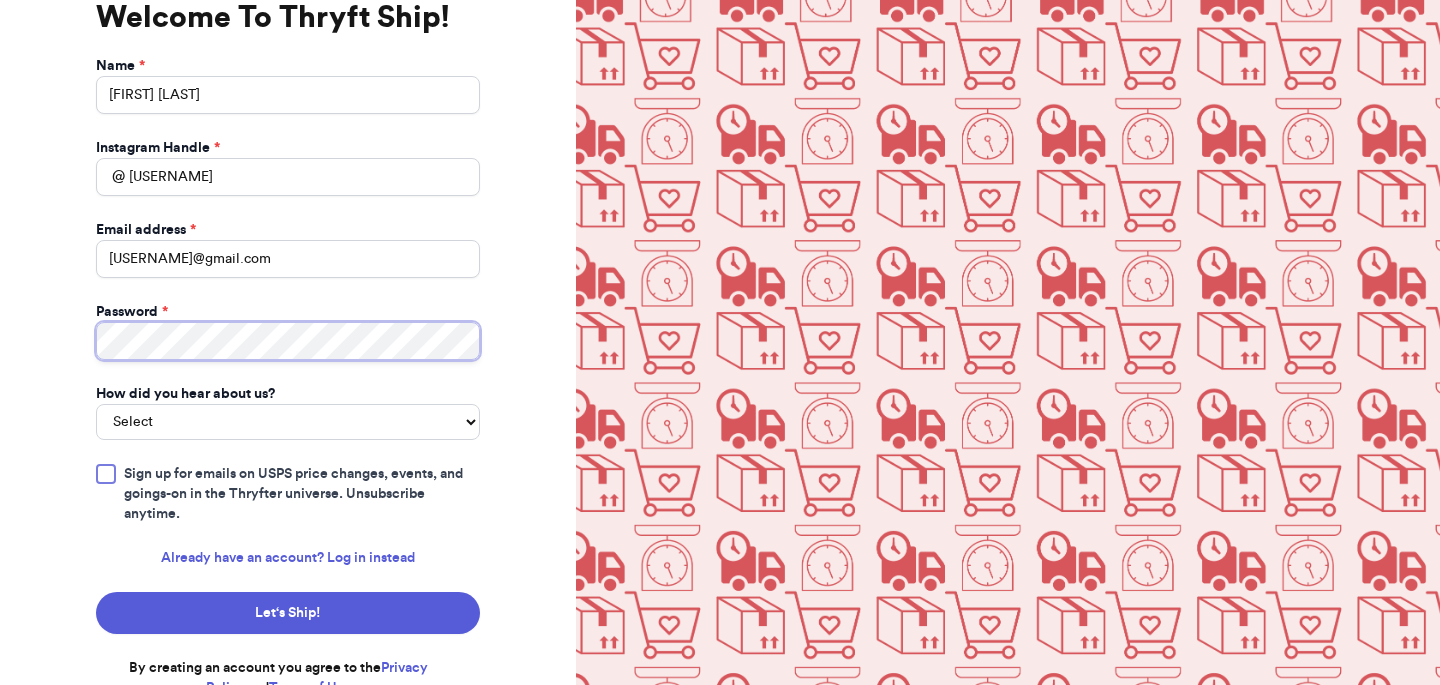 scroll, scrollTop: 119, scrollLeft: 0, axis: vertical 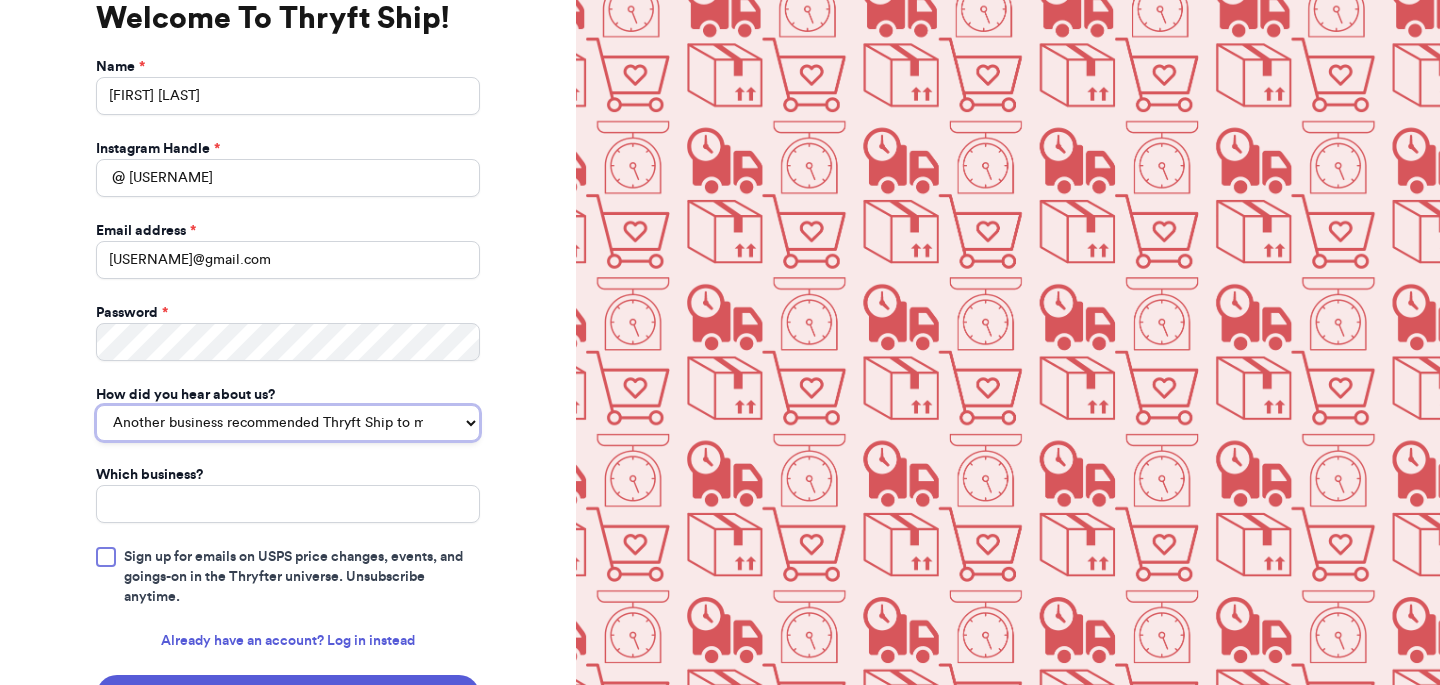 select on "bought_from_user" 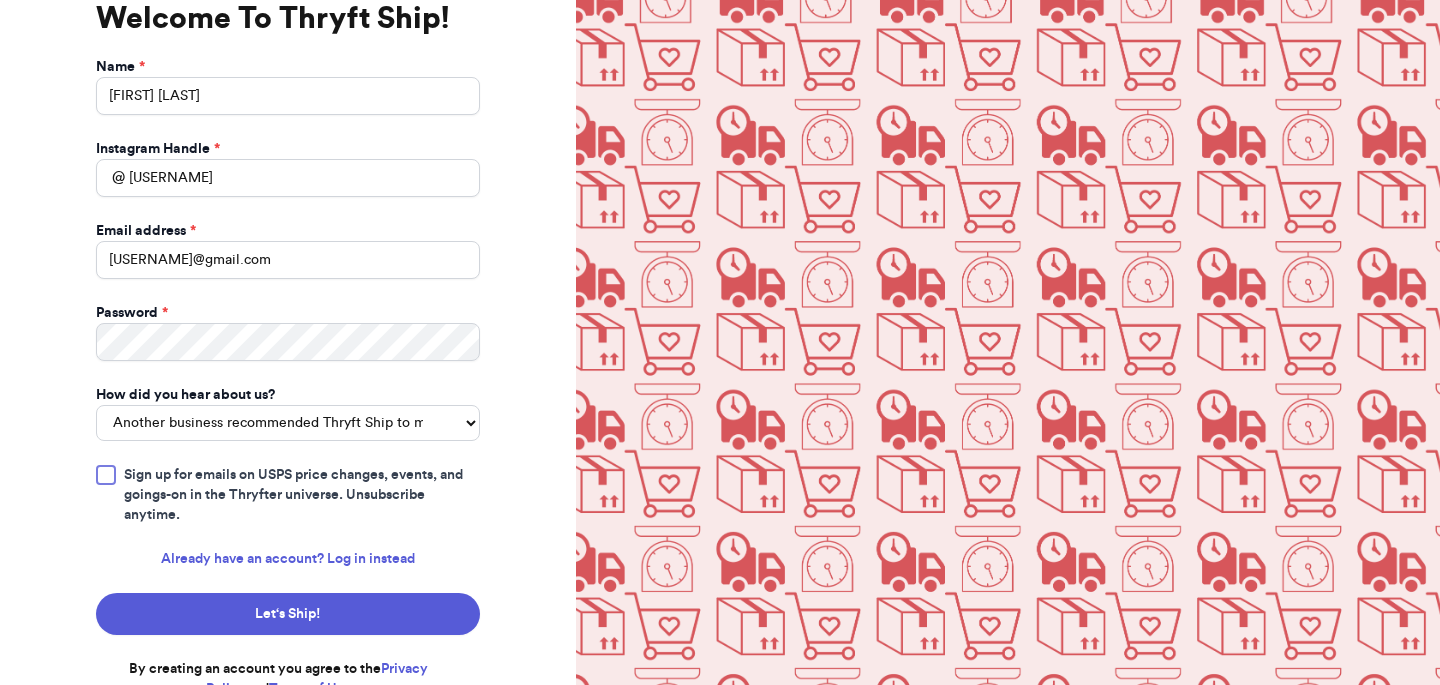 click at bounding box center (106, 475) 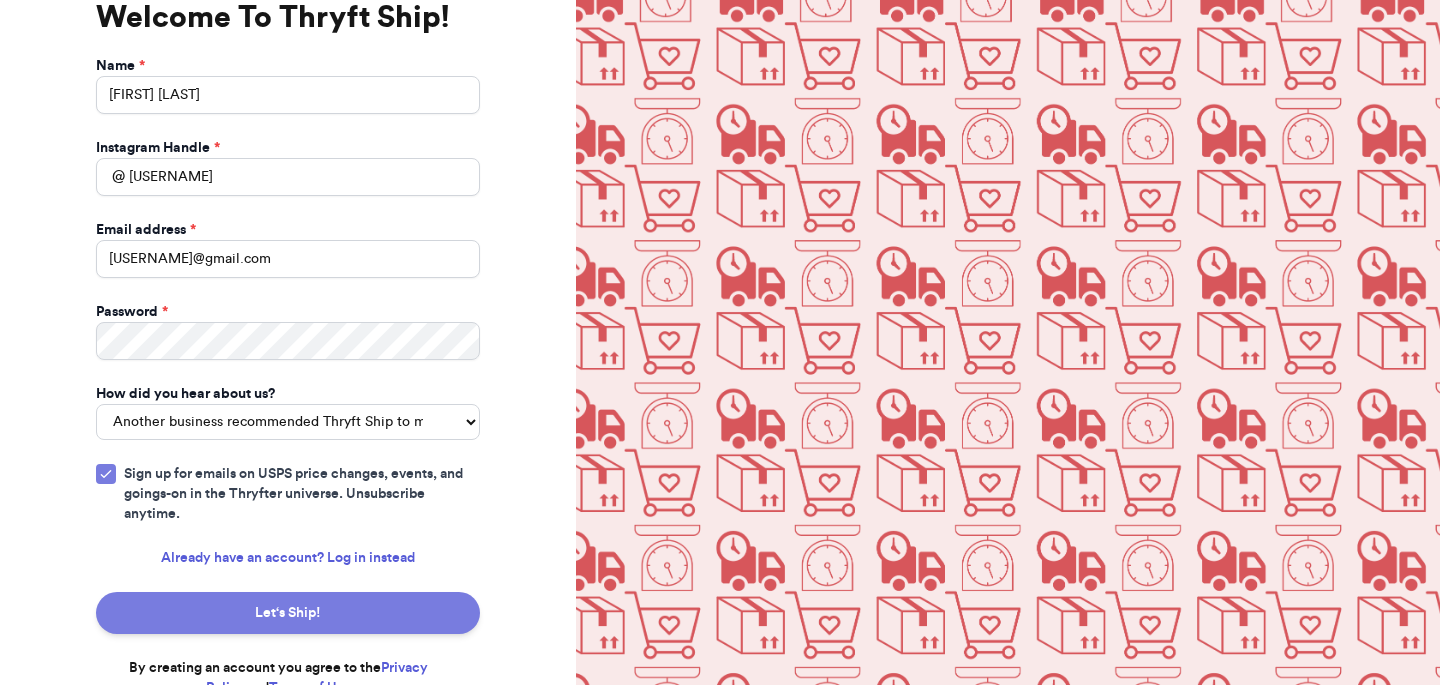 scroll, scrollTop: 119, scrollLeft: 0, axis: vertical 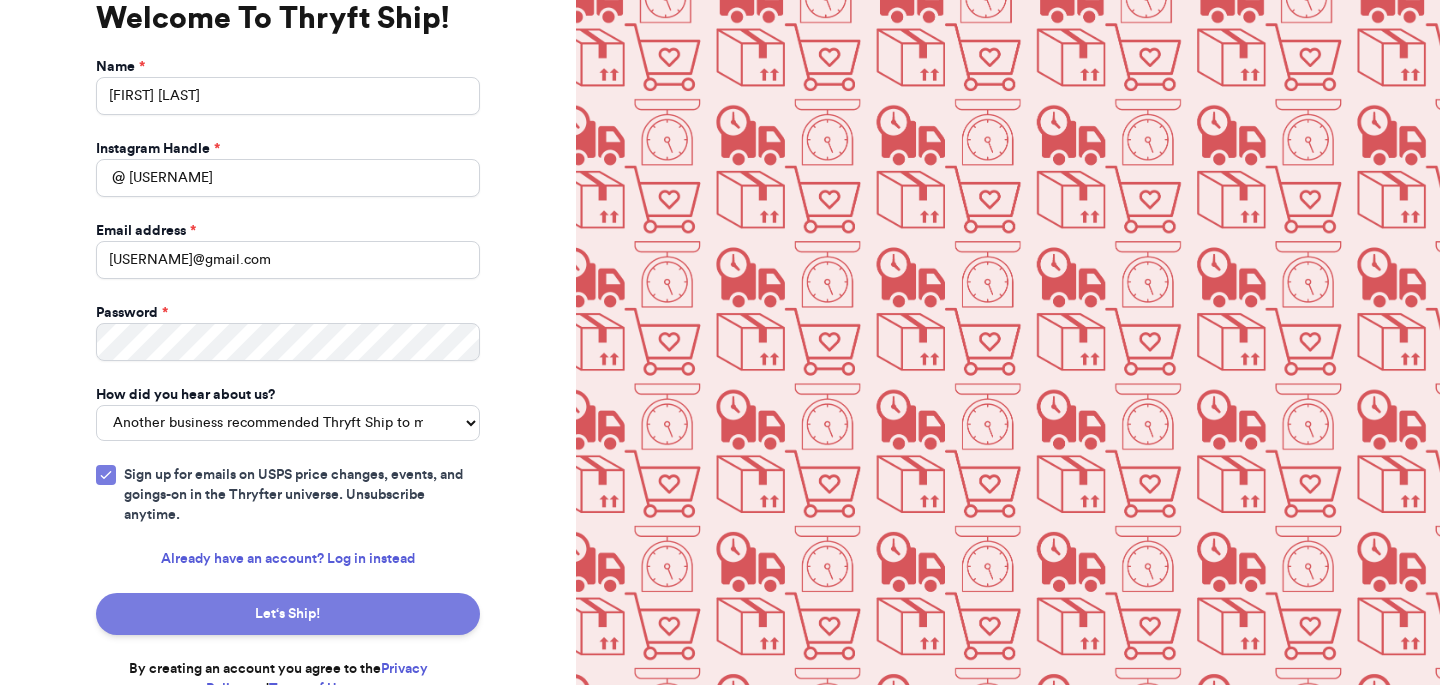 click on "Let‘s Ship!" at bounding box center [288, 614] 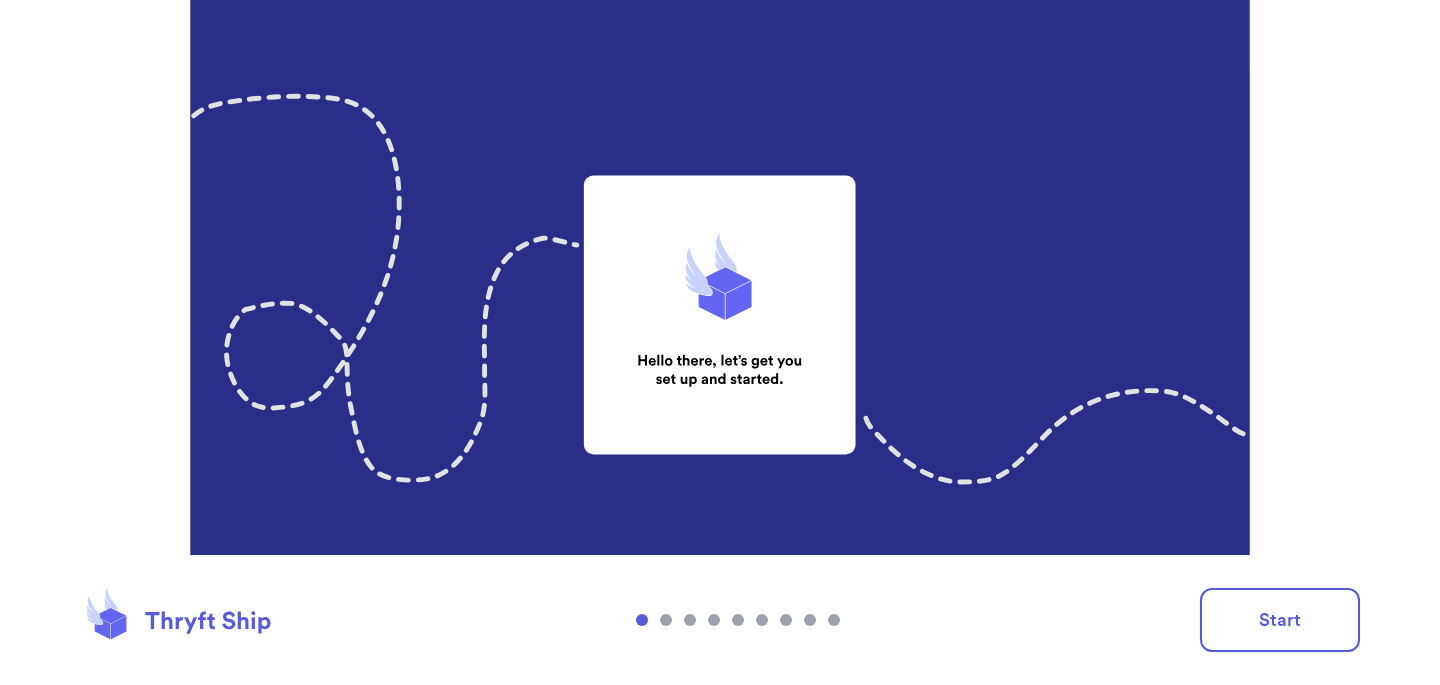 scroll, scrollTop: 0, scrollLeft: 0, axis: both 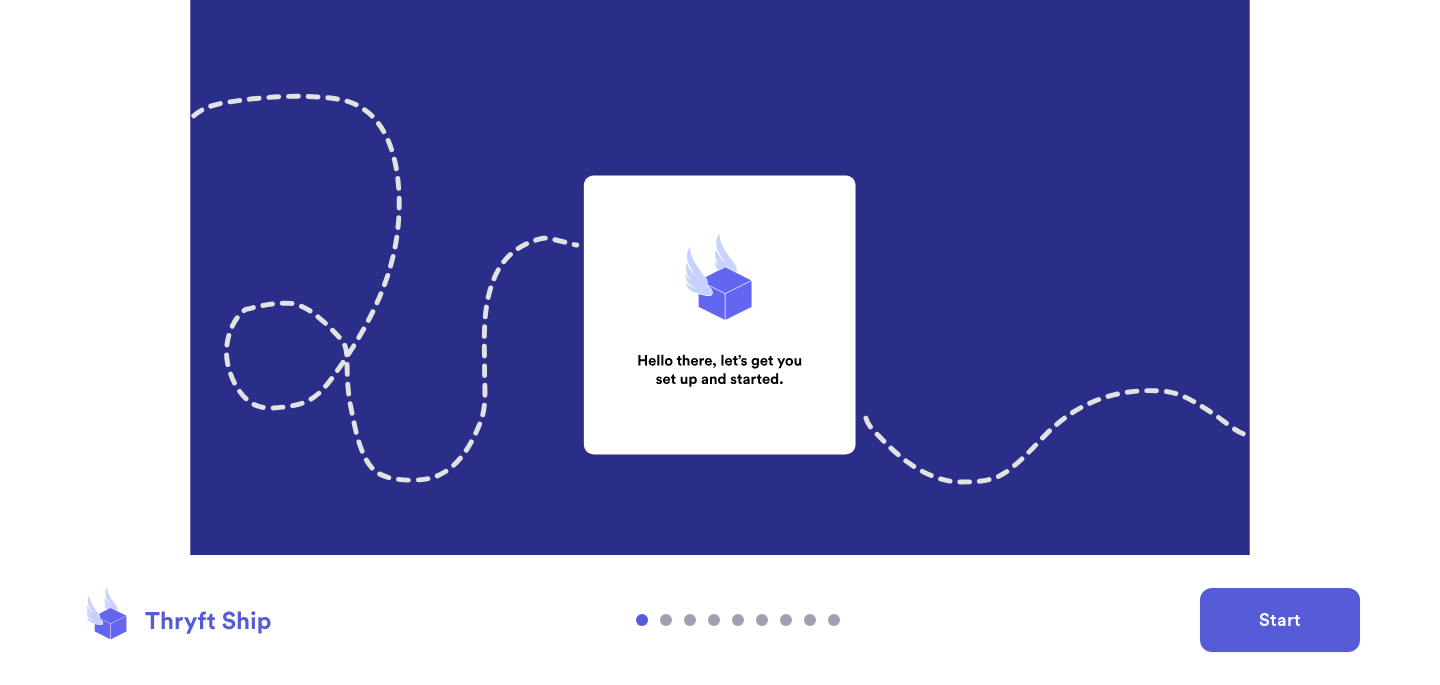 click on "Start" at bounding box center [1280, 620] 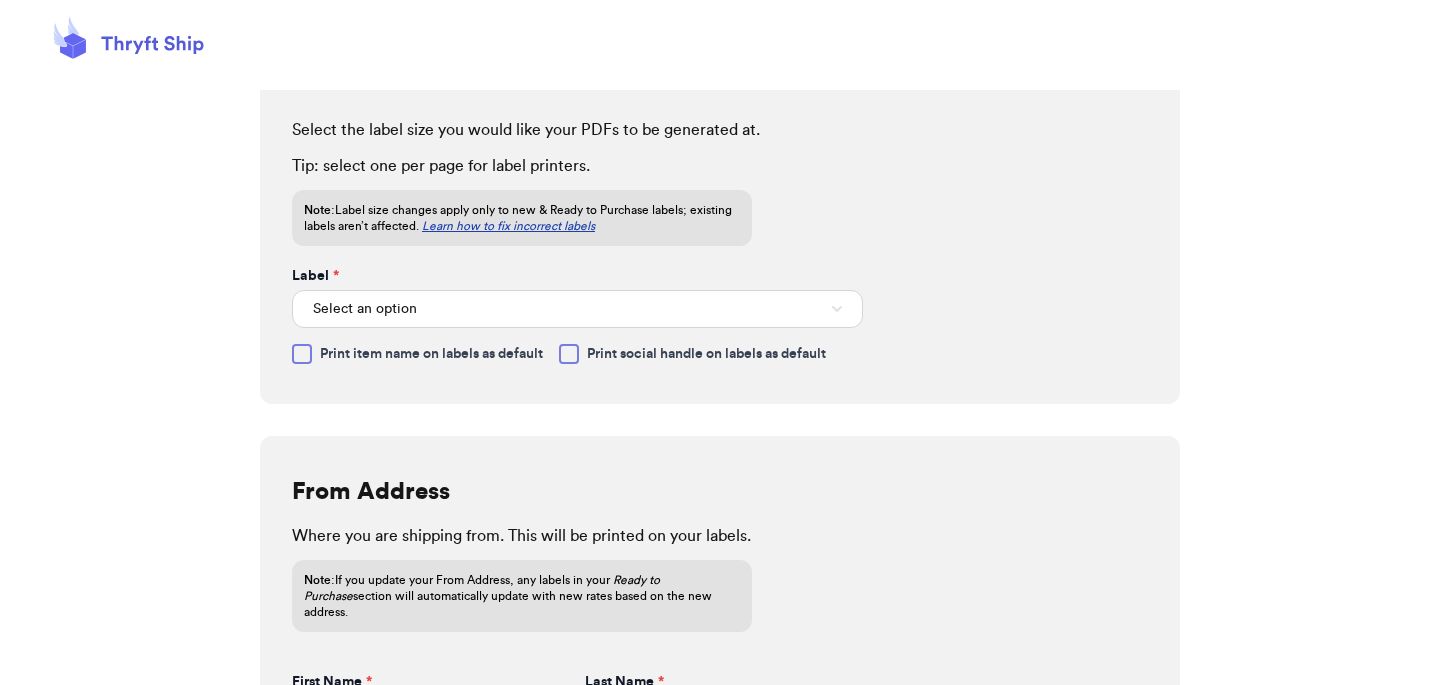 scroll, scrollTop: 262, scrollLeft: 0, axis: vertical 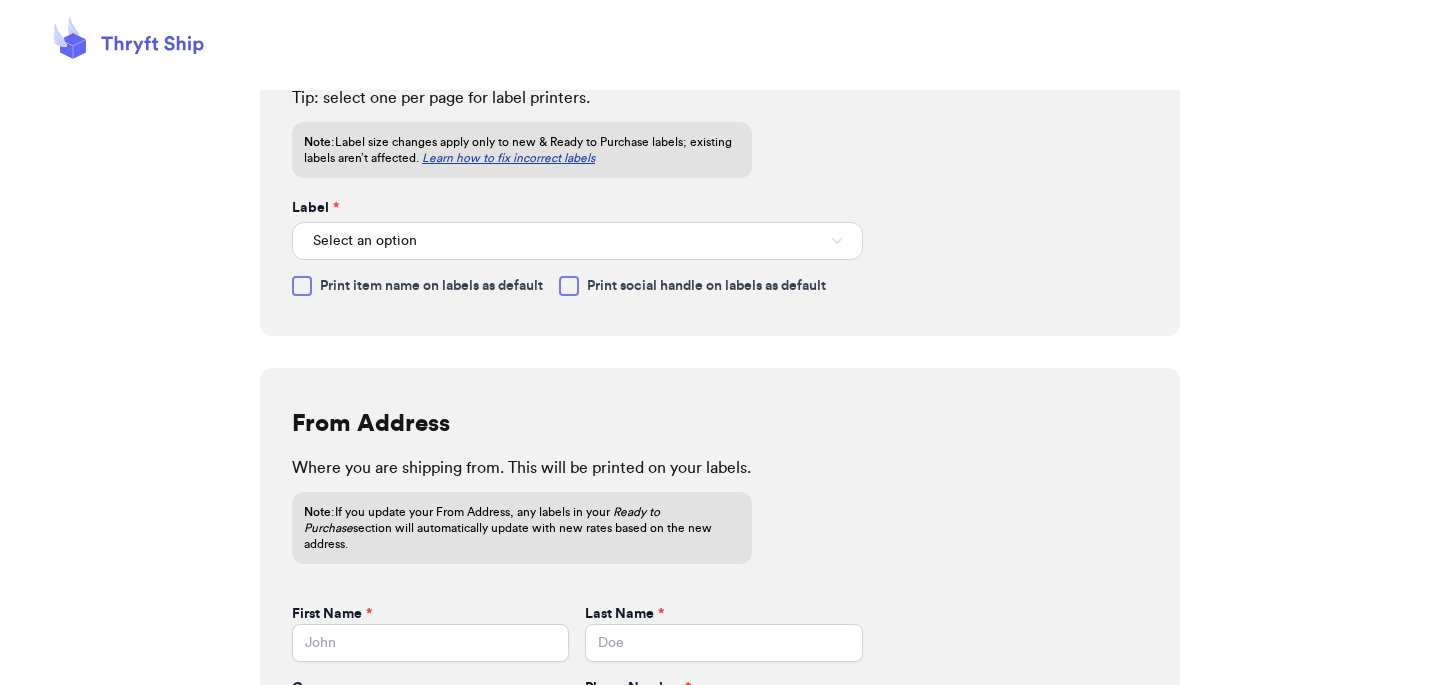 click on "Select an option" at bounding box center [577, 241] 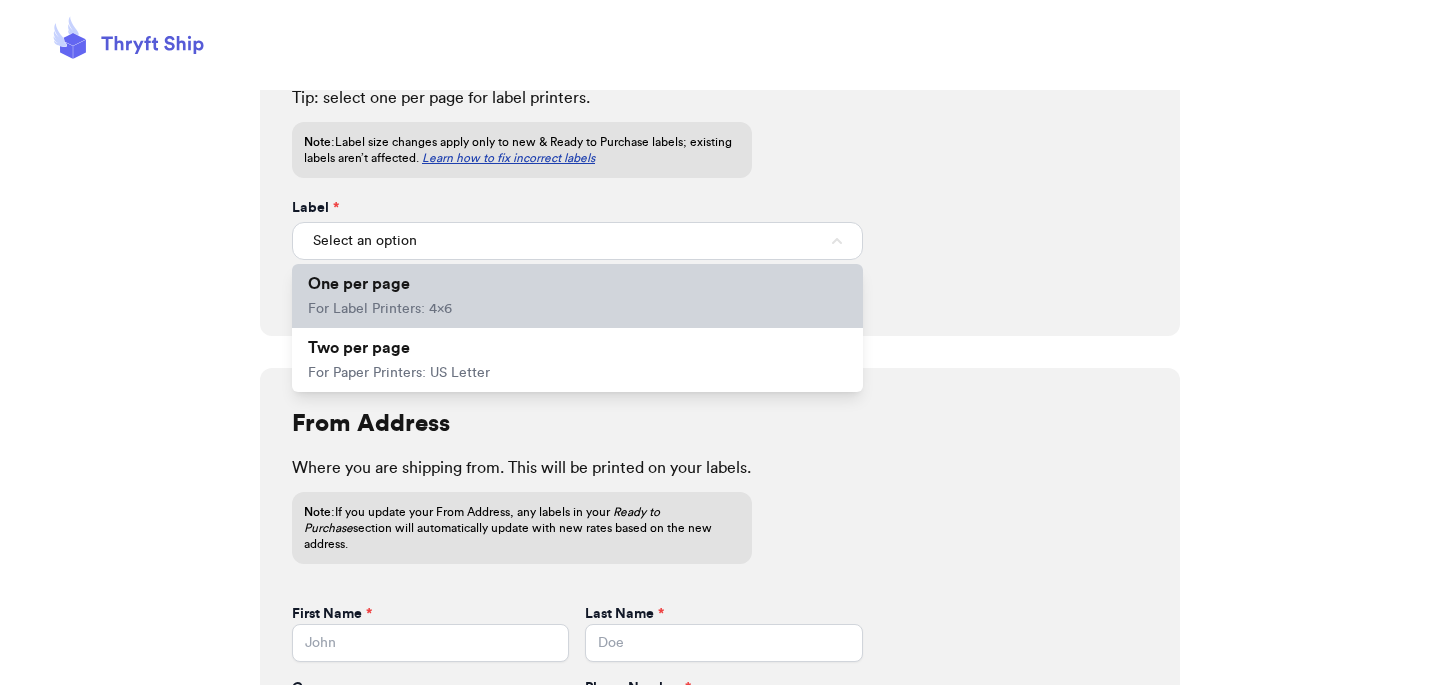 click on "One per page For Label Printers: 4x6" at bounding box center [577, 296] 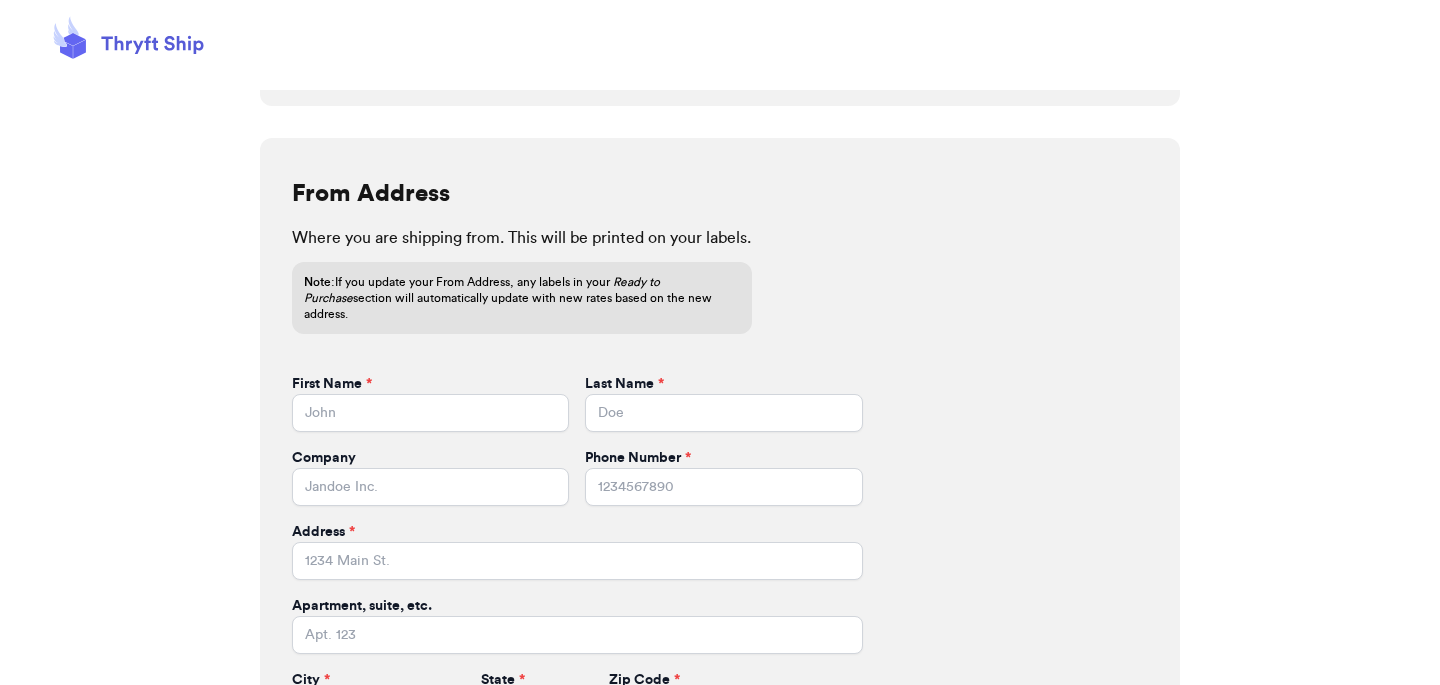 scroll, scrollTop: 500, scrollLeft: 0, axis: vertical 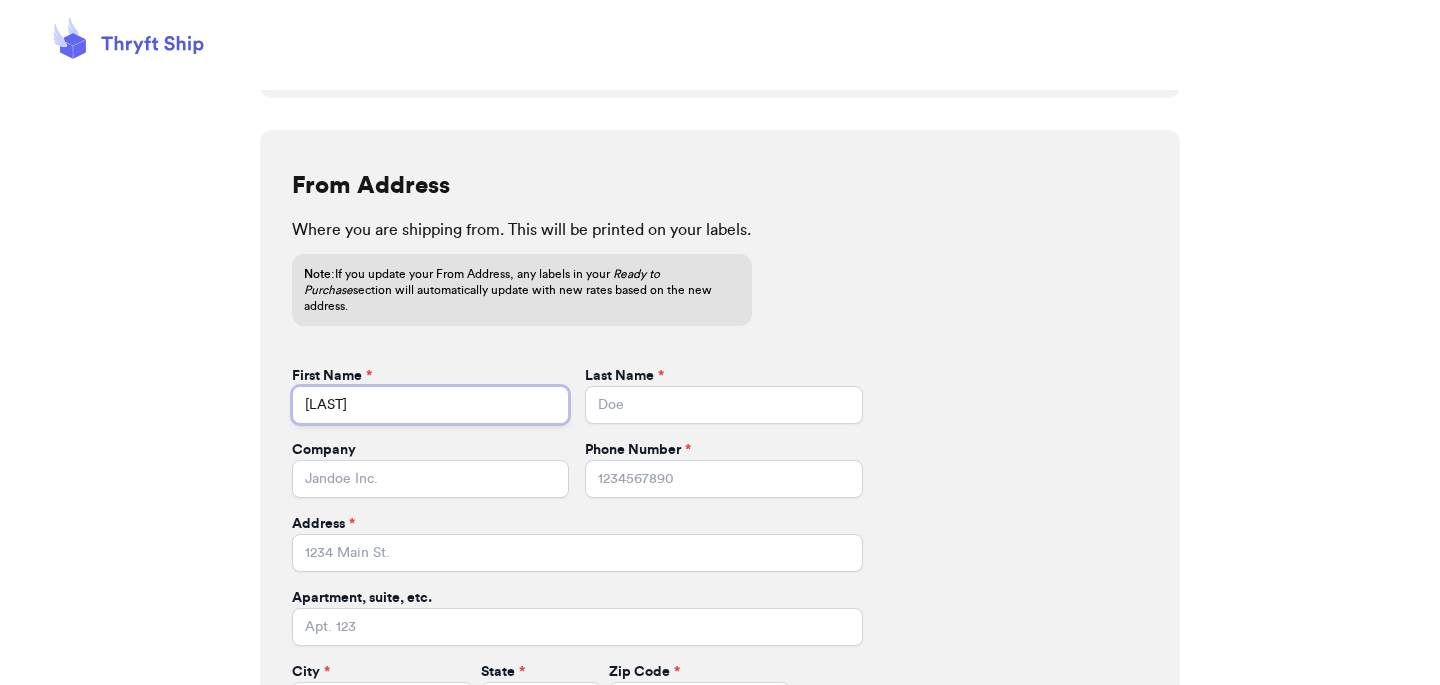 type on "hannah" 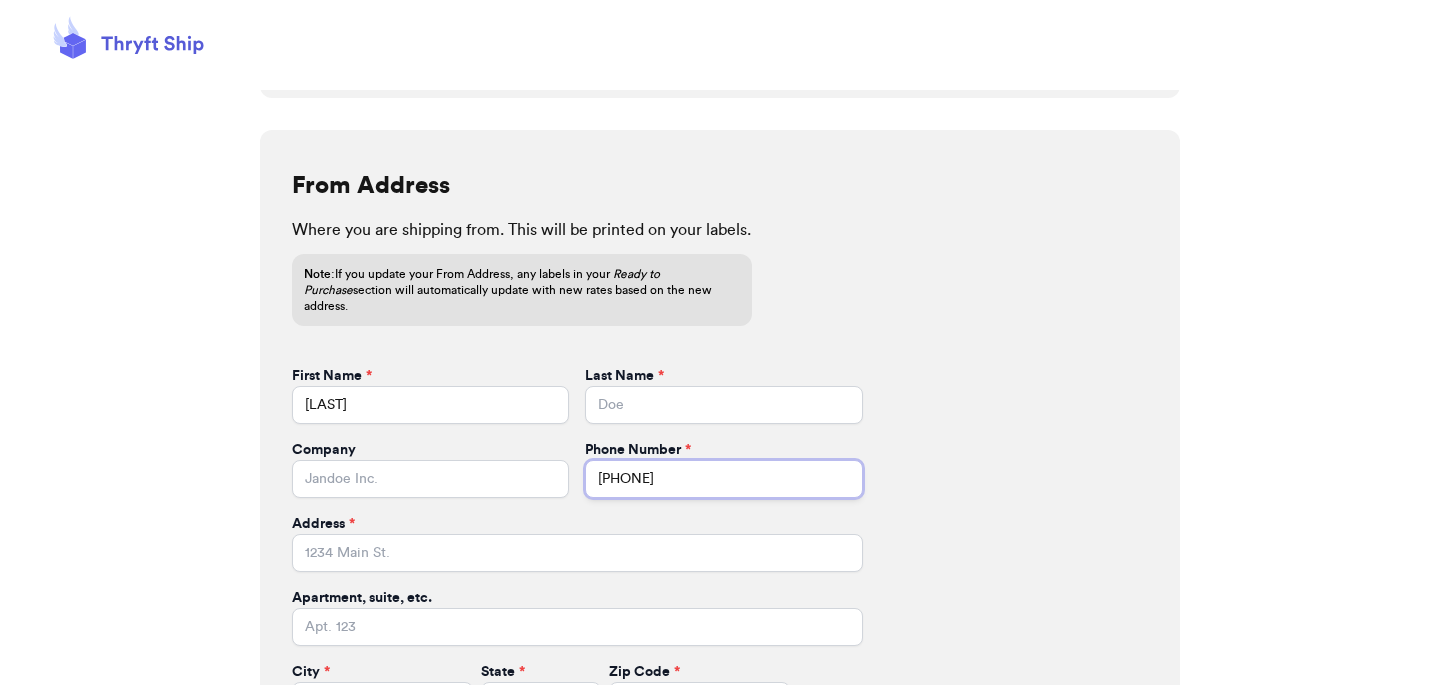 type on "6268487035" 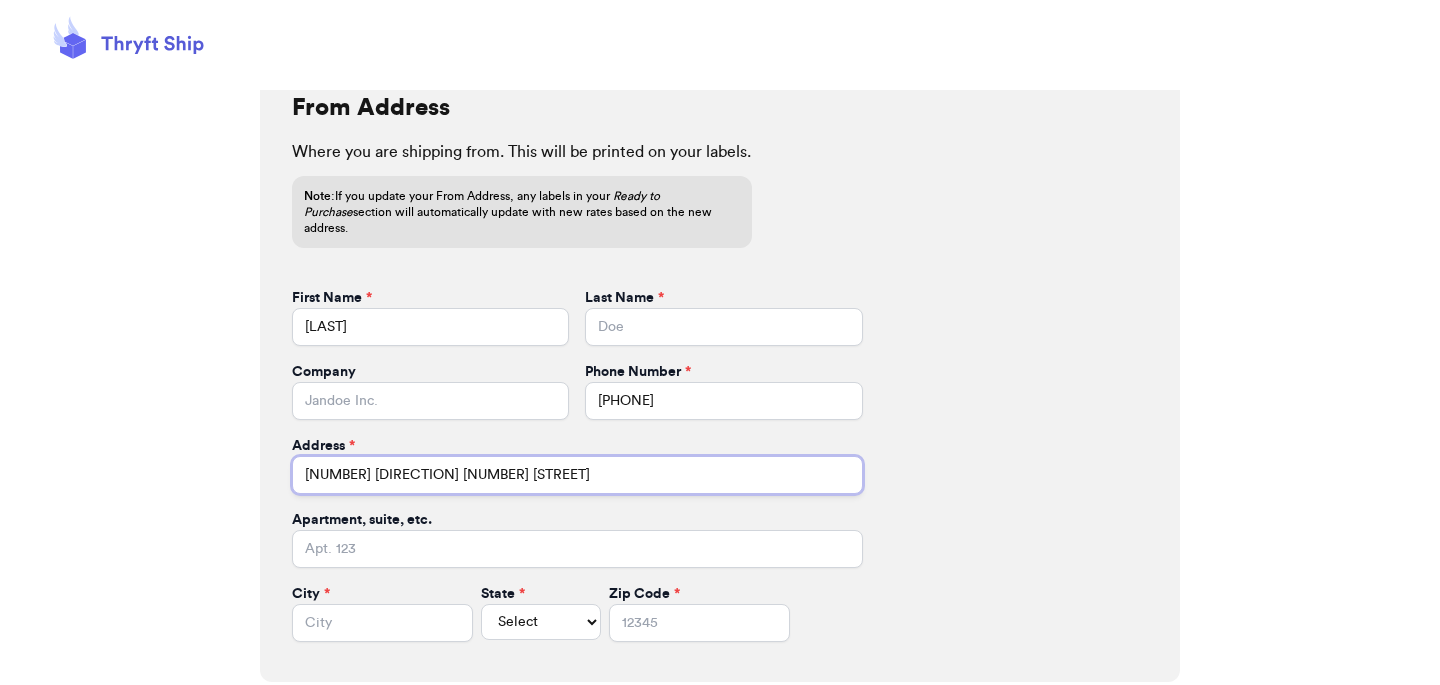 scroll, scrollTop: 624, scrollLeft: 0, axis: vertical 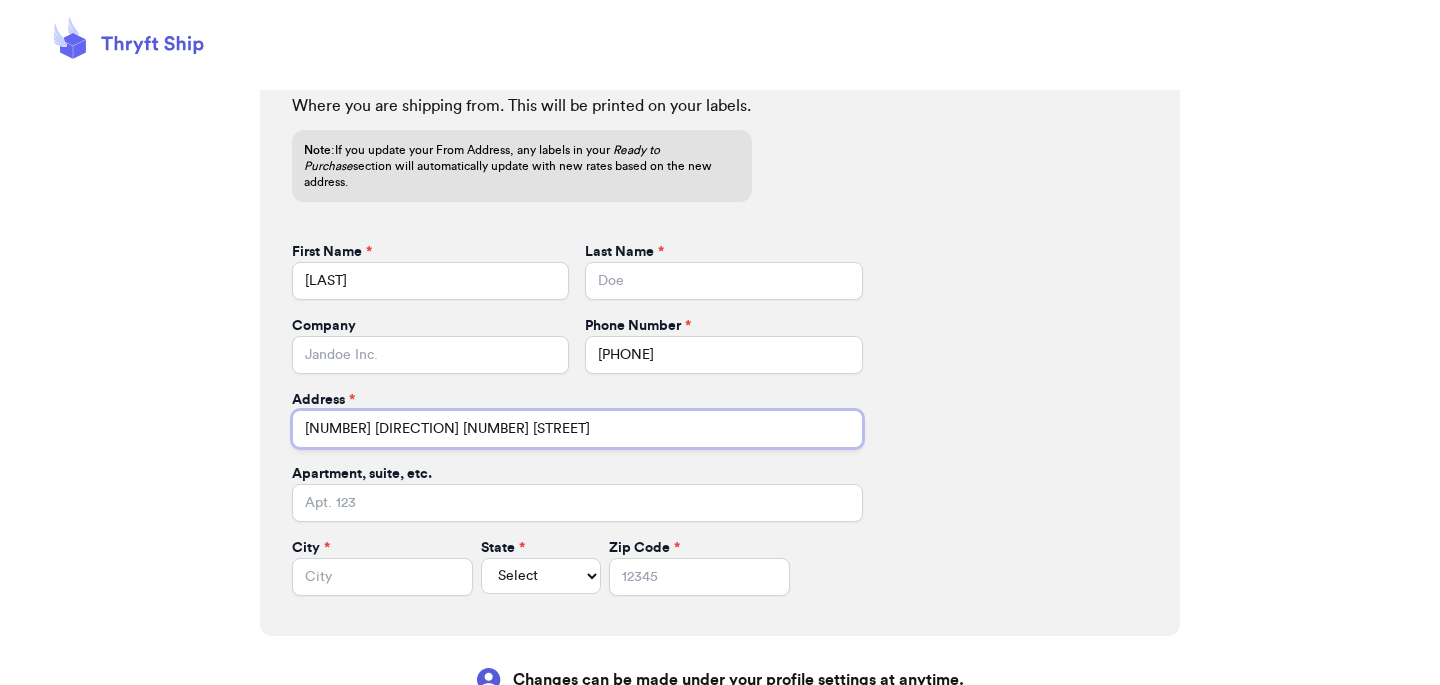 type on "320 south 23rd street" 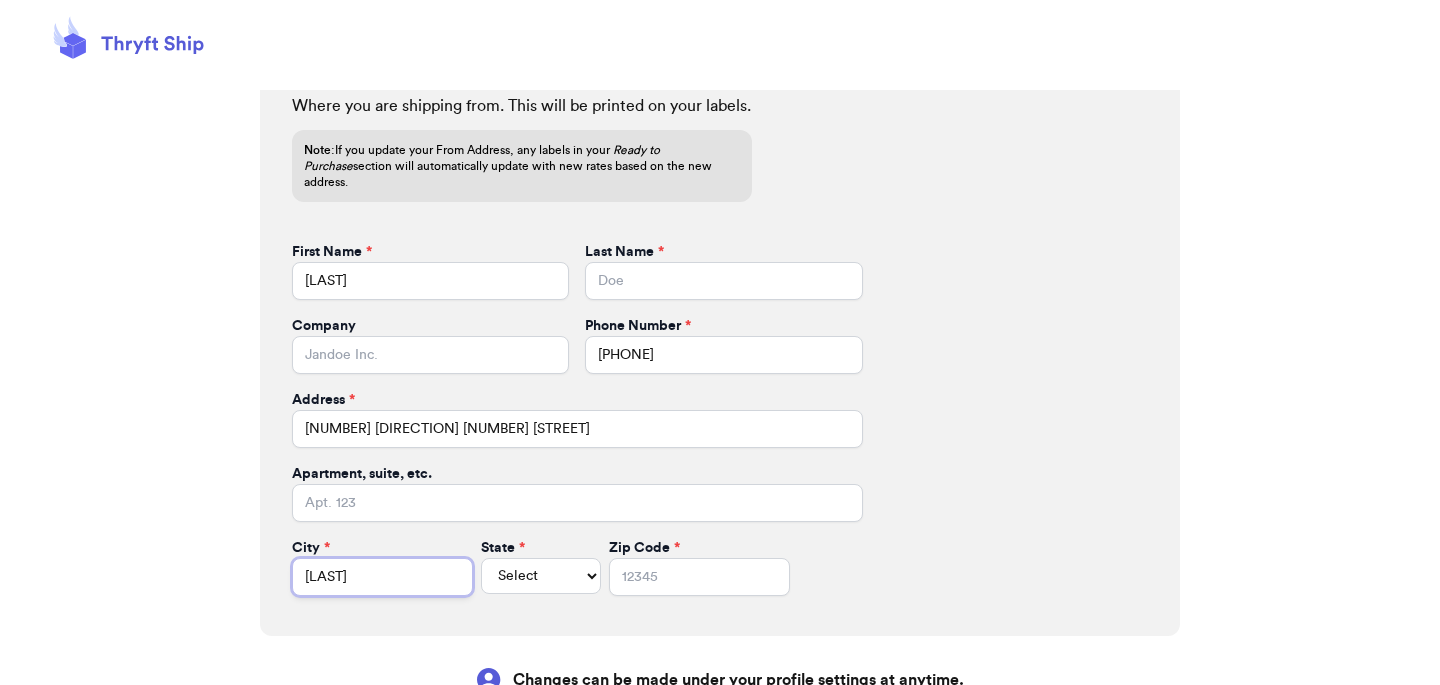 type on "Fonna" 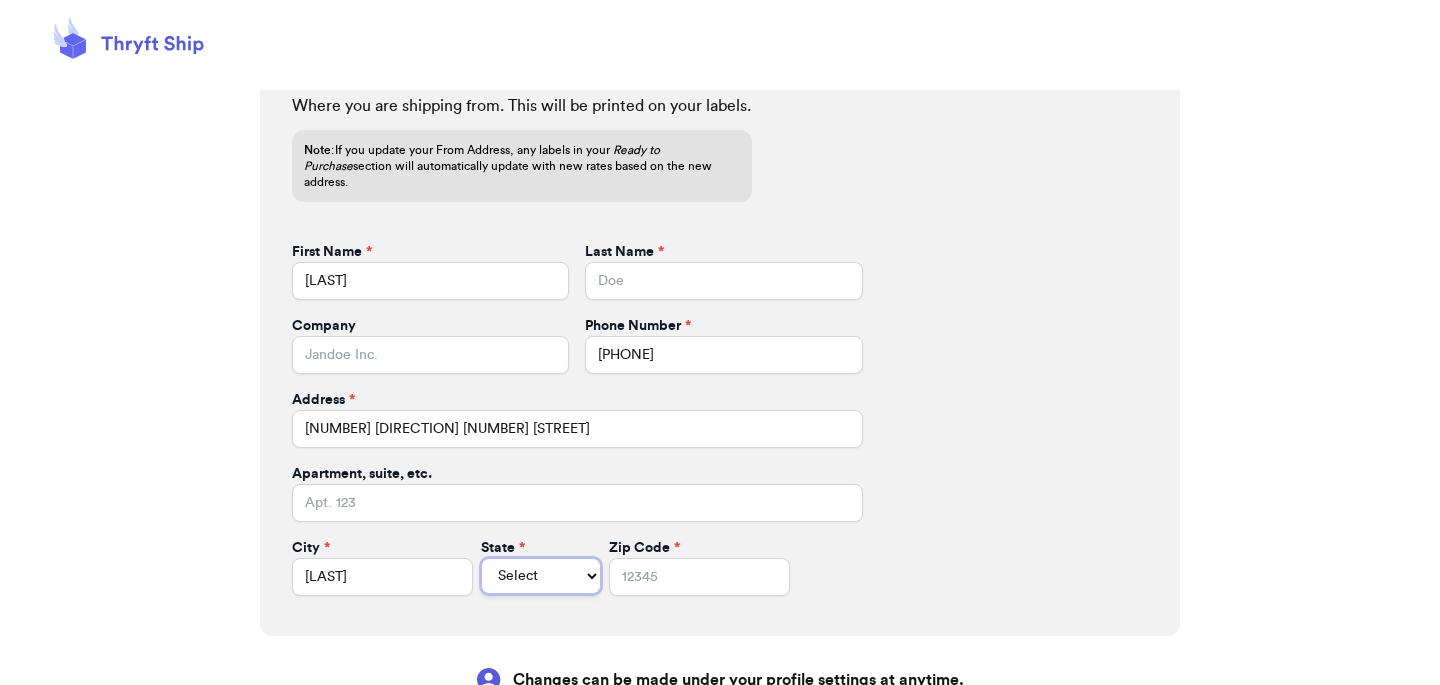 select on "TX" 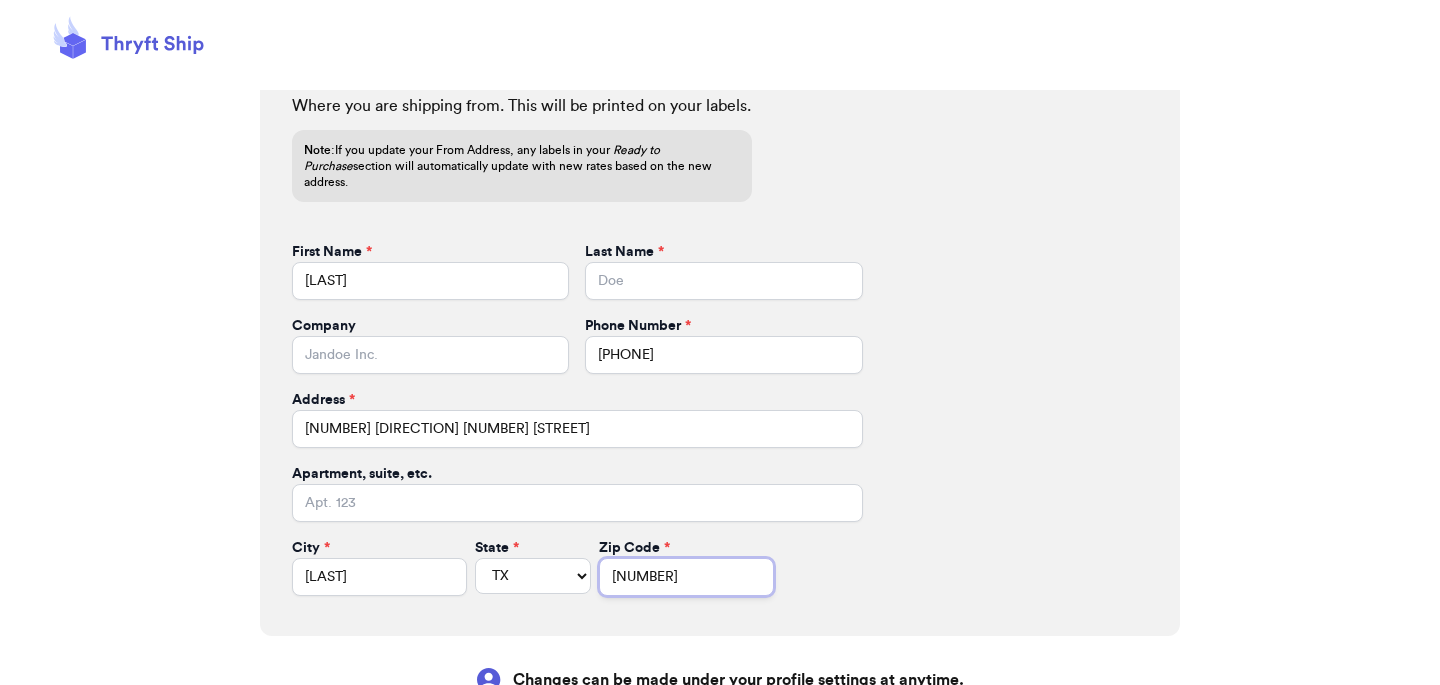 type on "78537" 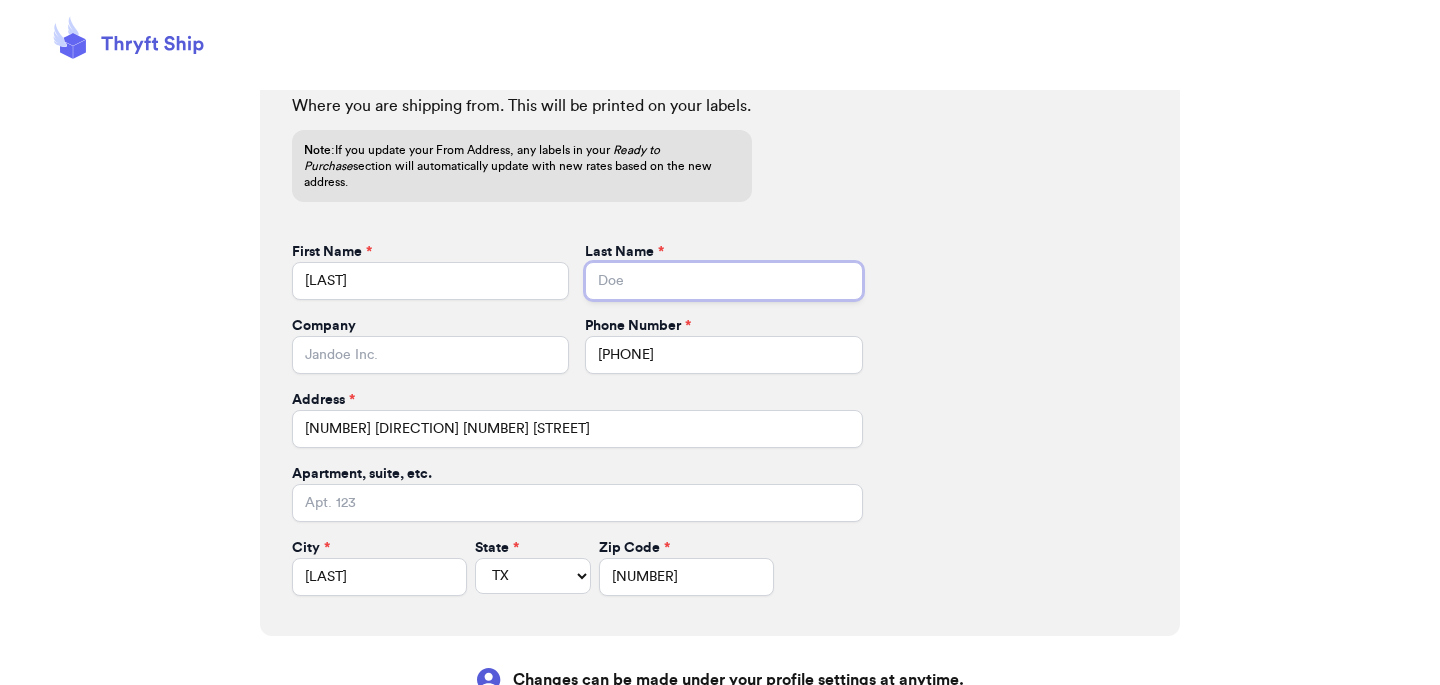 click on "Last Name *" at bounding box center [723, 281] 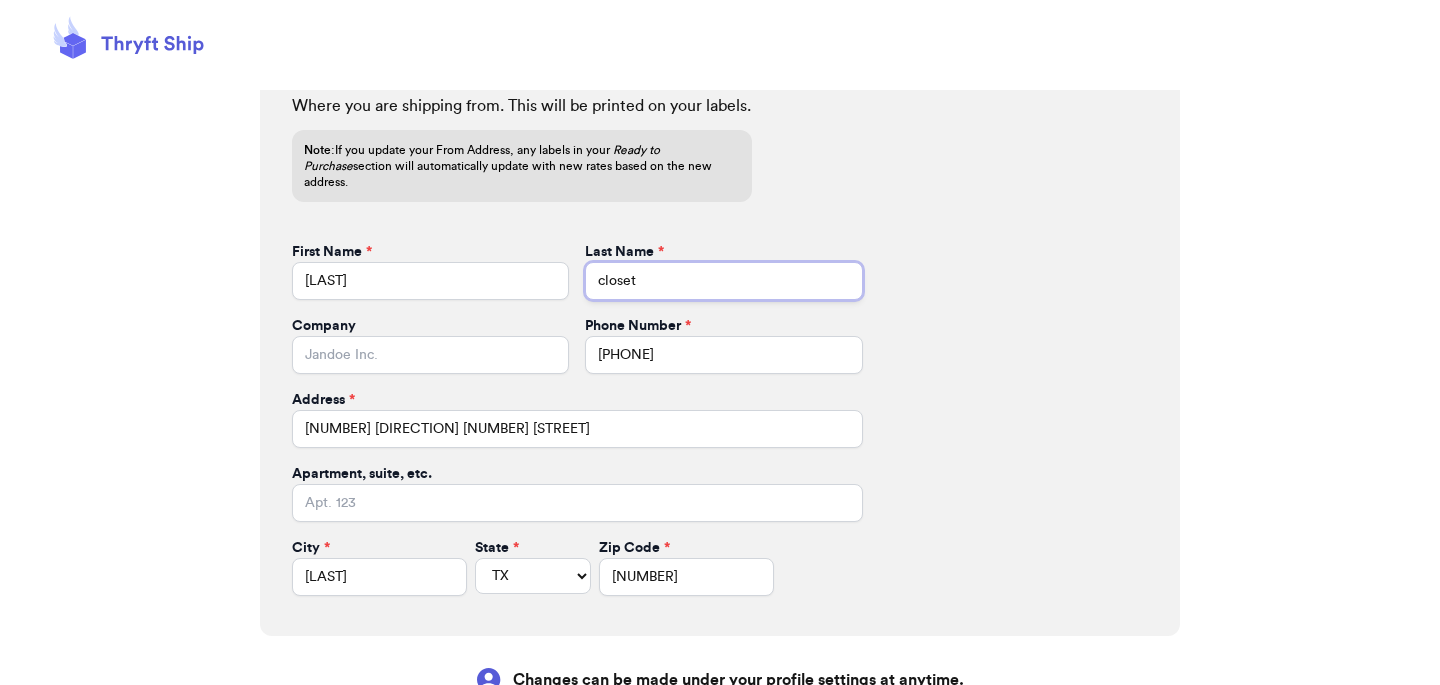 scroll, scrollTop: 736, scrollLeft: 0, axis: vertical 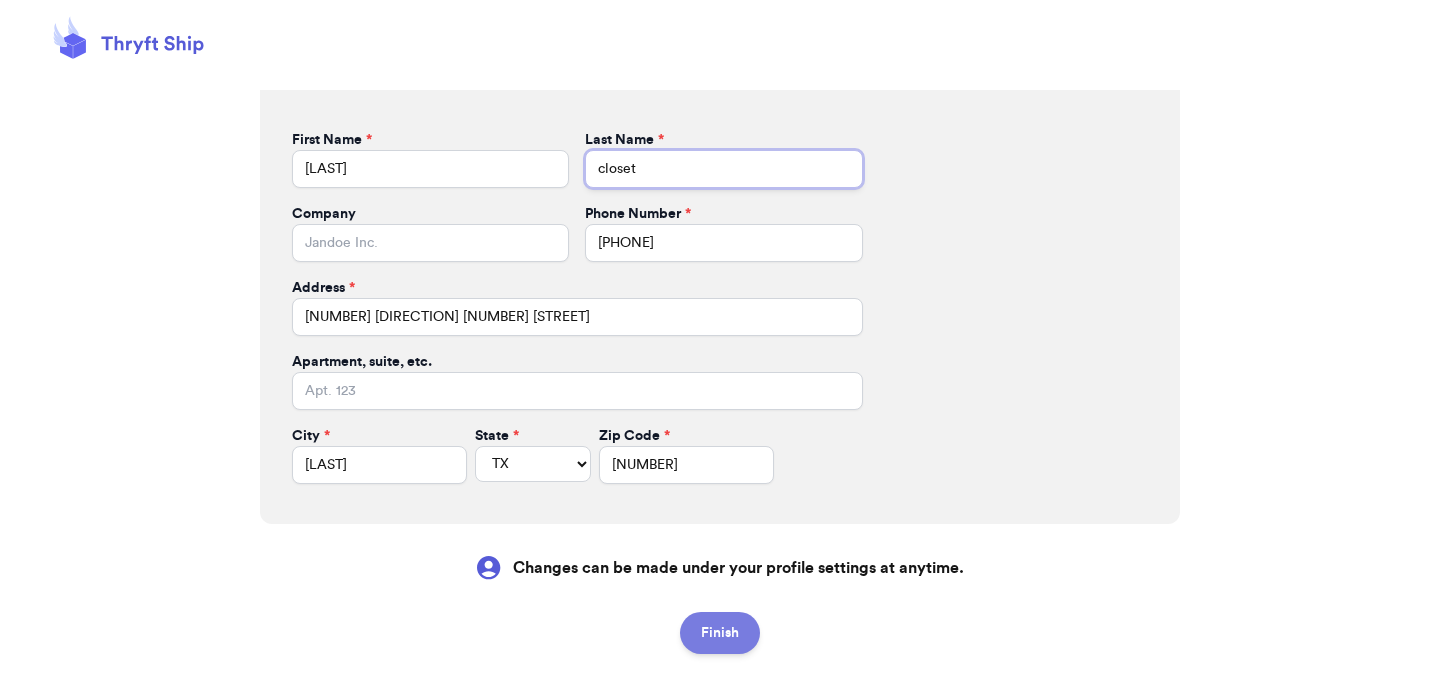 type on "closet" 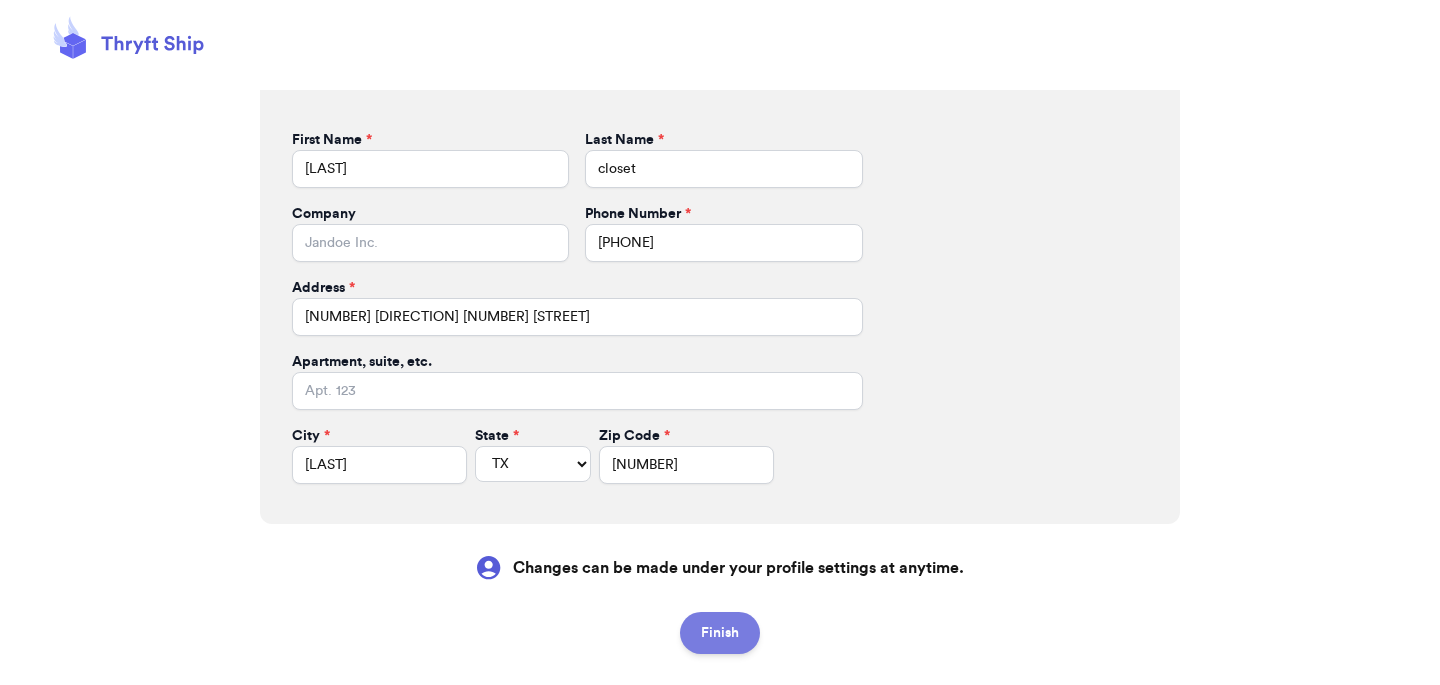click on "Finish" at bounding box center [720, 633] 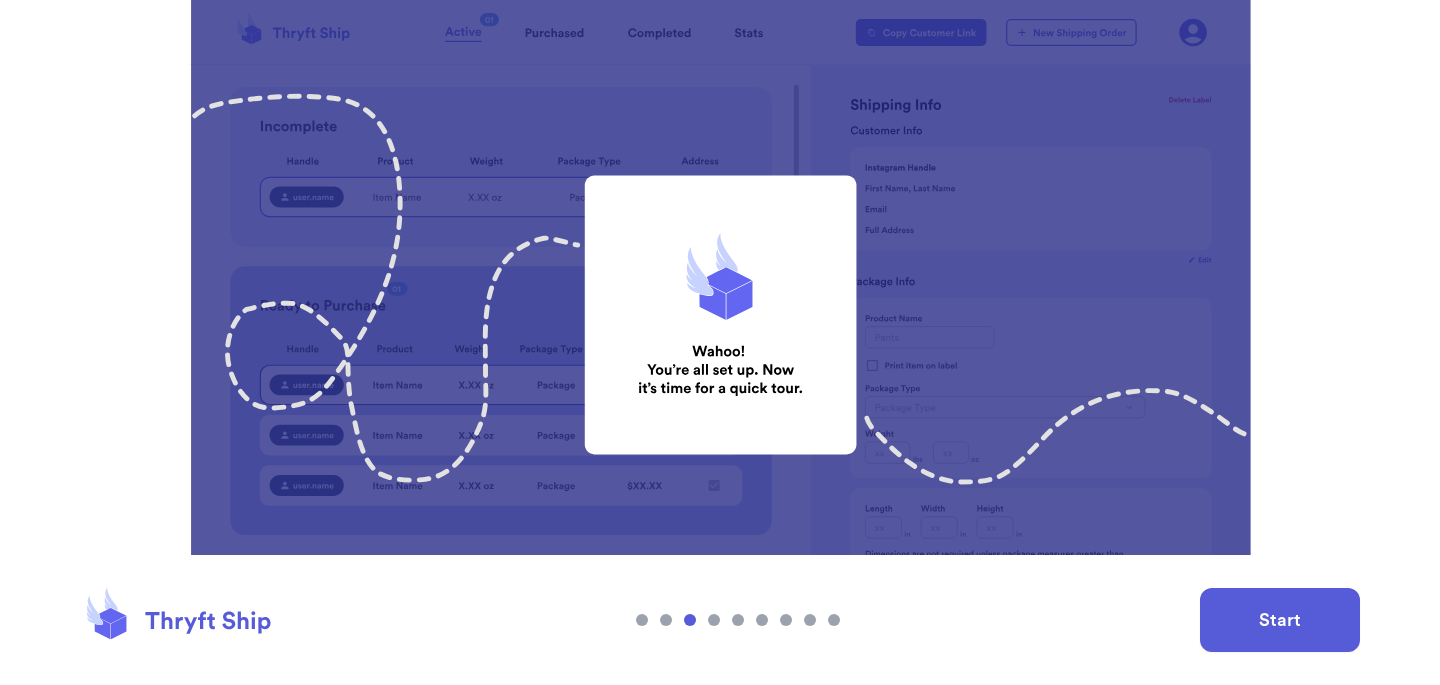 click on "Start" at bounding box center [1280, 620] 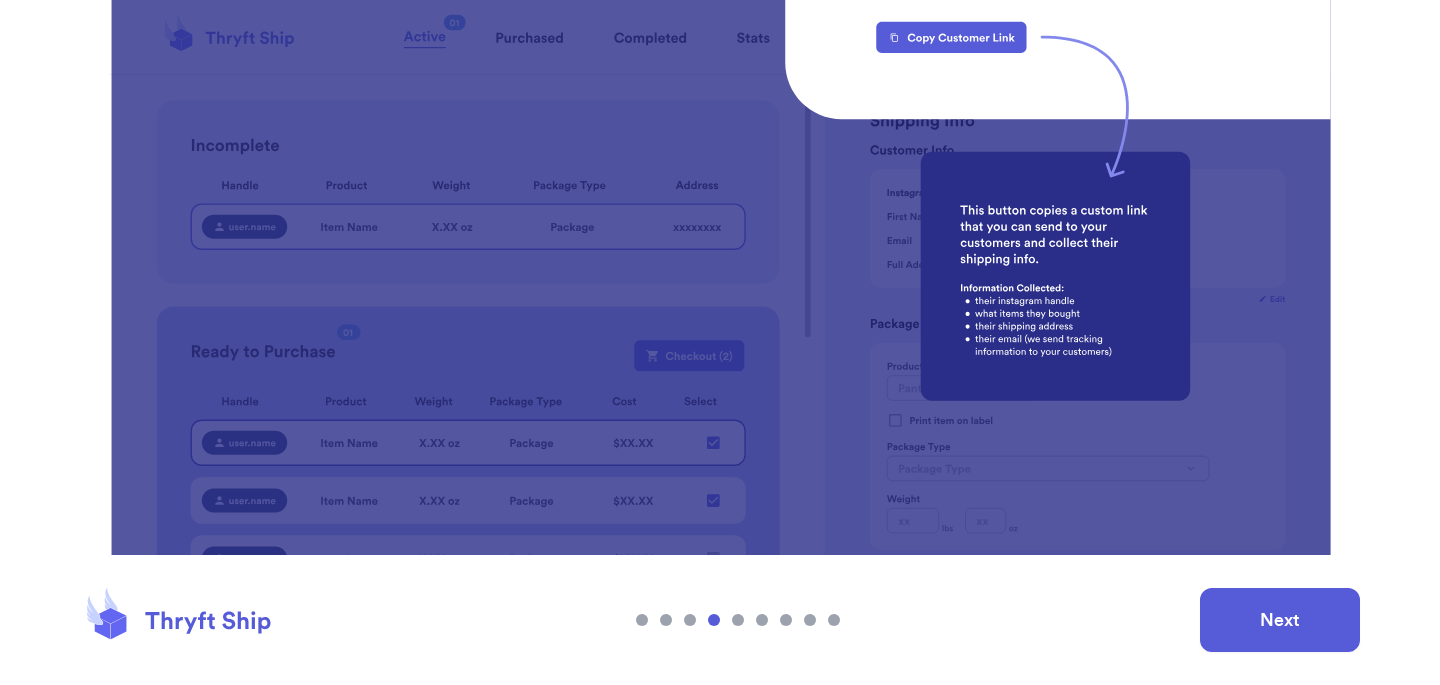 click on "Next" at bounding box center (1280, 620) 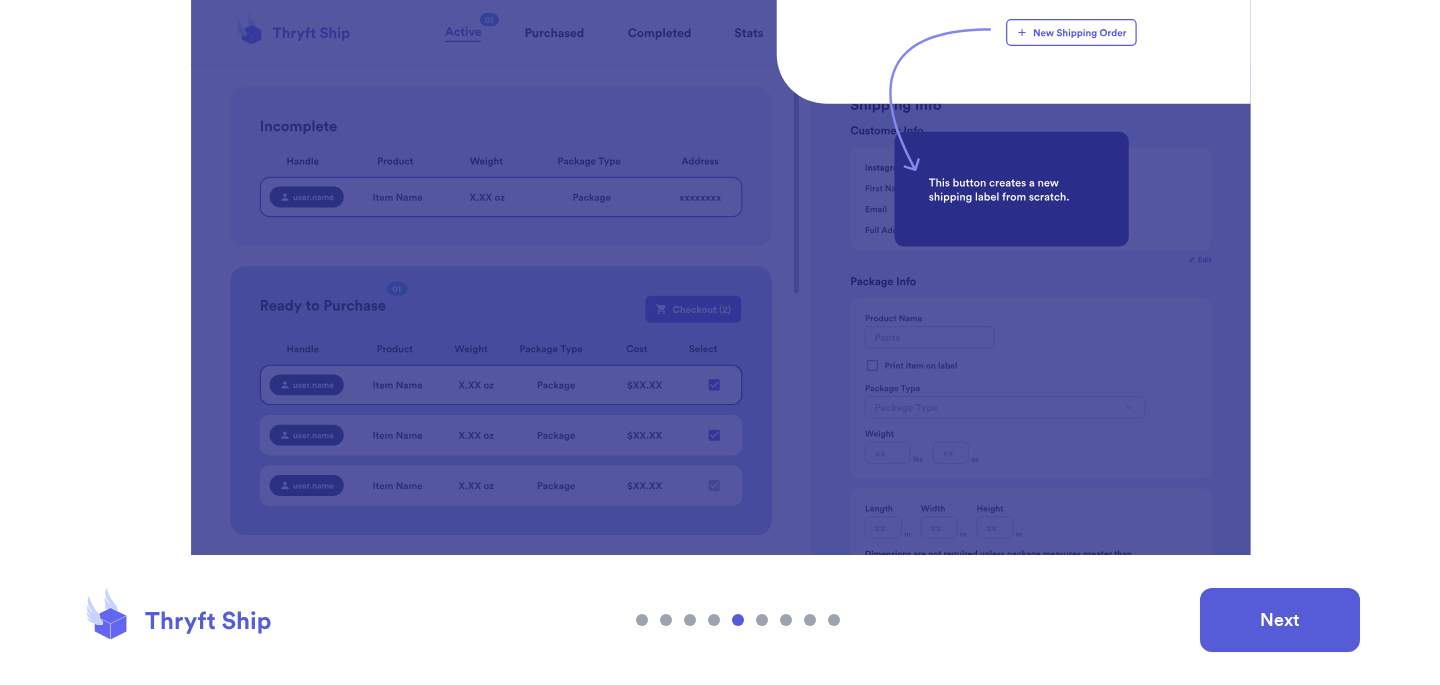 click on "Next" at bounding box center (1280, 620) 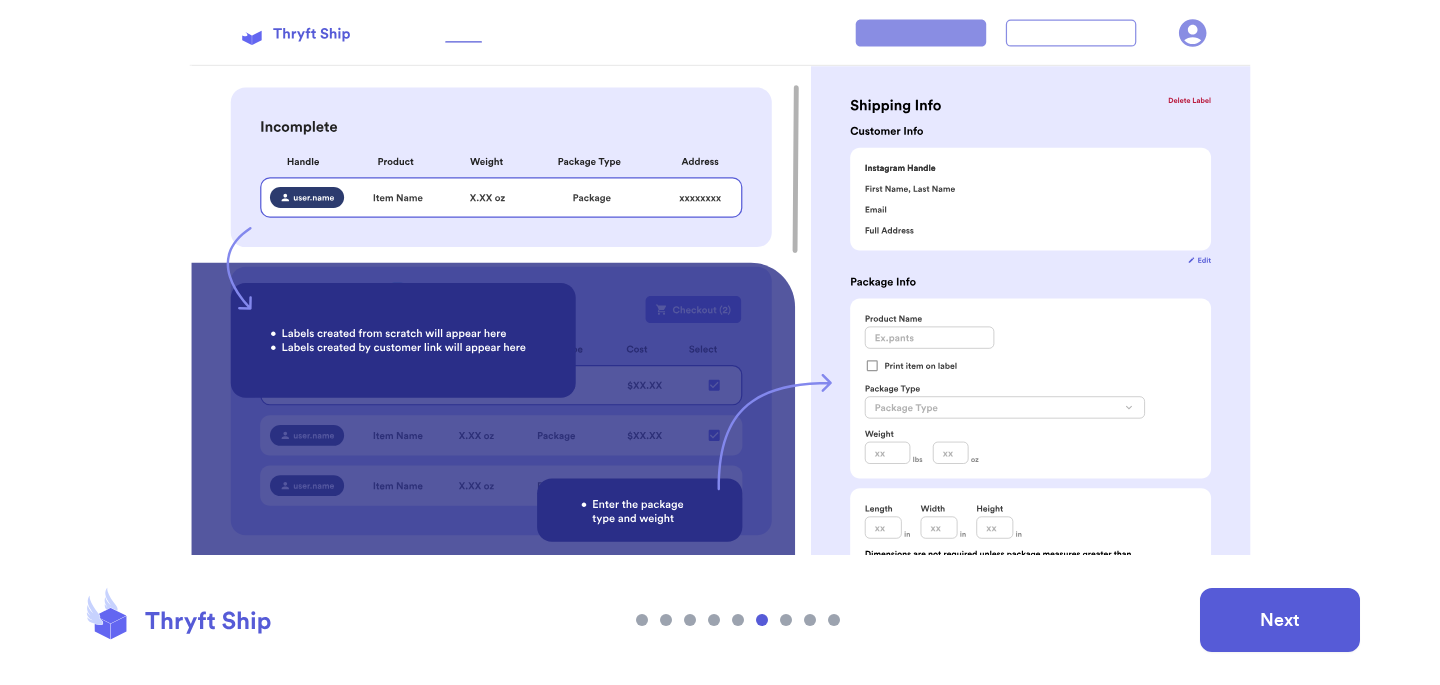 click on "Next" at bounding box center [1280, 620] 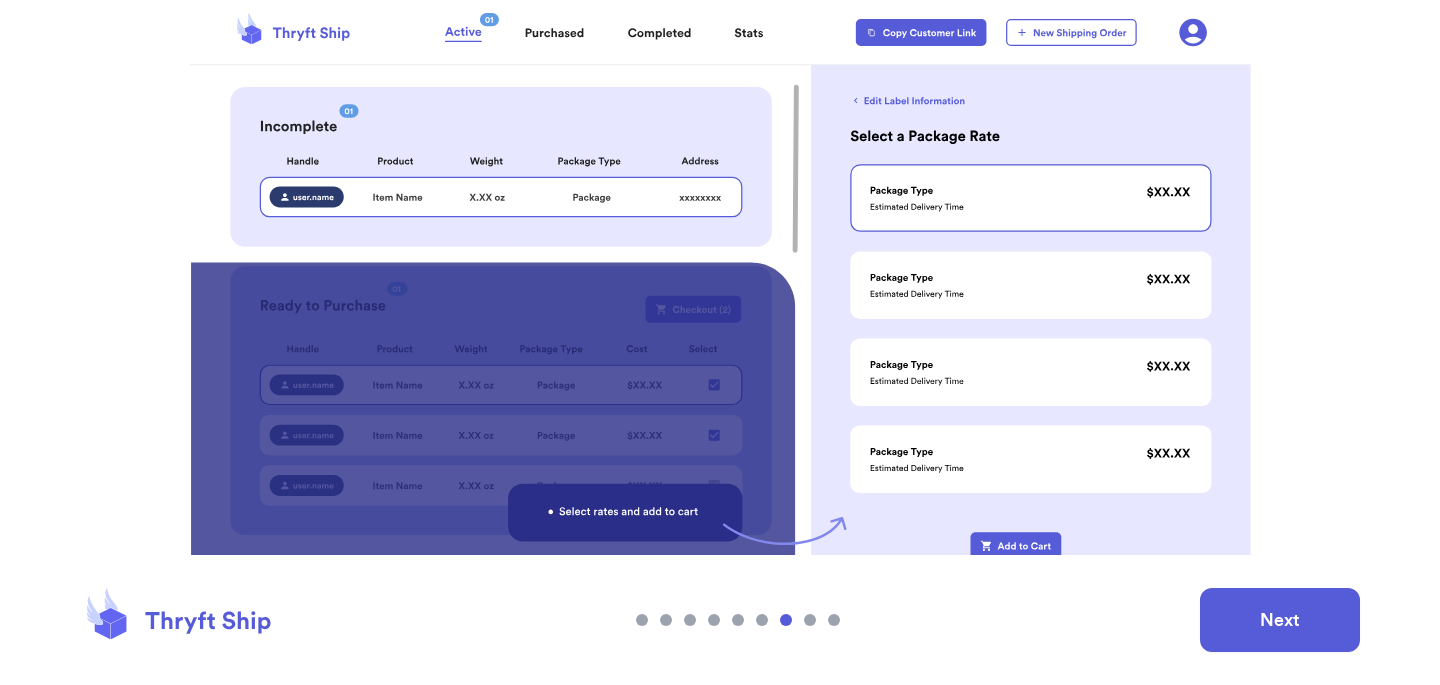 click on "Next" at bounding box center (1280, 620) 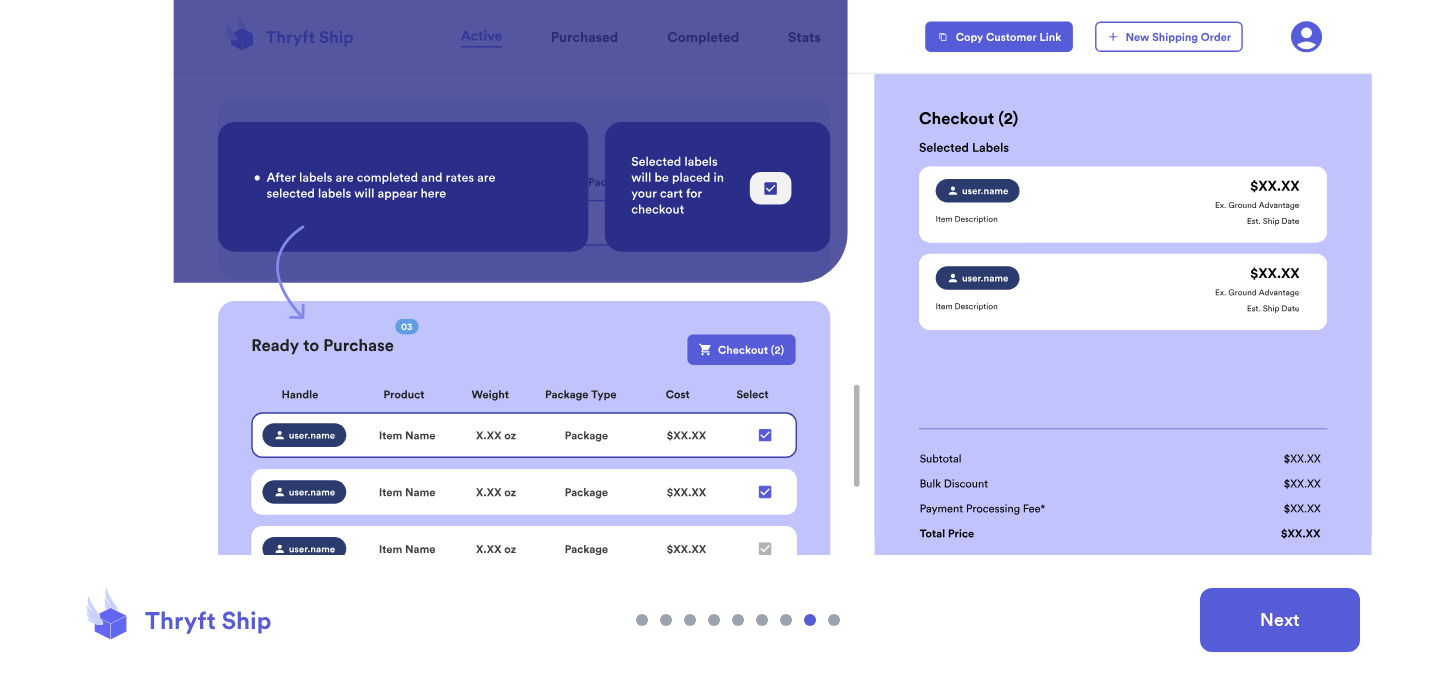 click on "Next" at bounding box center [1280, 620] 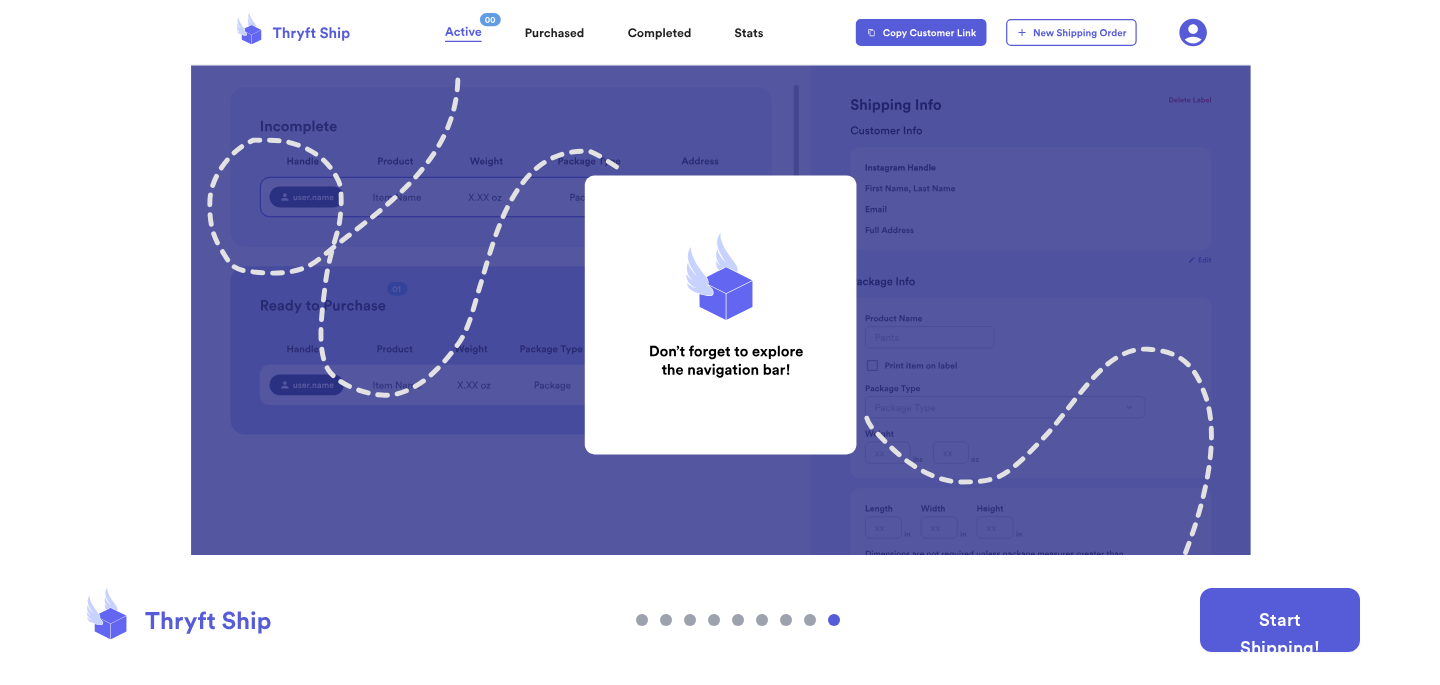 click on "Start Shipping!" at bounding box center [1280, 620] 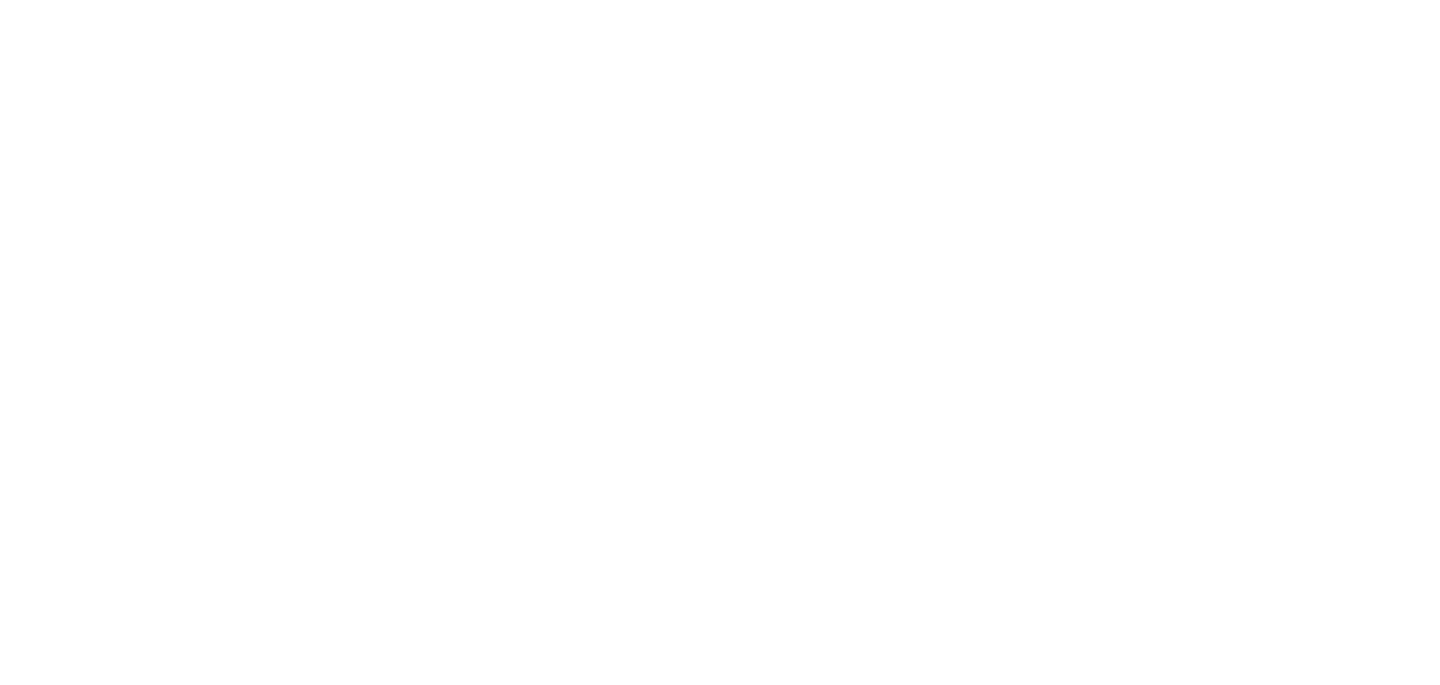 scroll, scrollTop: 0, scrollLeft: 0, axis: both 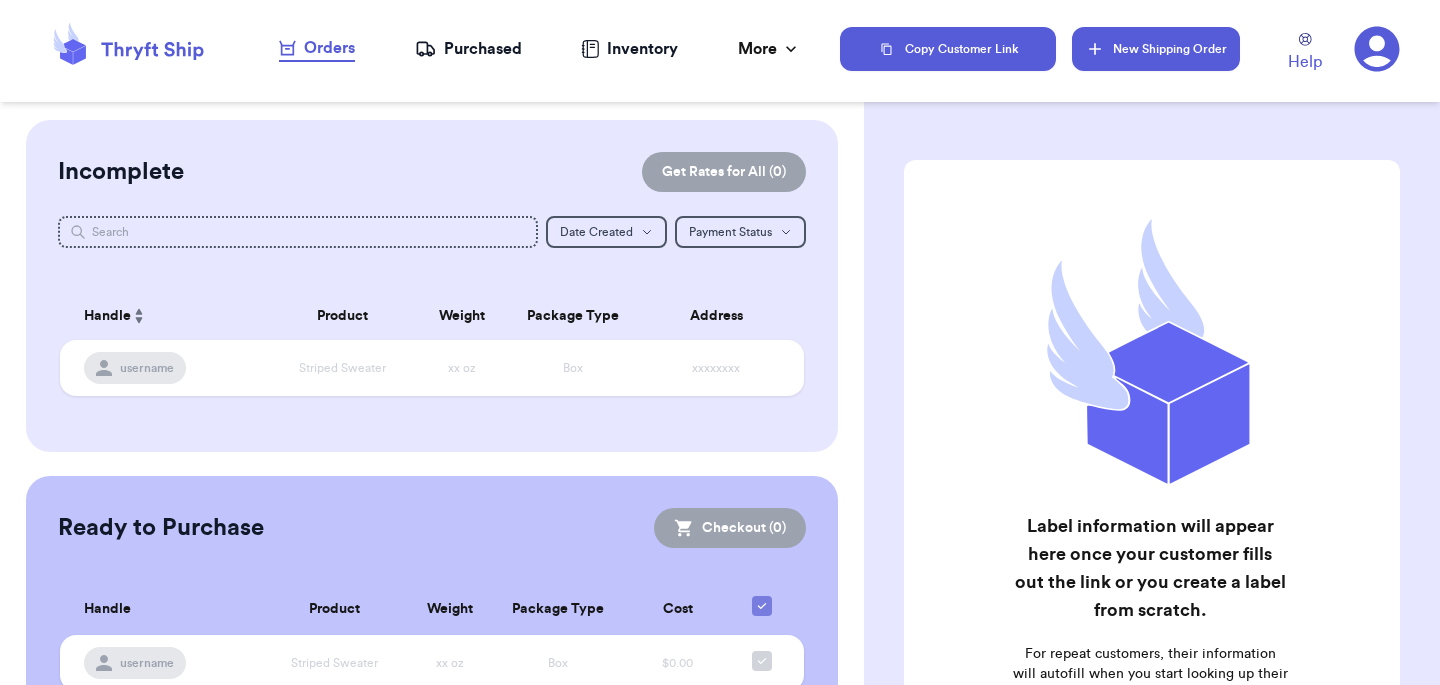 click on "New Shipping Order" at bounding box center [1156, 49] 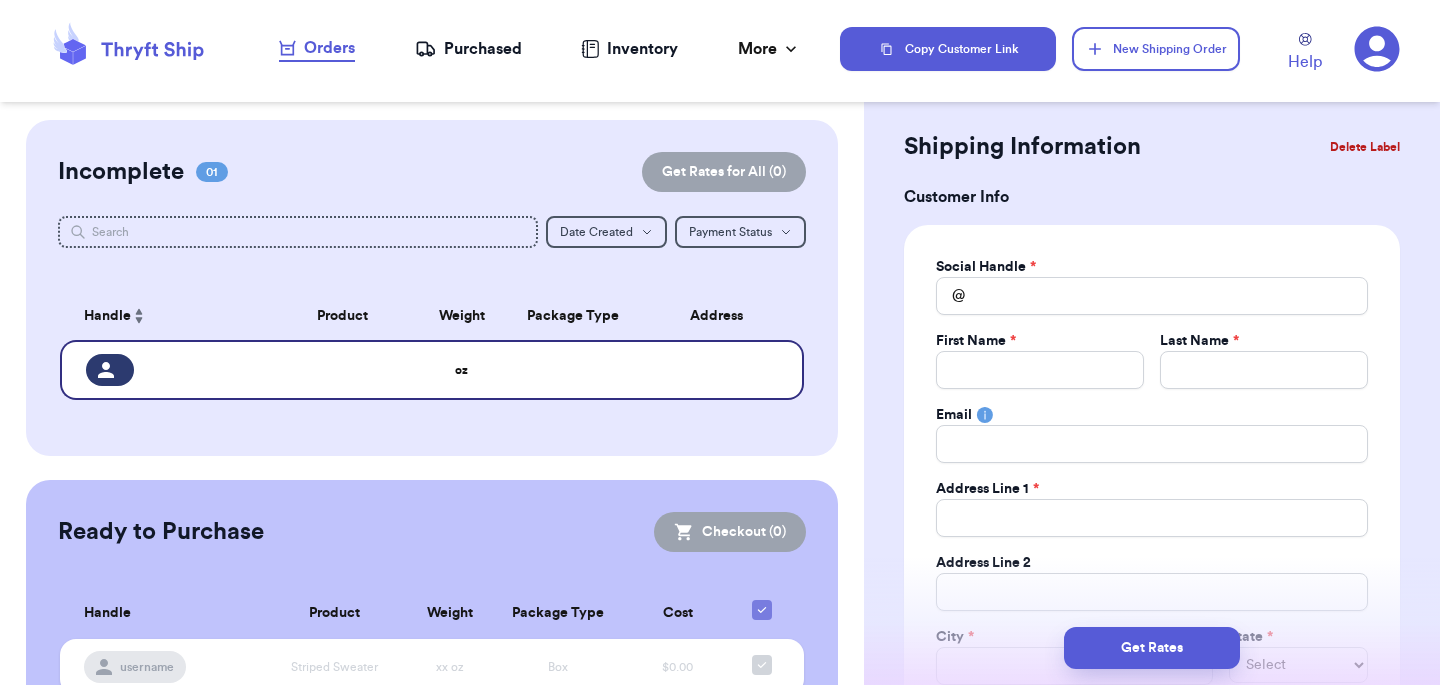 scroll, scrollTop: 29, scrollLeft: 0, axis: vertical 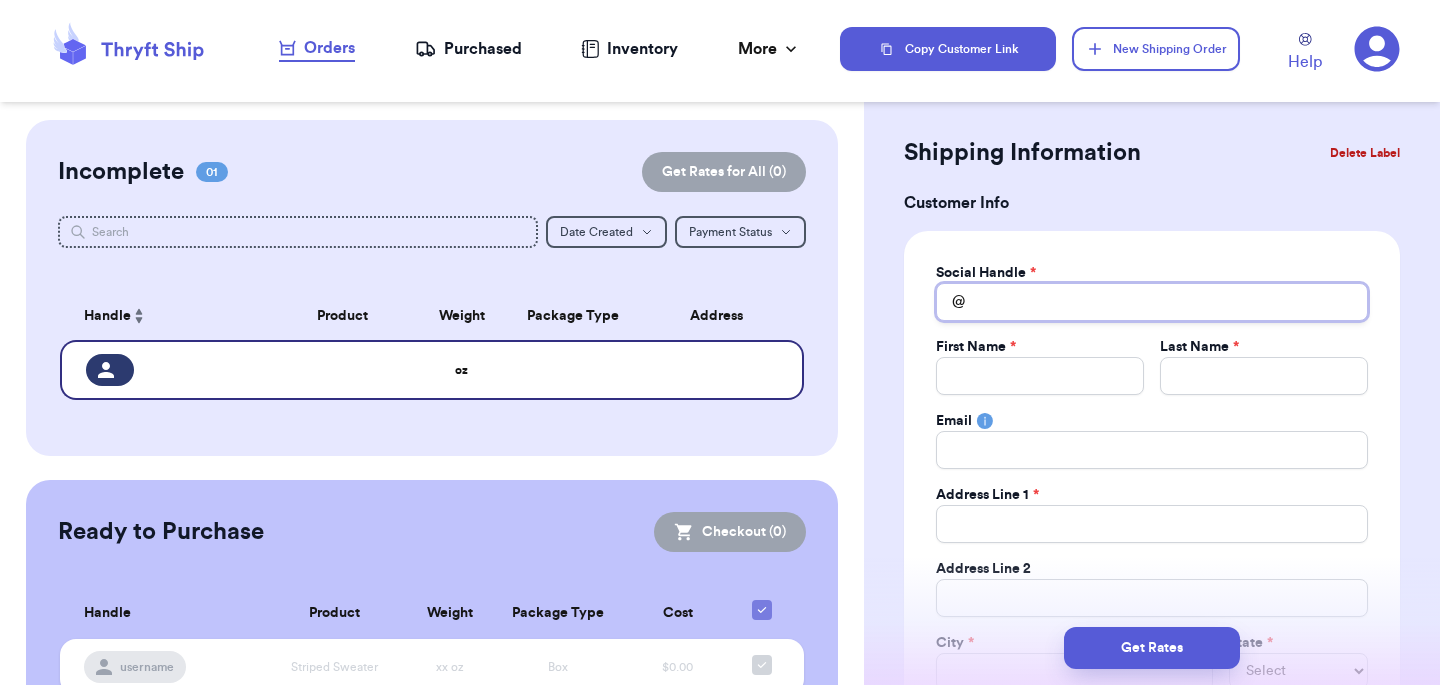 click on "Total Amount Paid" at bounding box center (1152, 302) 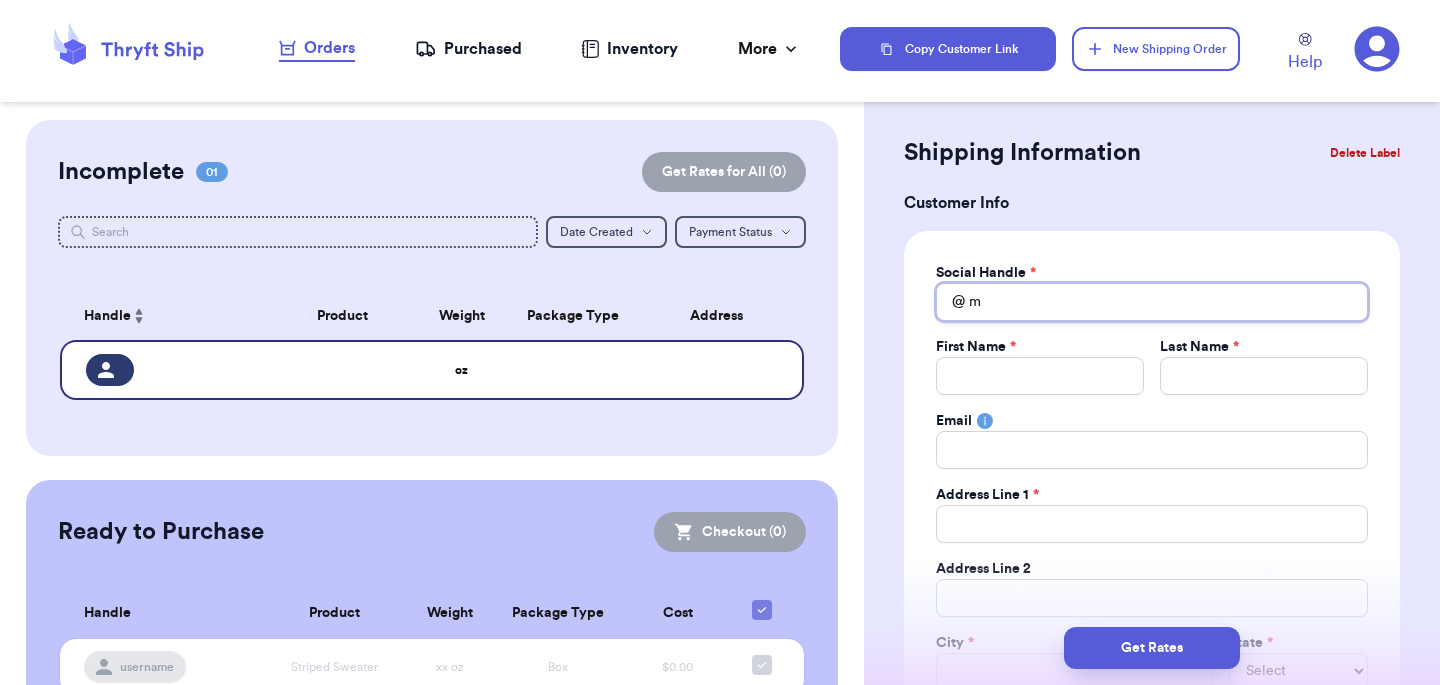 type 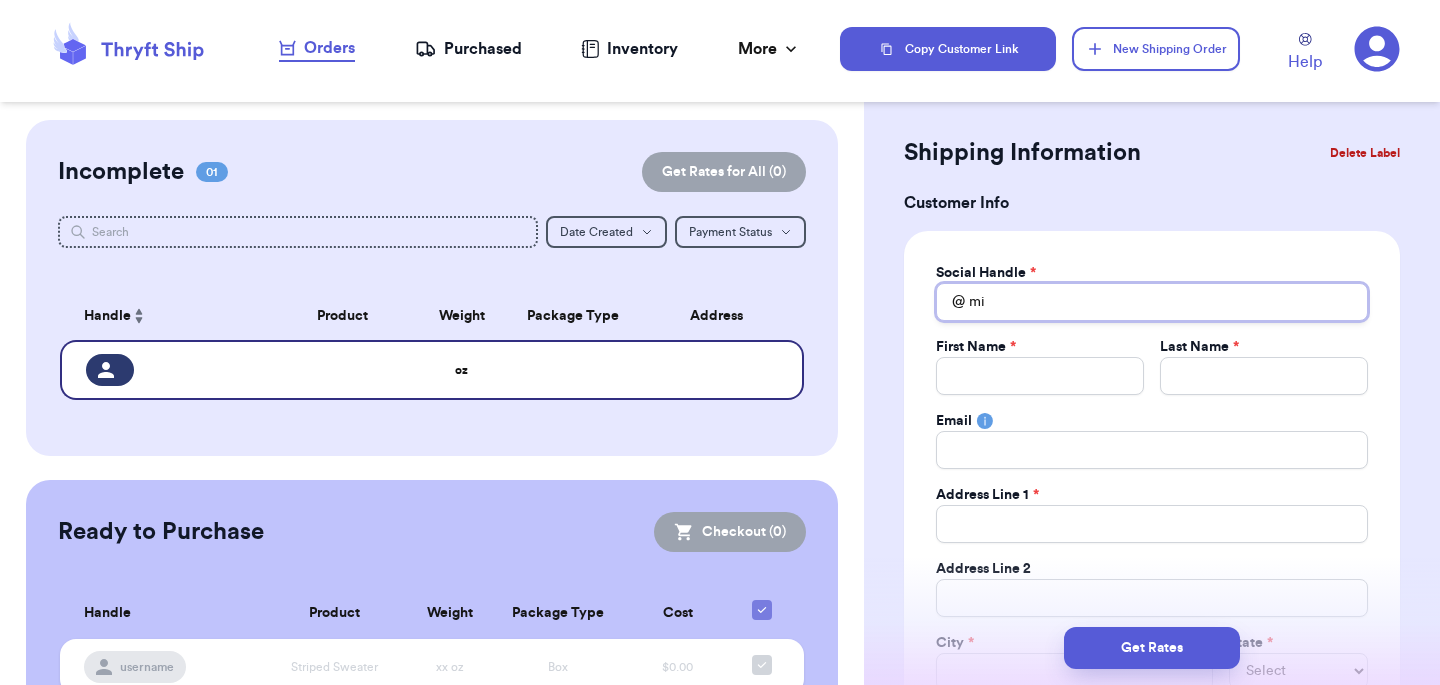 type 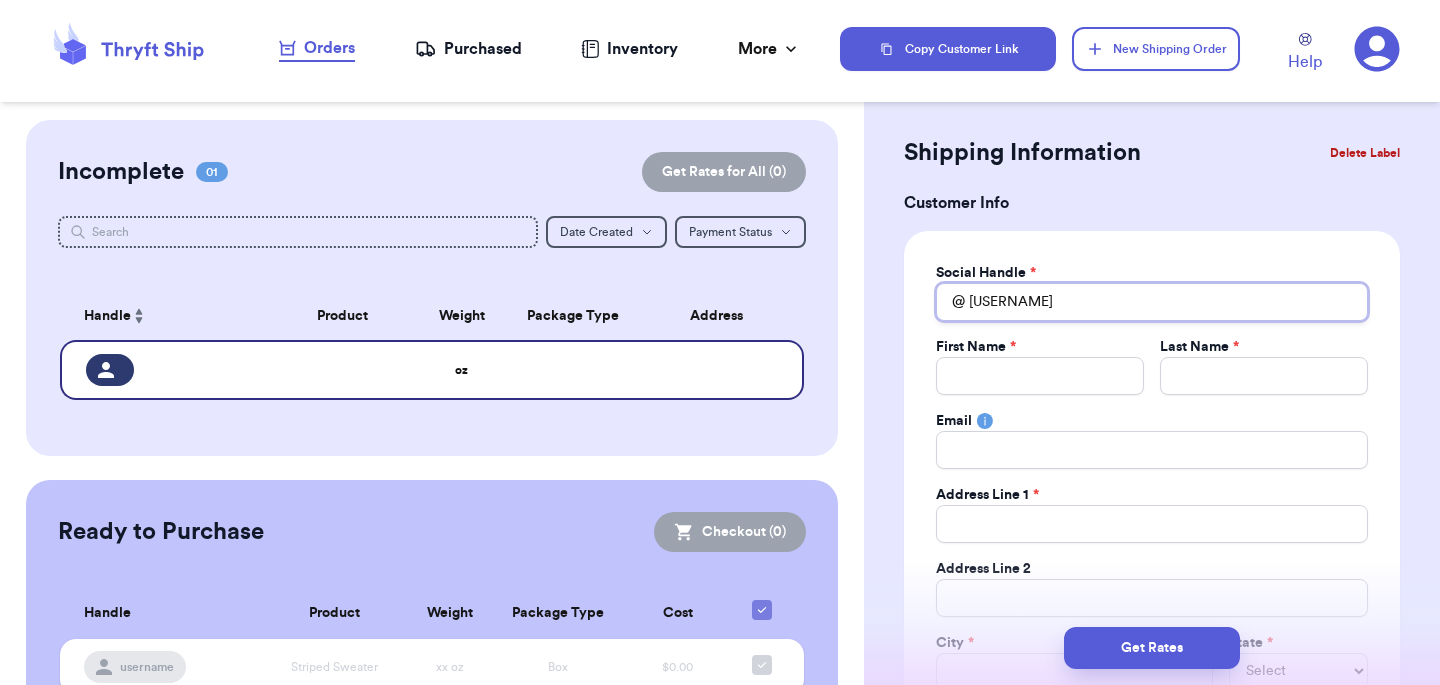type 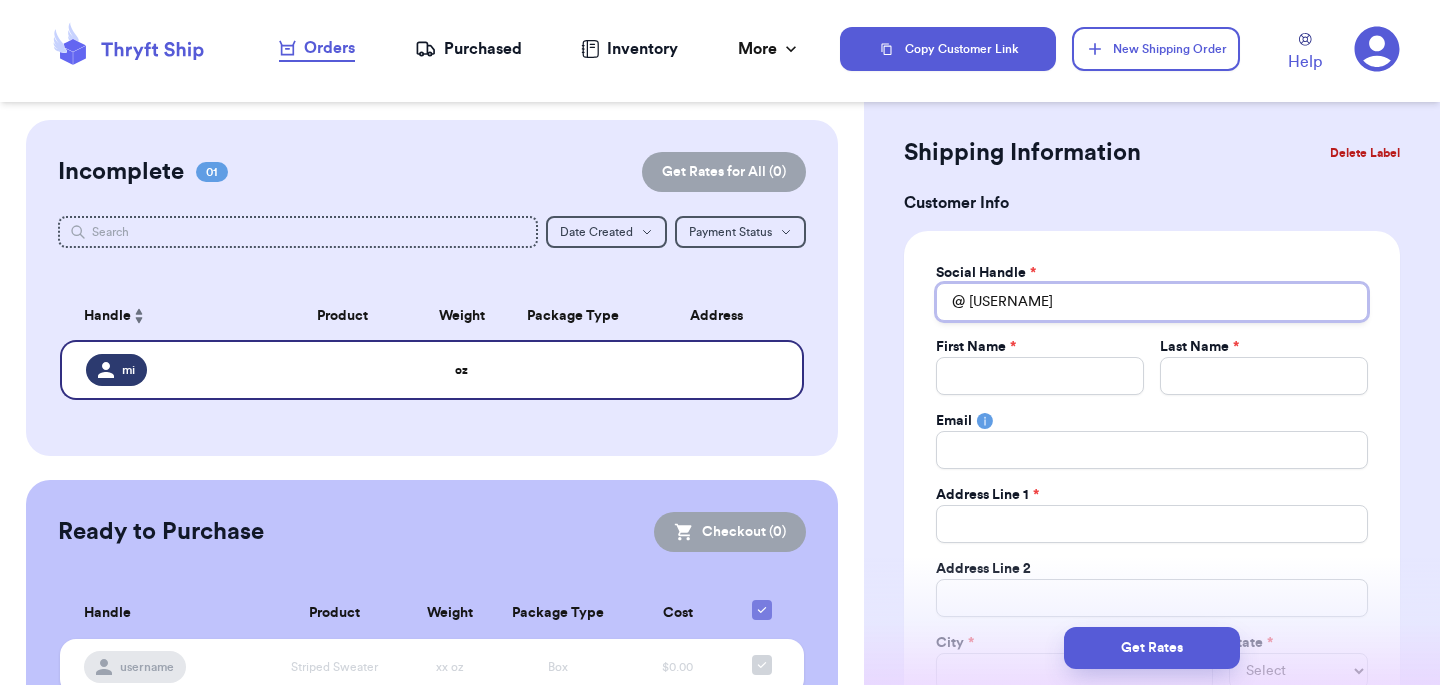 type 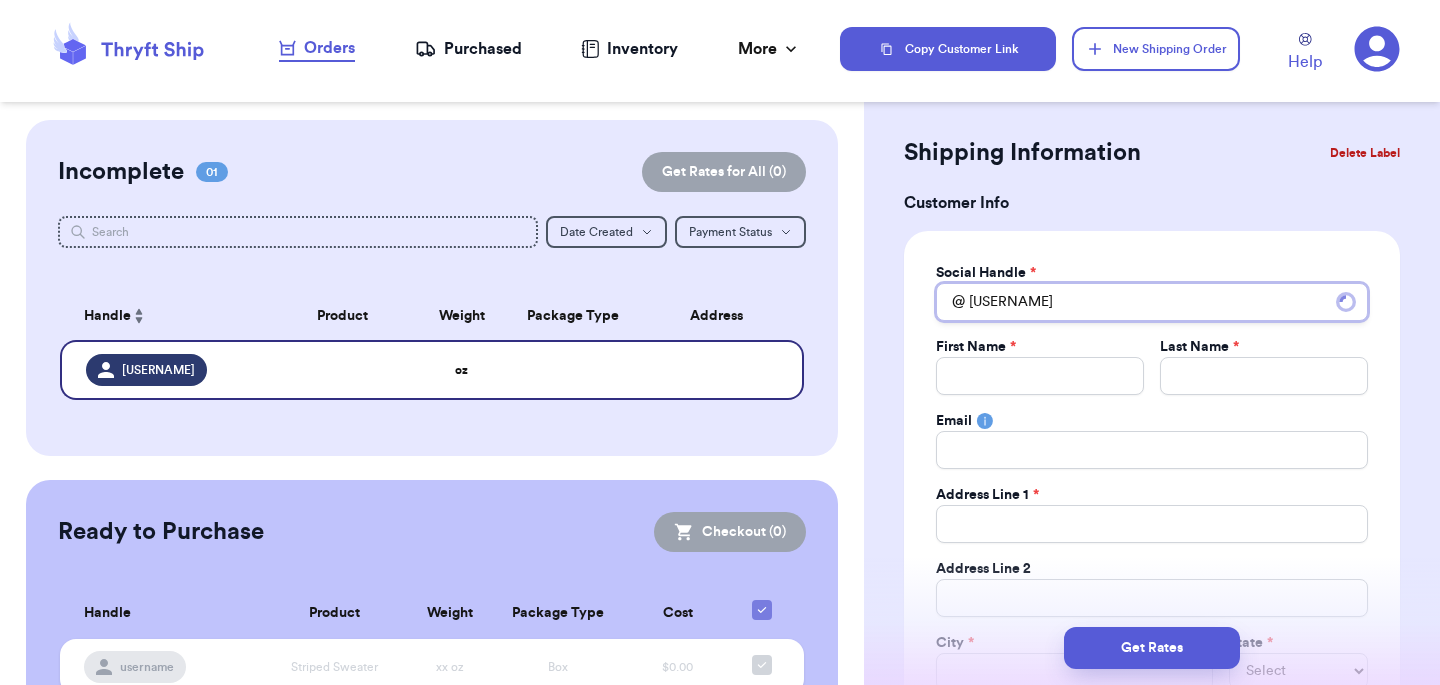 type 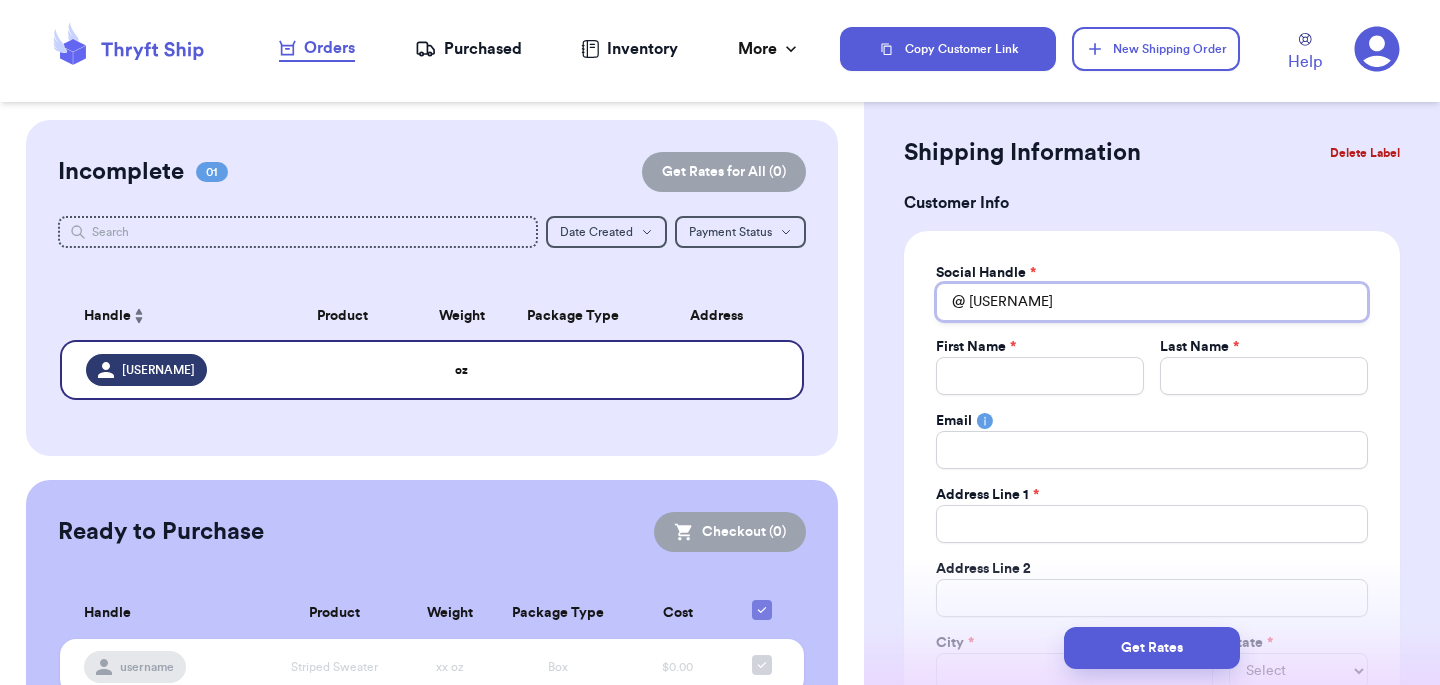 type on "[USERNAME]" 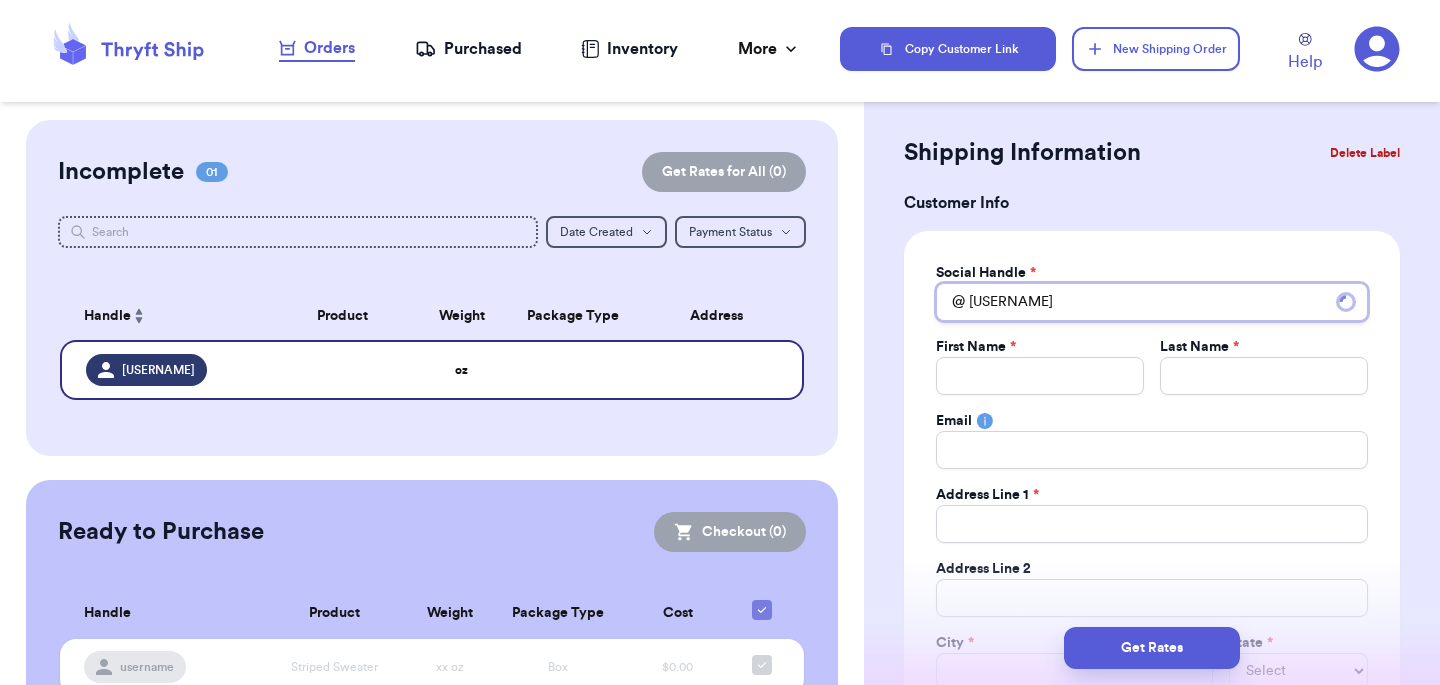 type on "[USERNAME]" 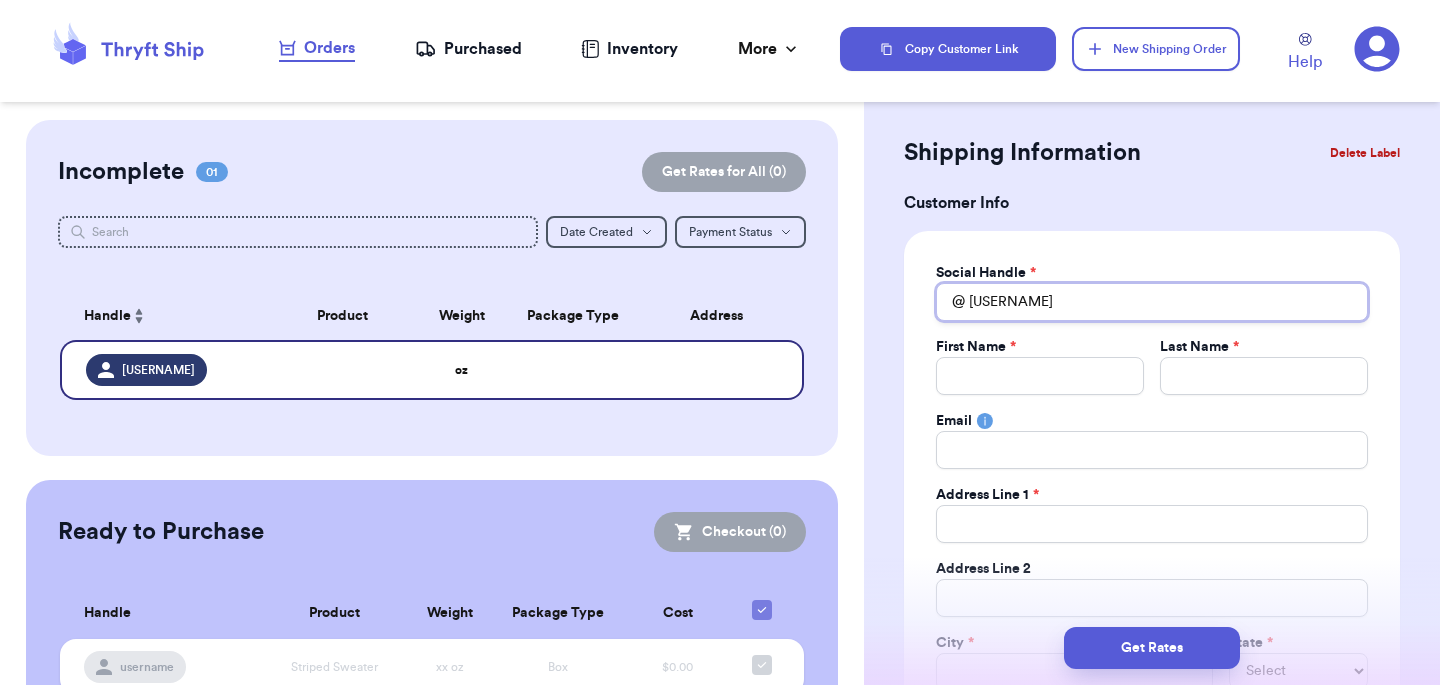 type 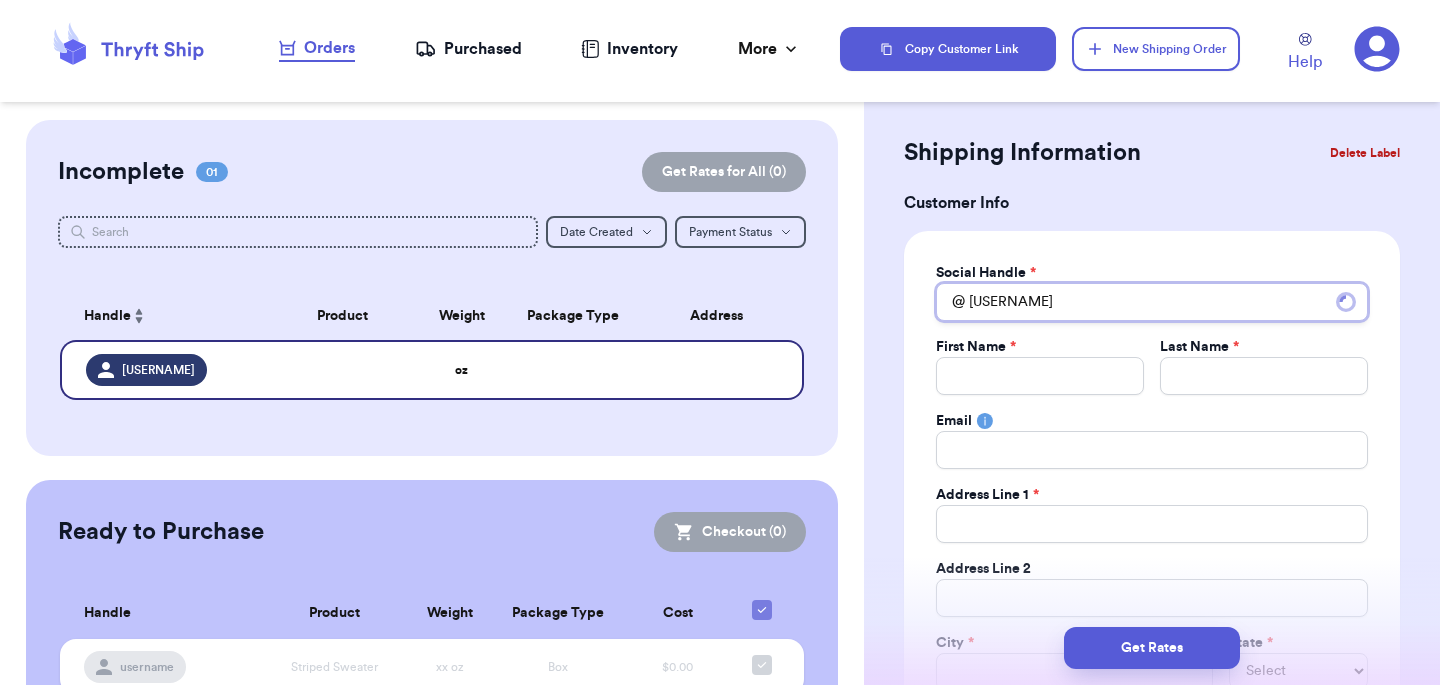 type on "[USERNAME]" 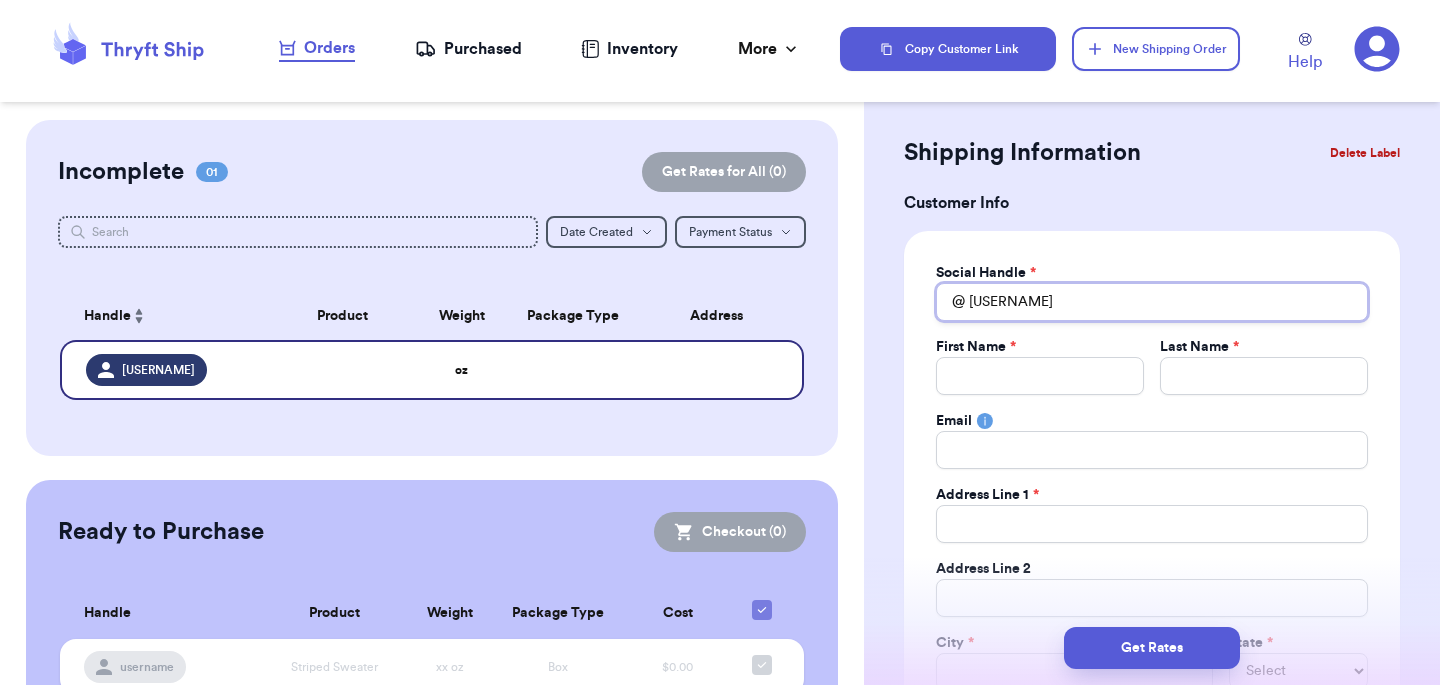 type 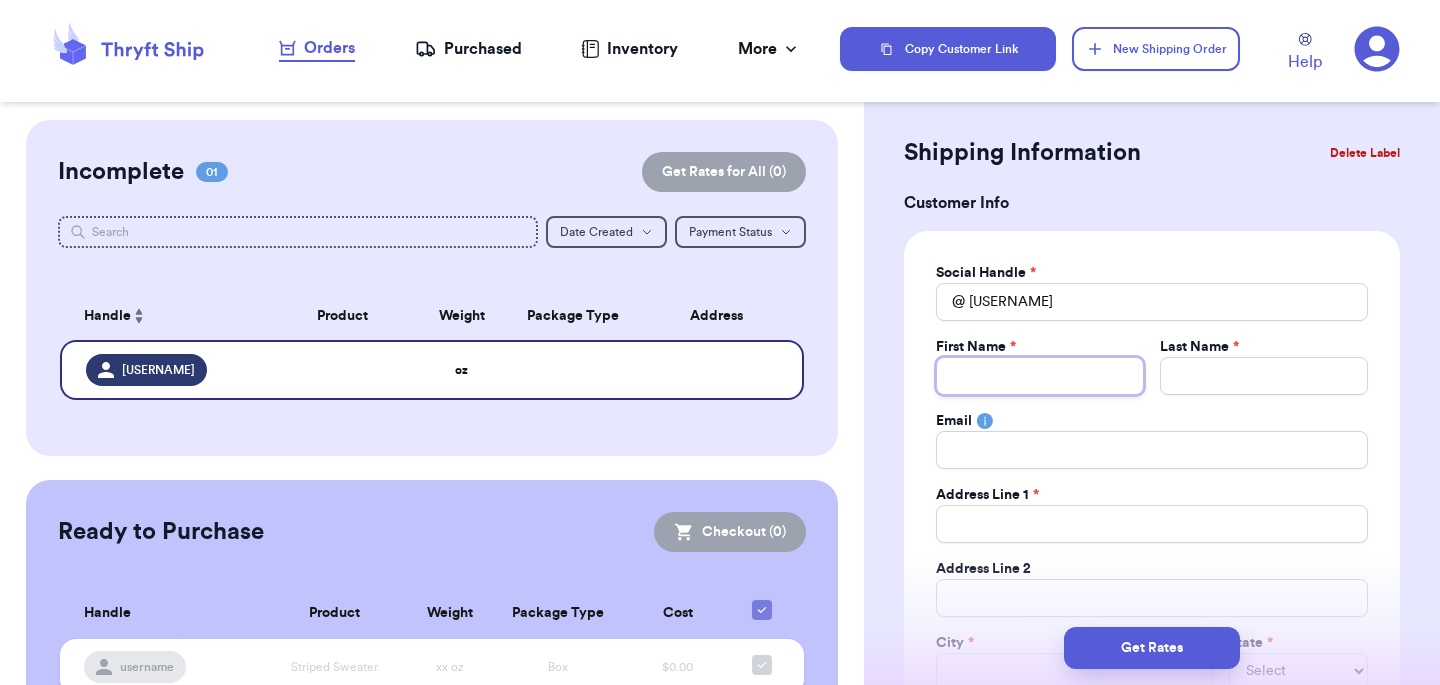 type 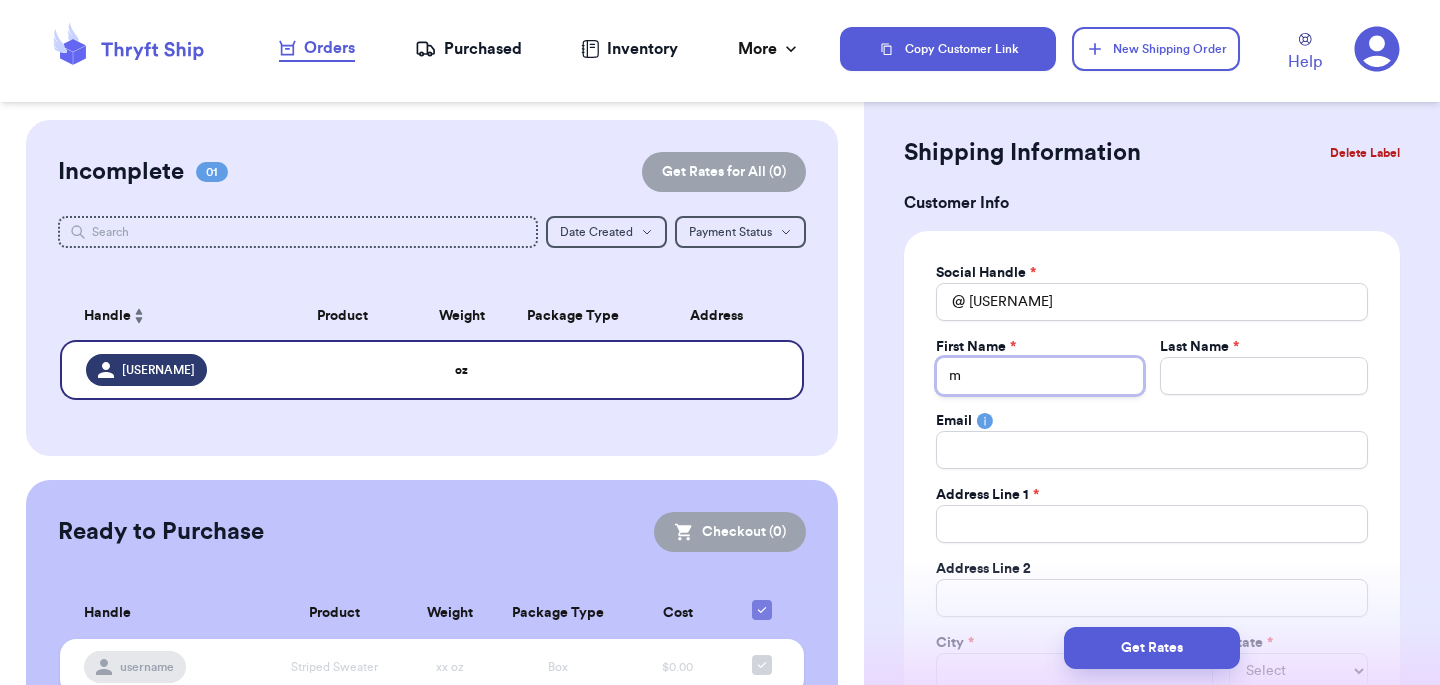 type 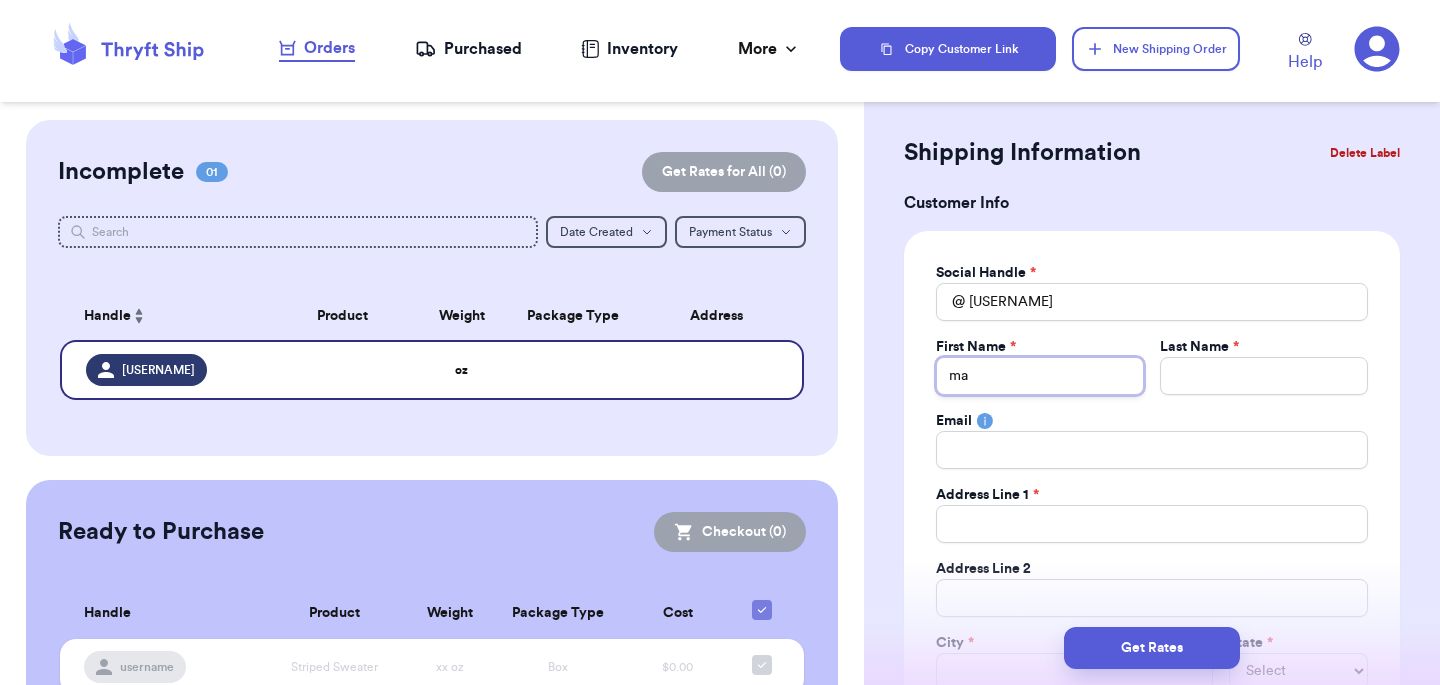 type 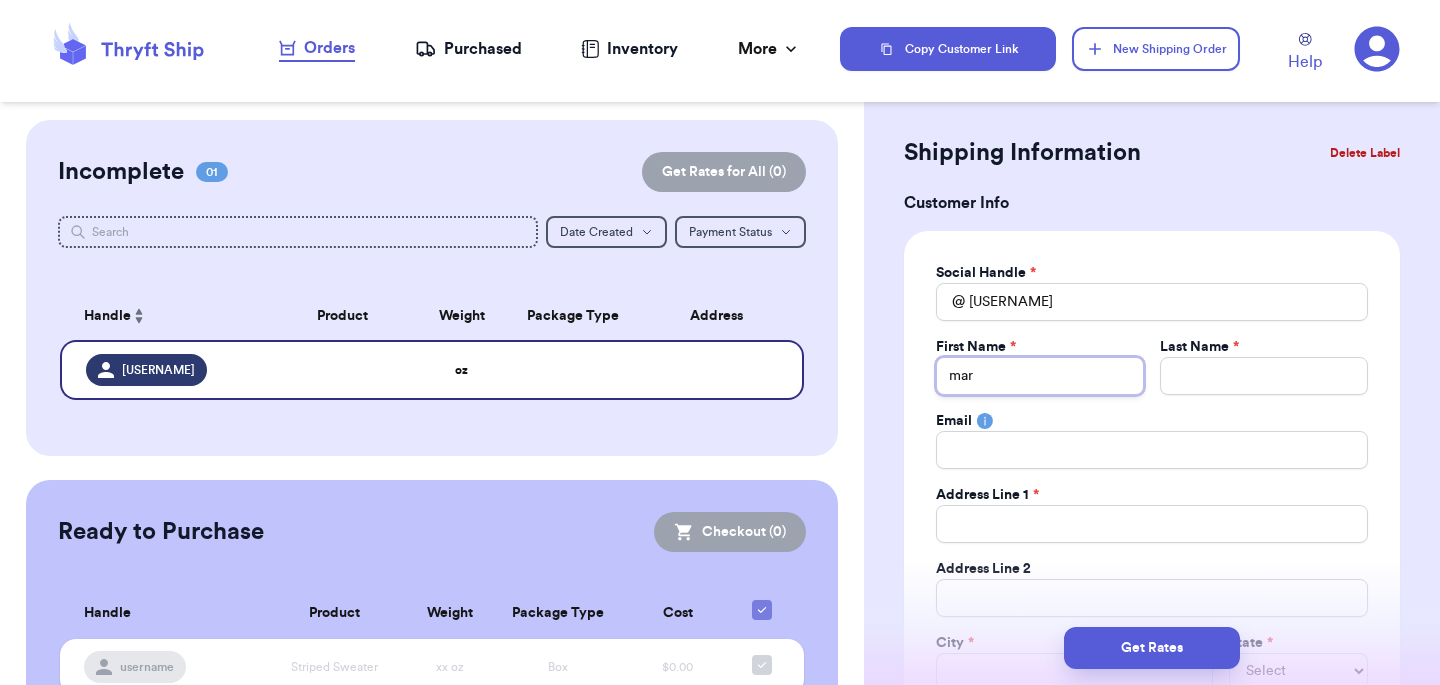 type on "[FIRST]" 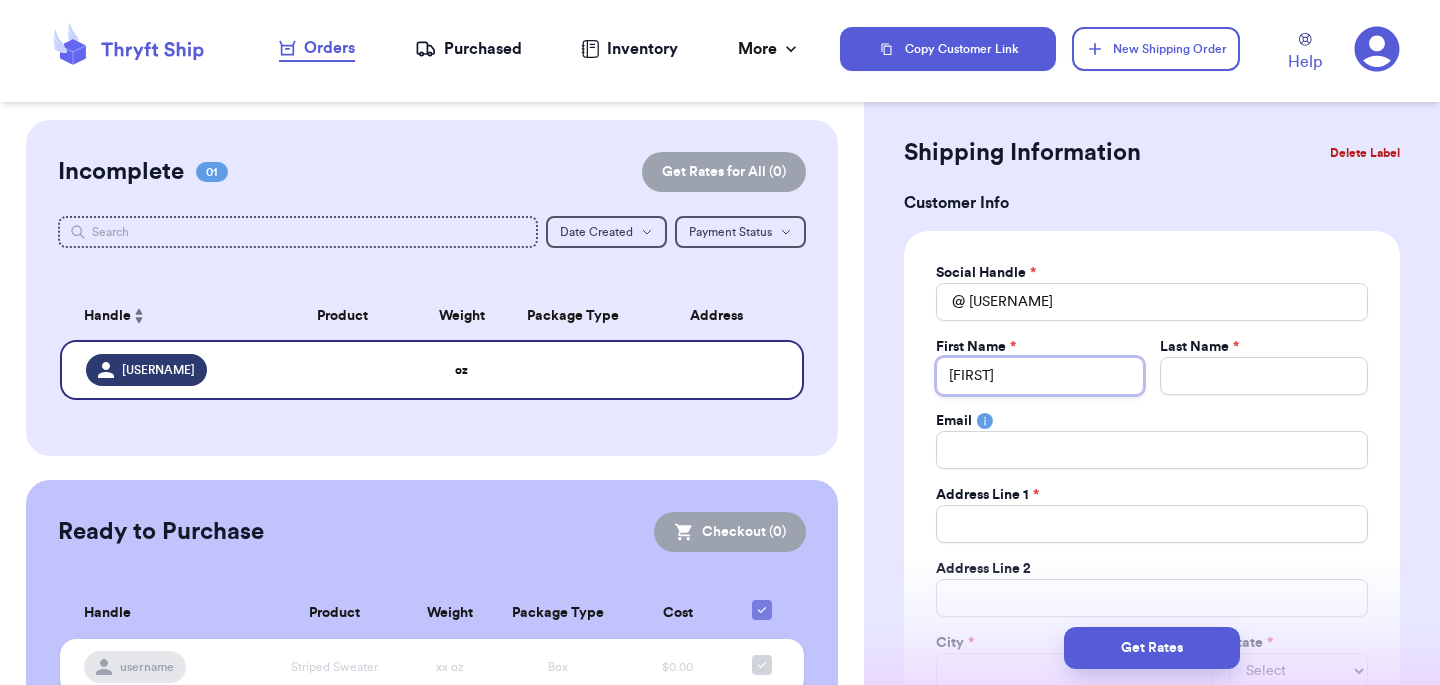 type on "[USERNAME]" 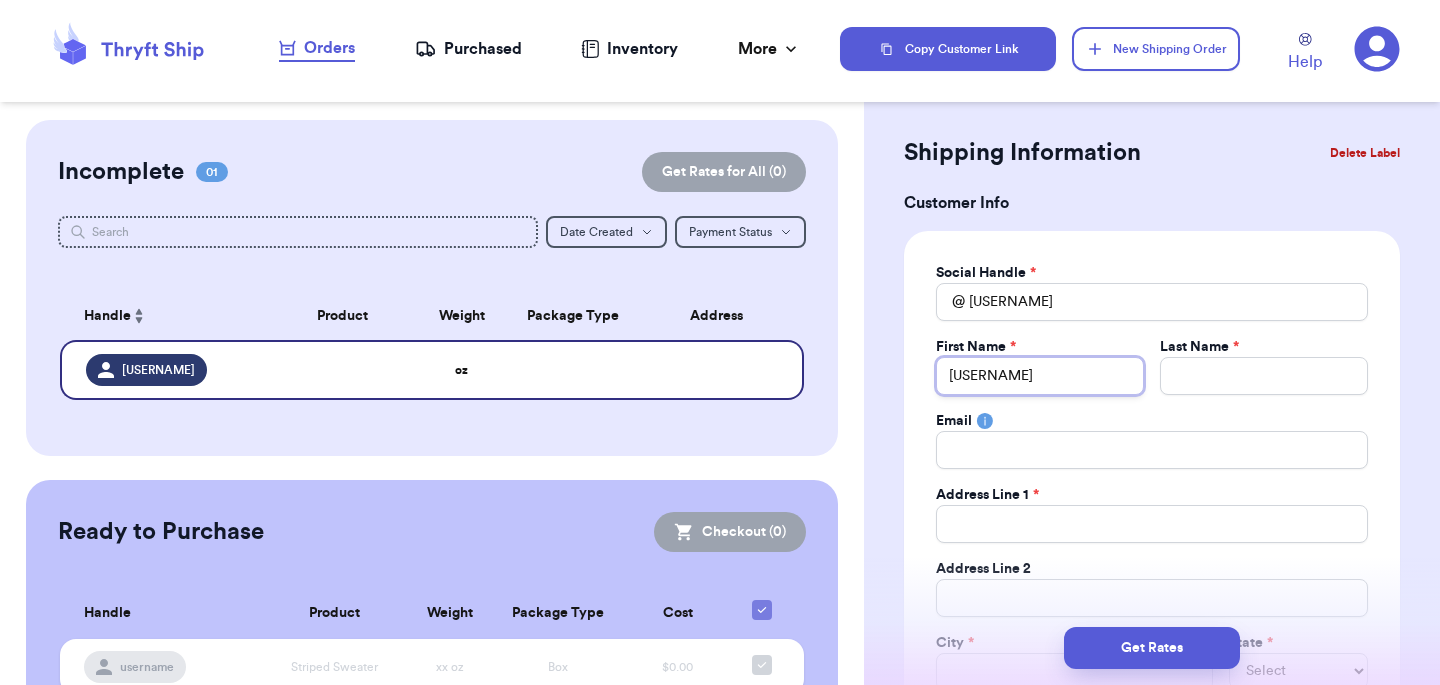 type on "[FIRST]" 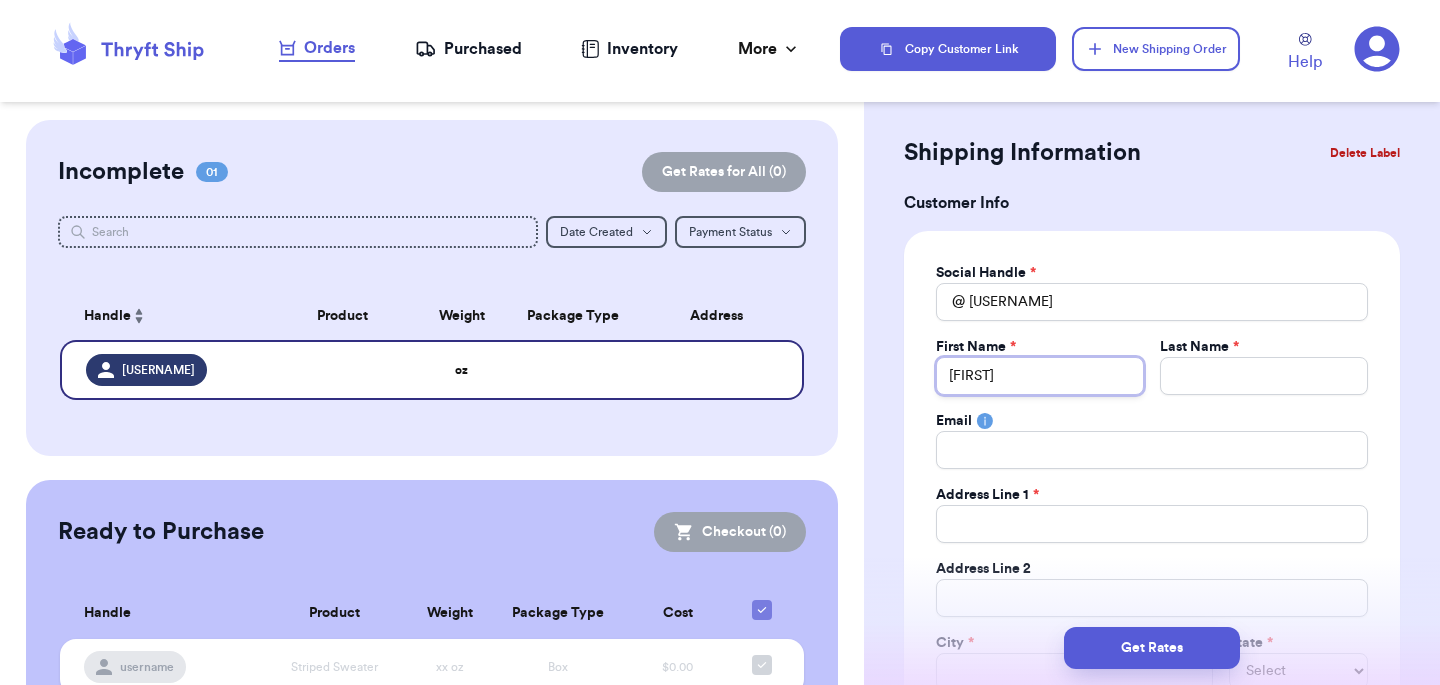 type on "[FIRST]" 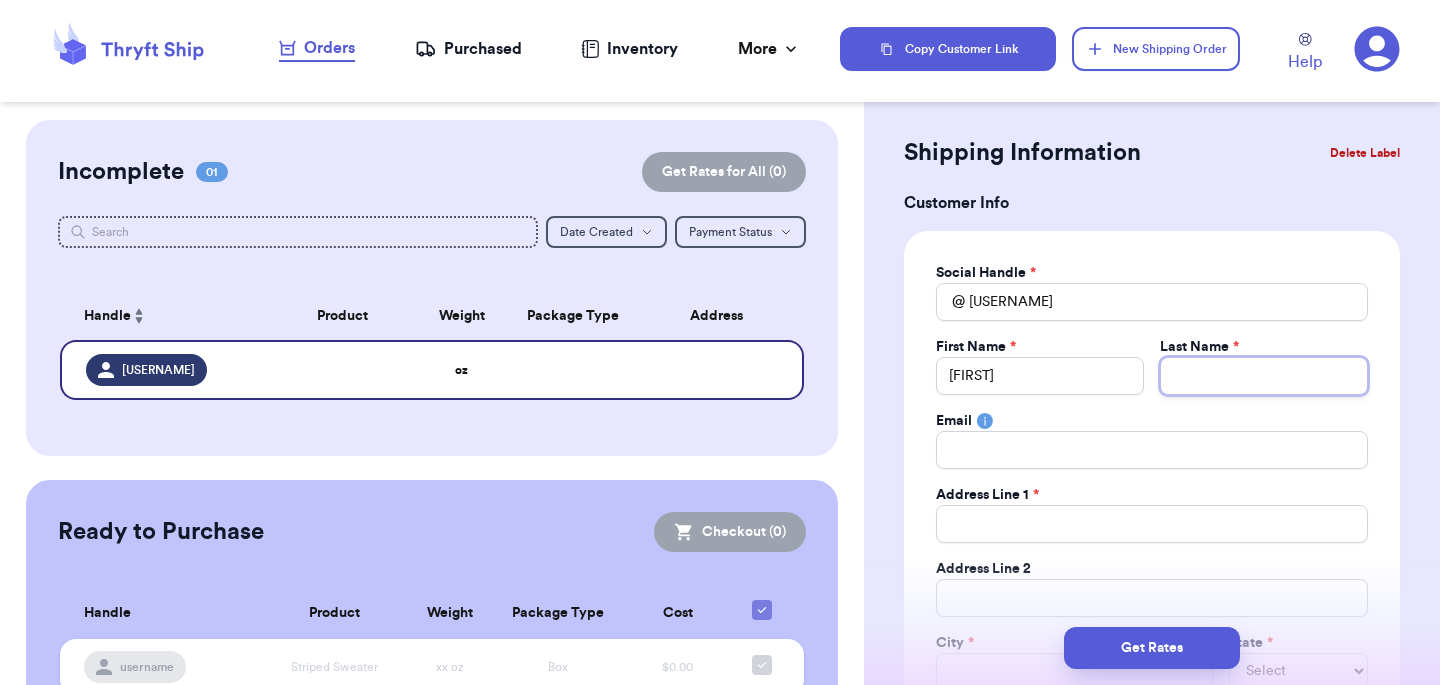 type 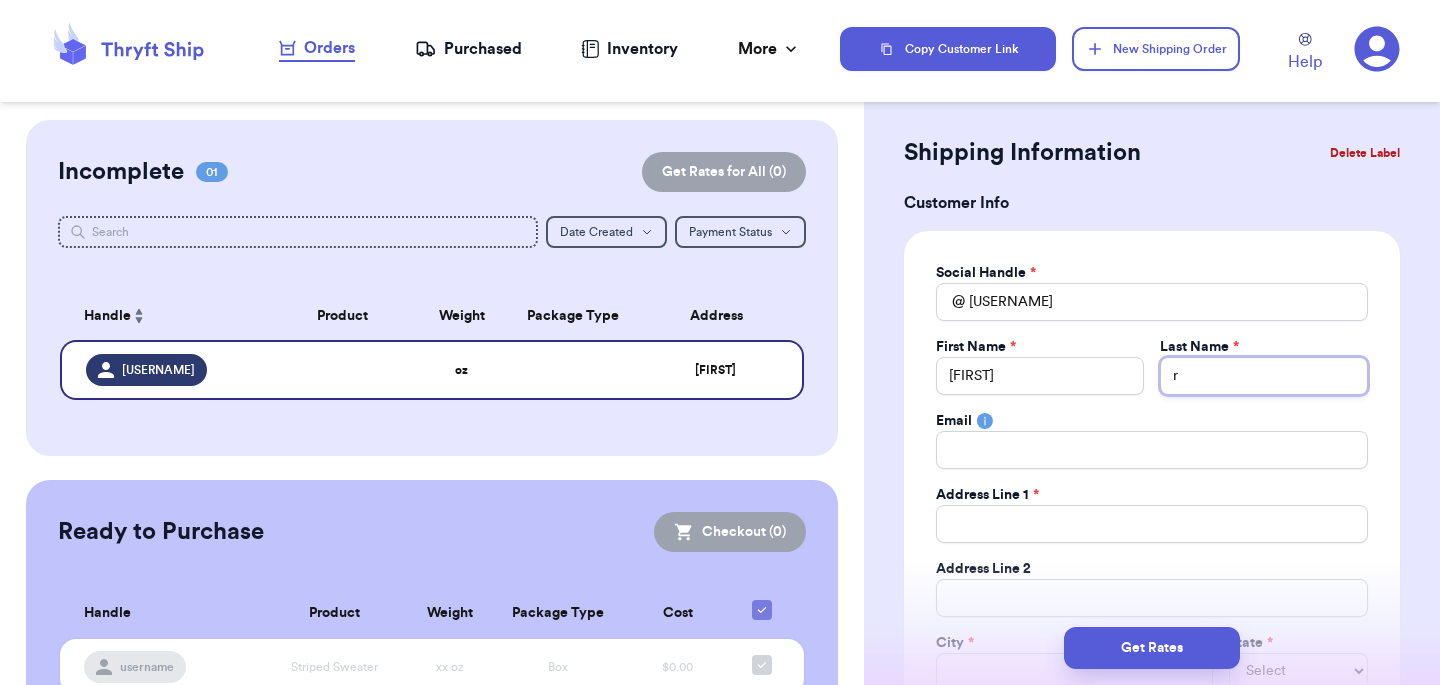 type on "ro" 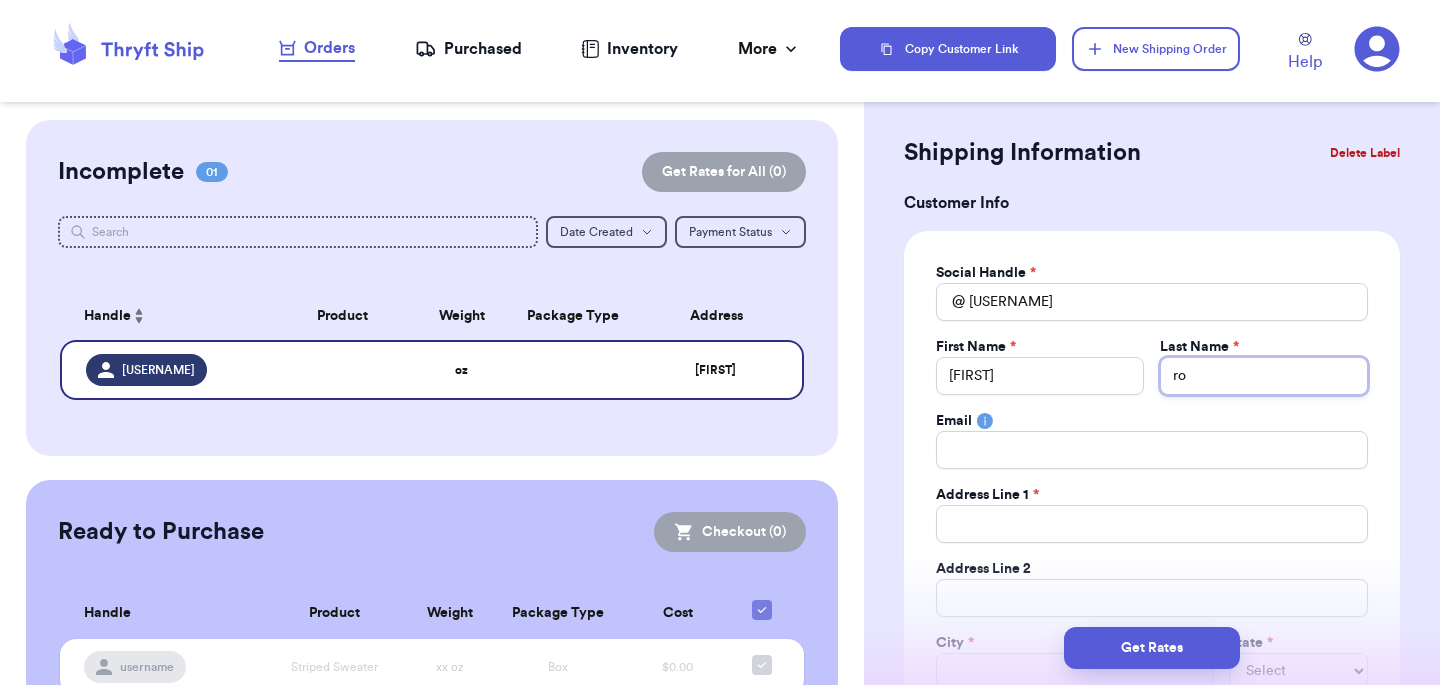 type on "[LAST]" 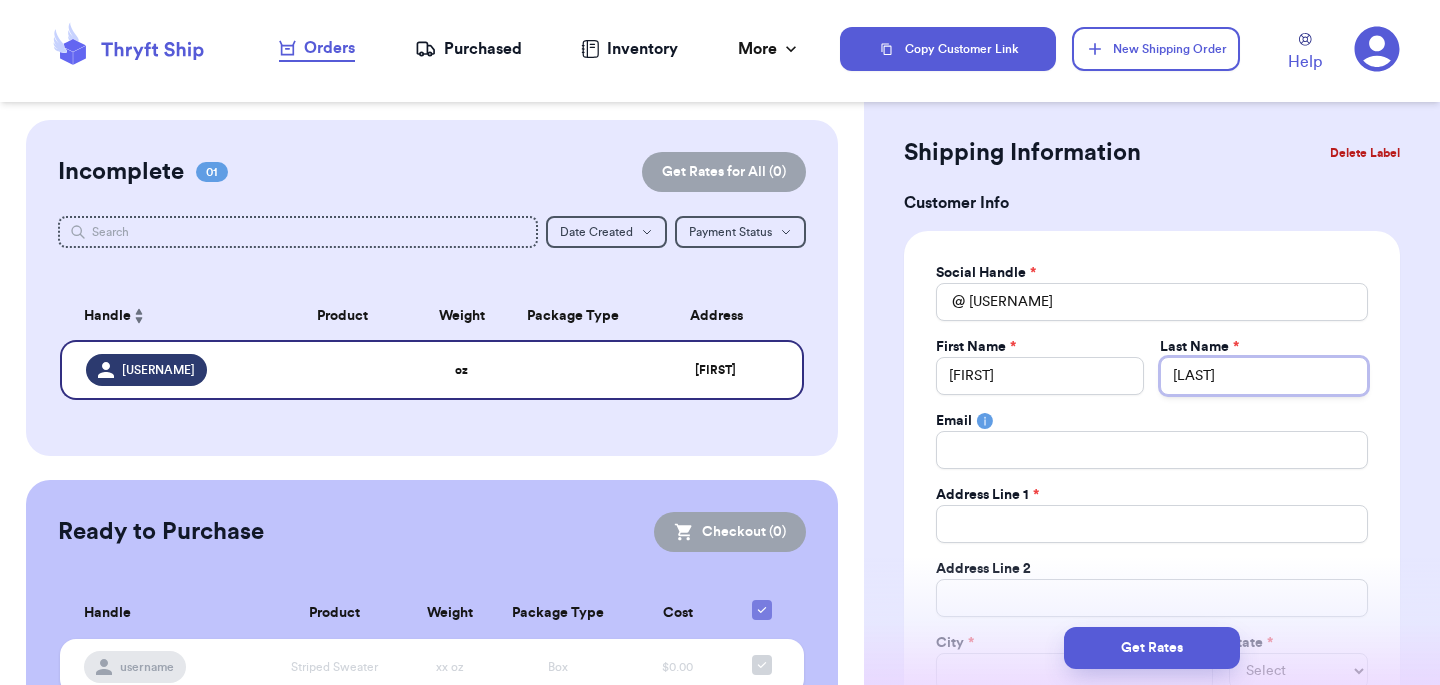 type on "[LAST]" 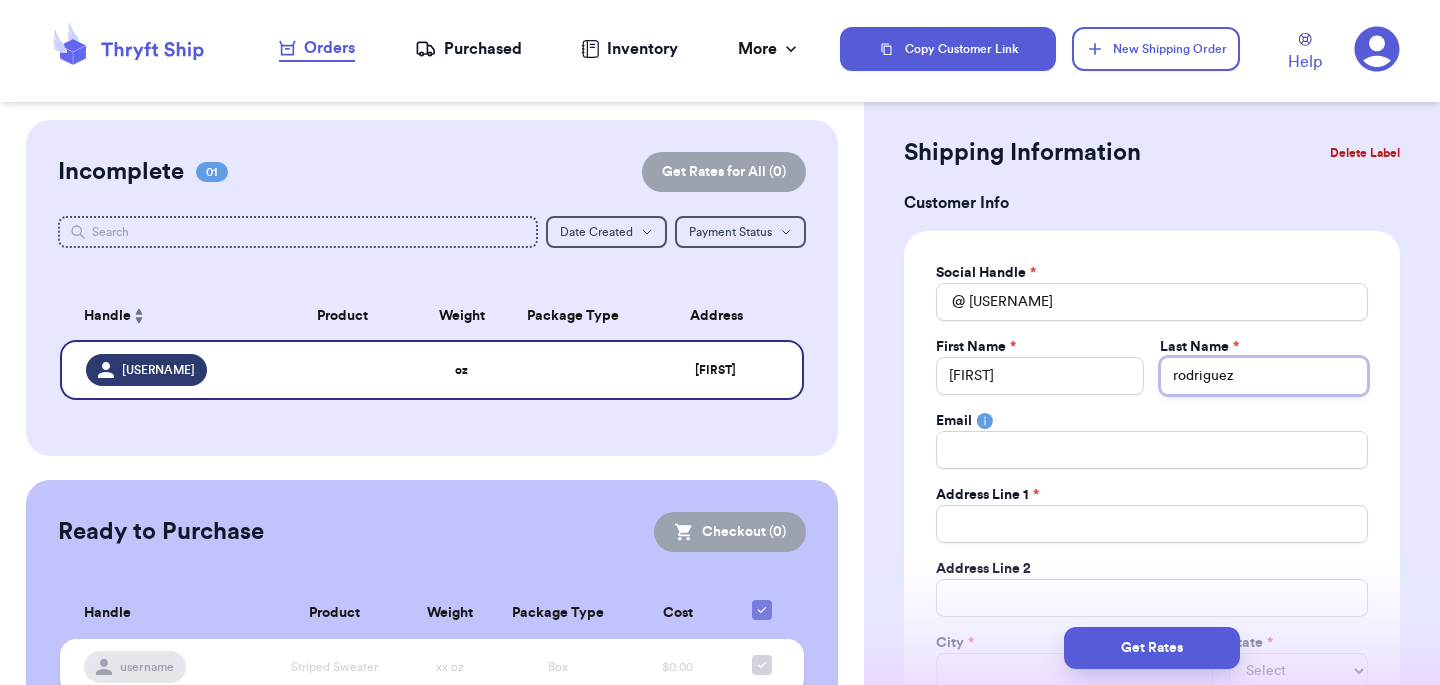 type on "rodriguez" 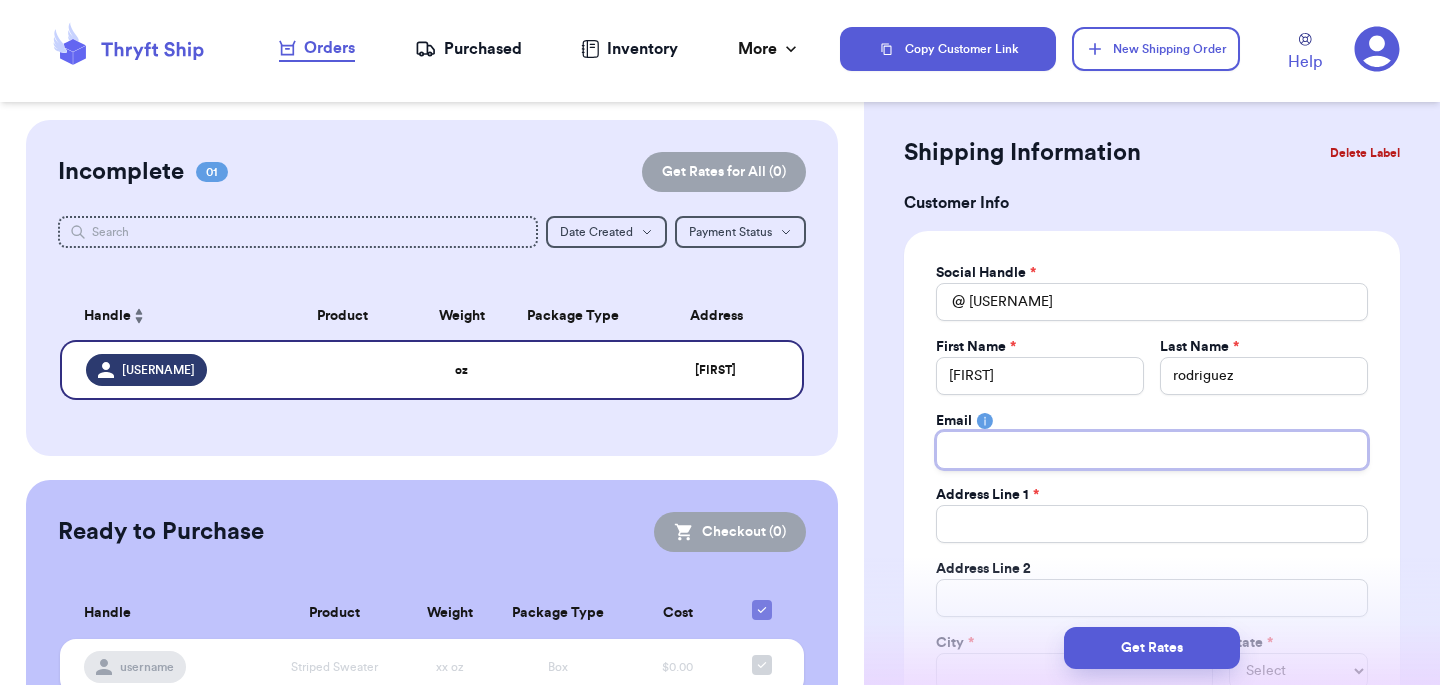 type 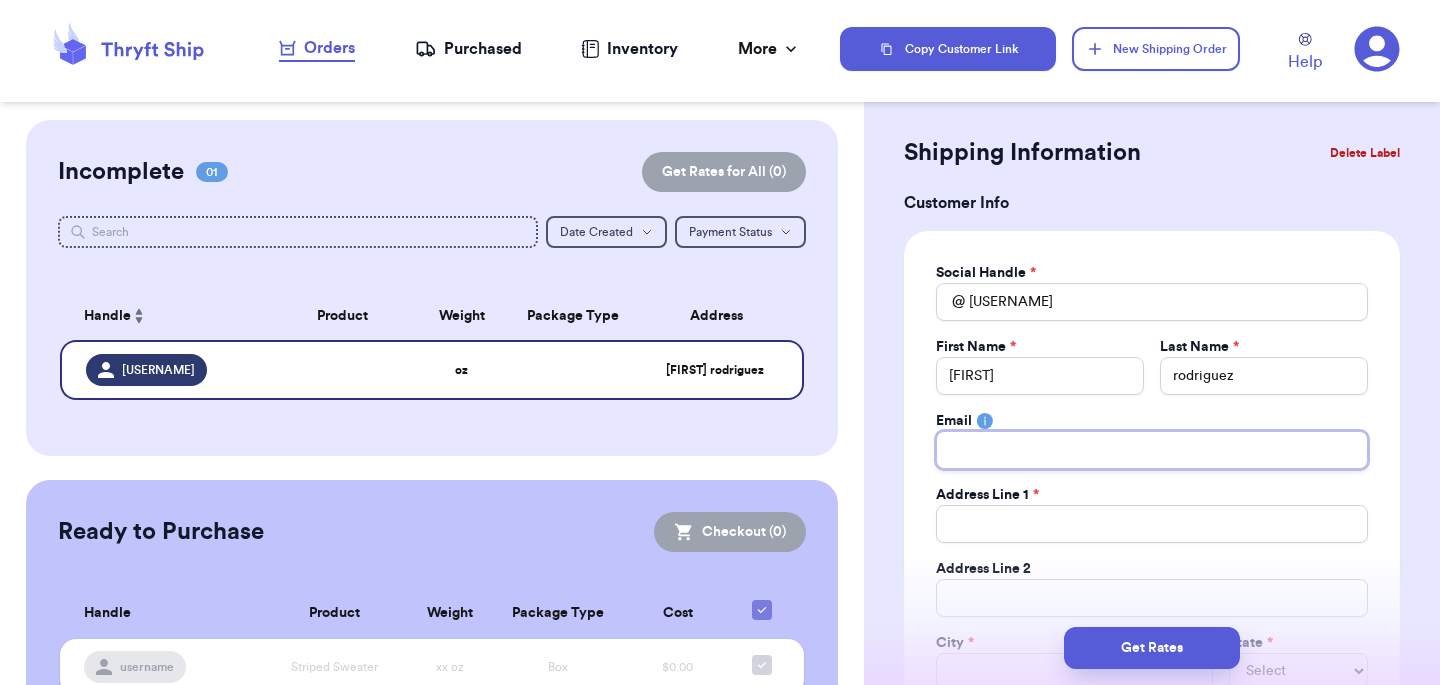 type on "m" 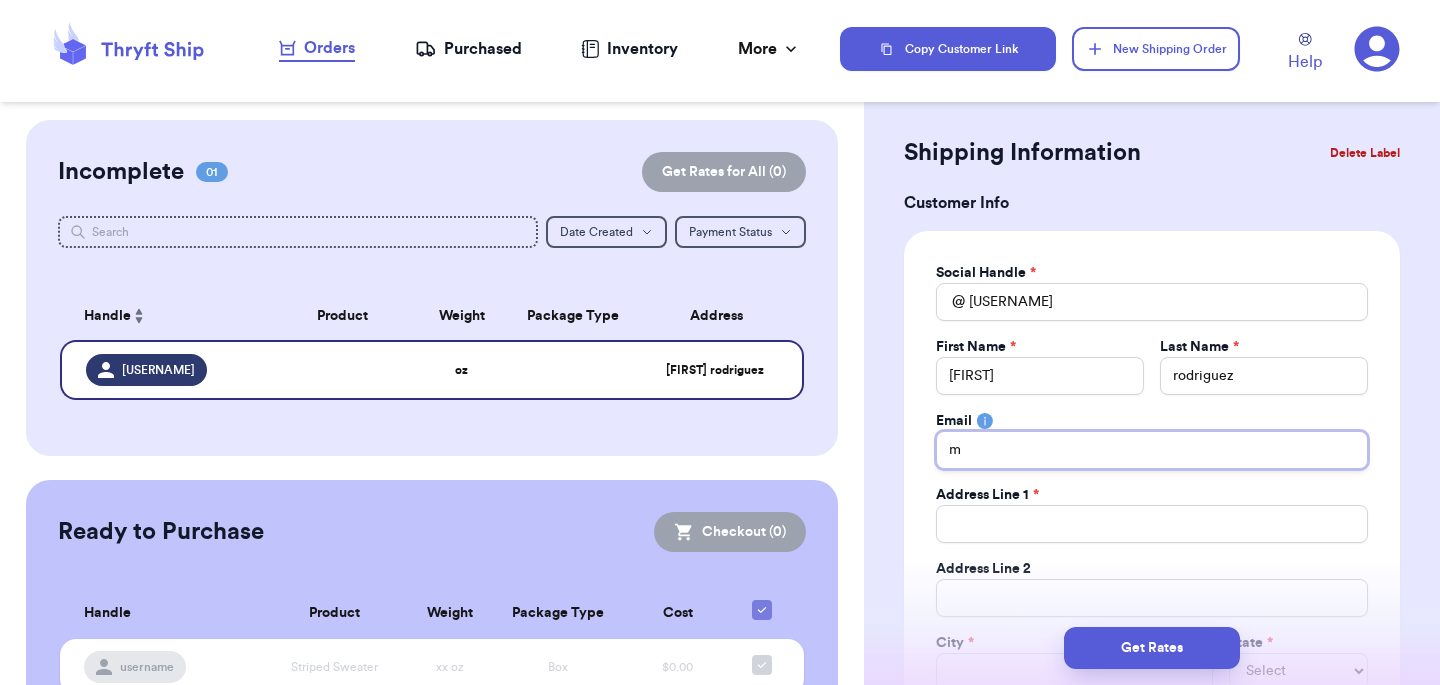 type on "ma" 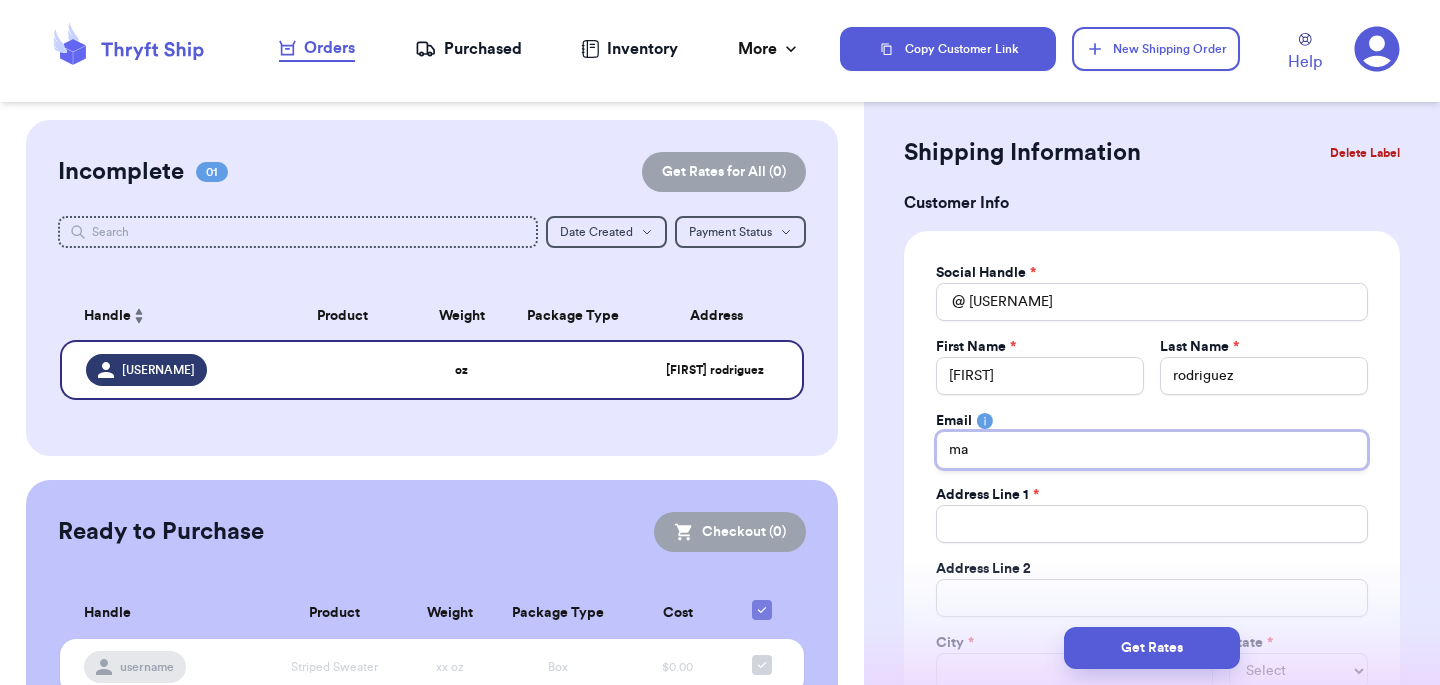 type on "mar" 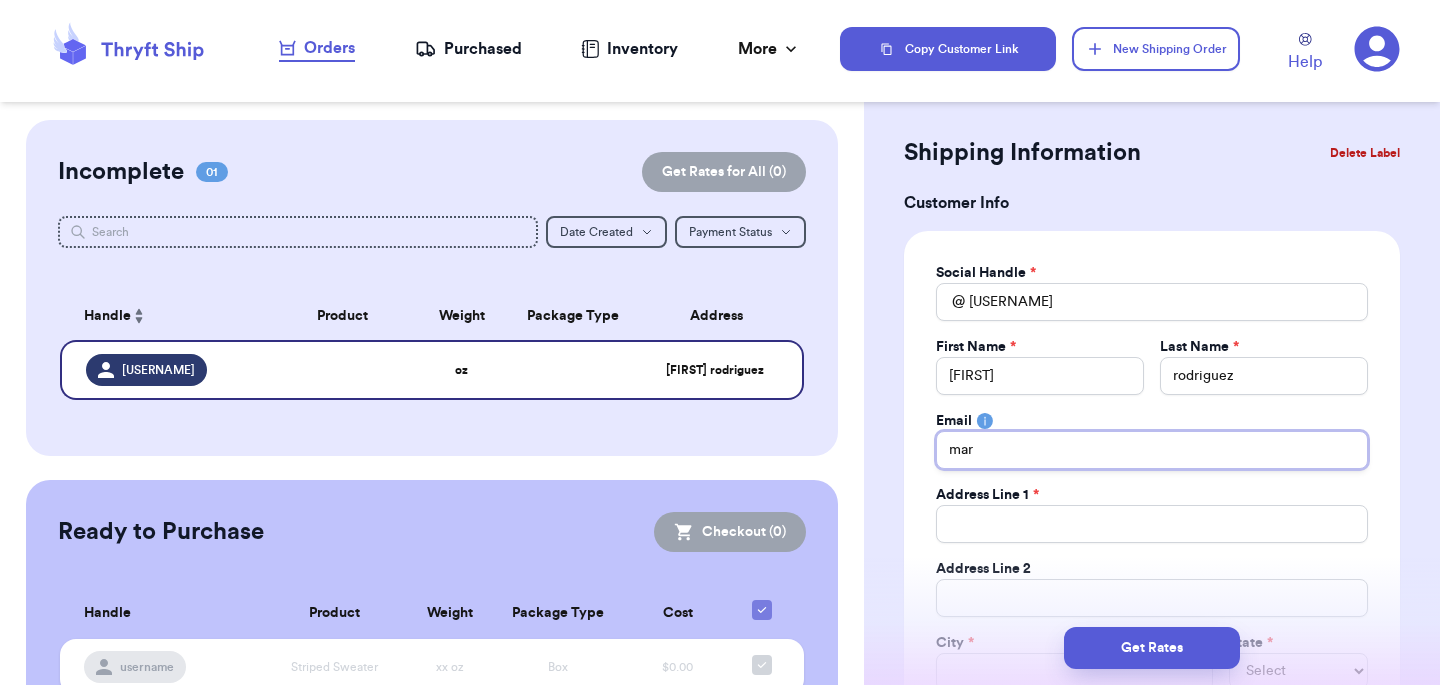 type on "[FIRST]" 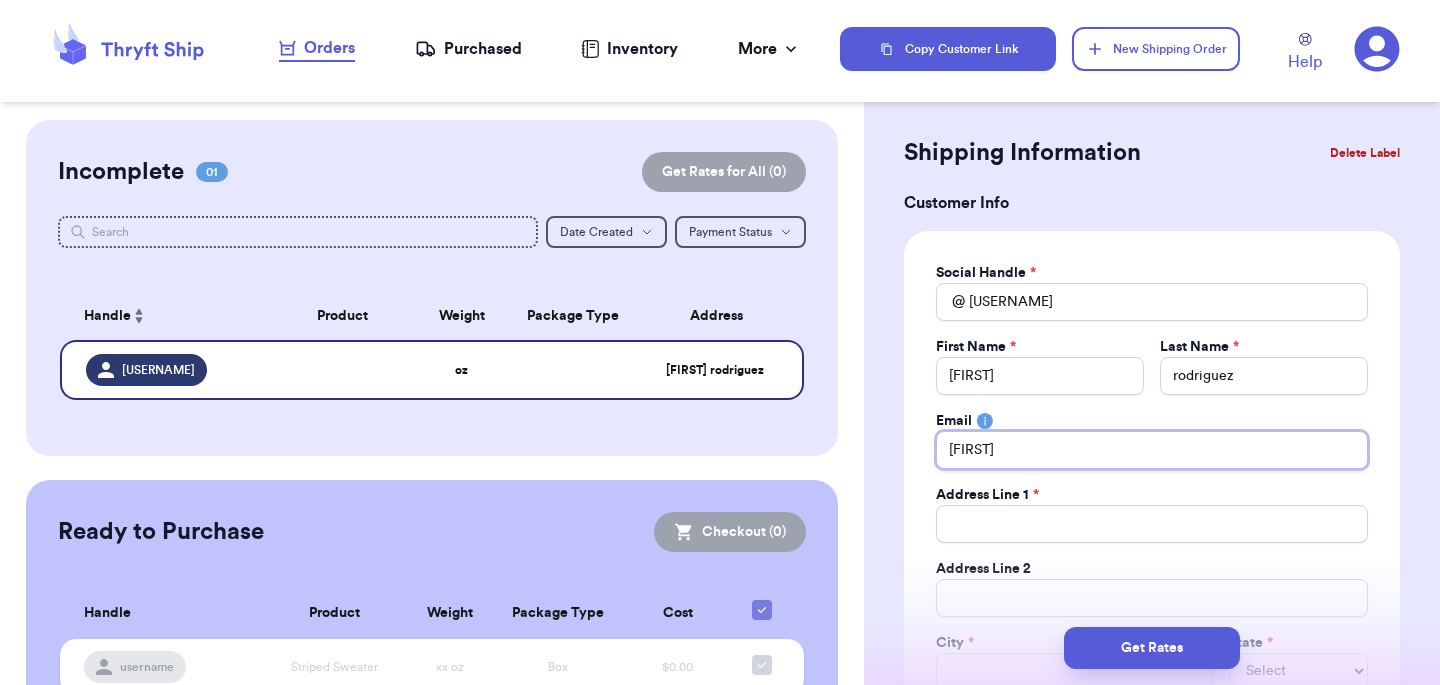 type on "[USERNAME]" 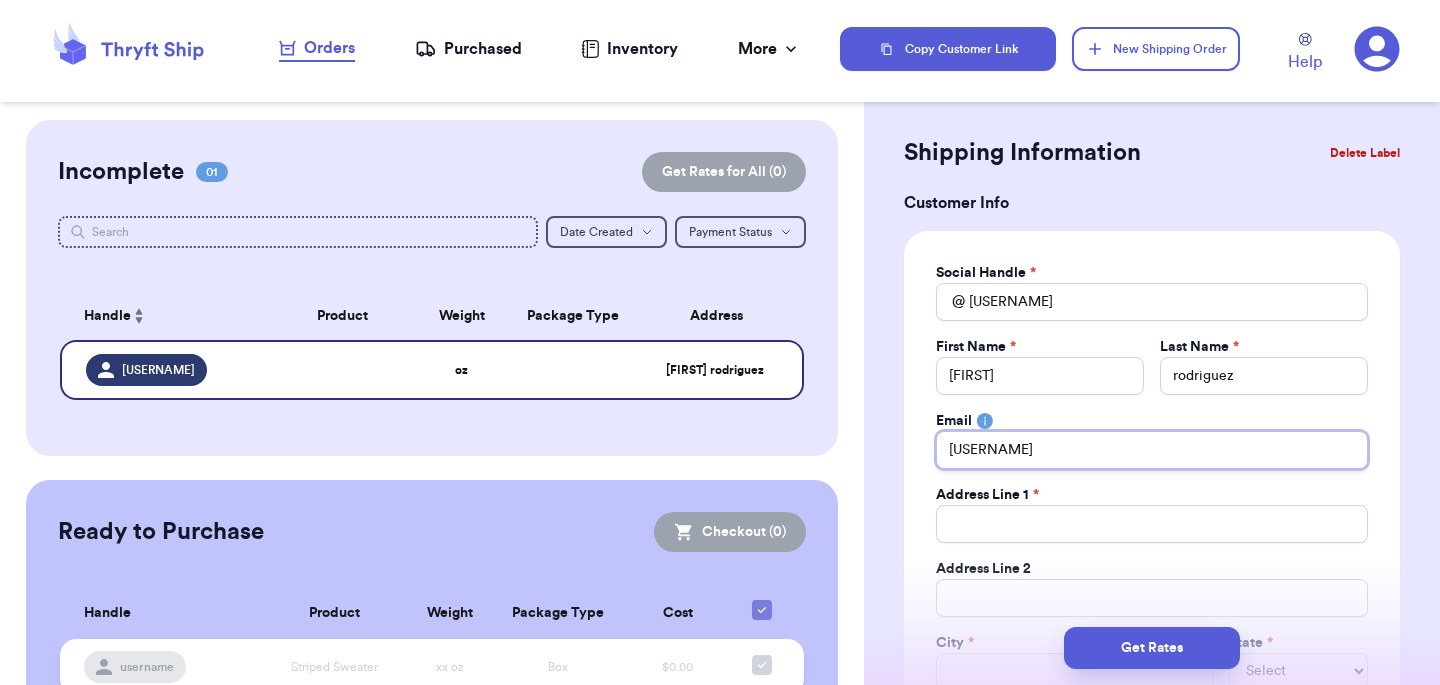 type on "[FIRST]" 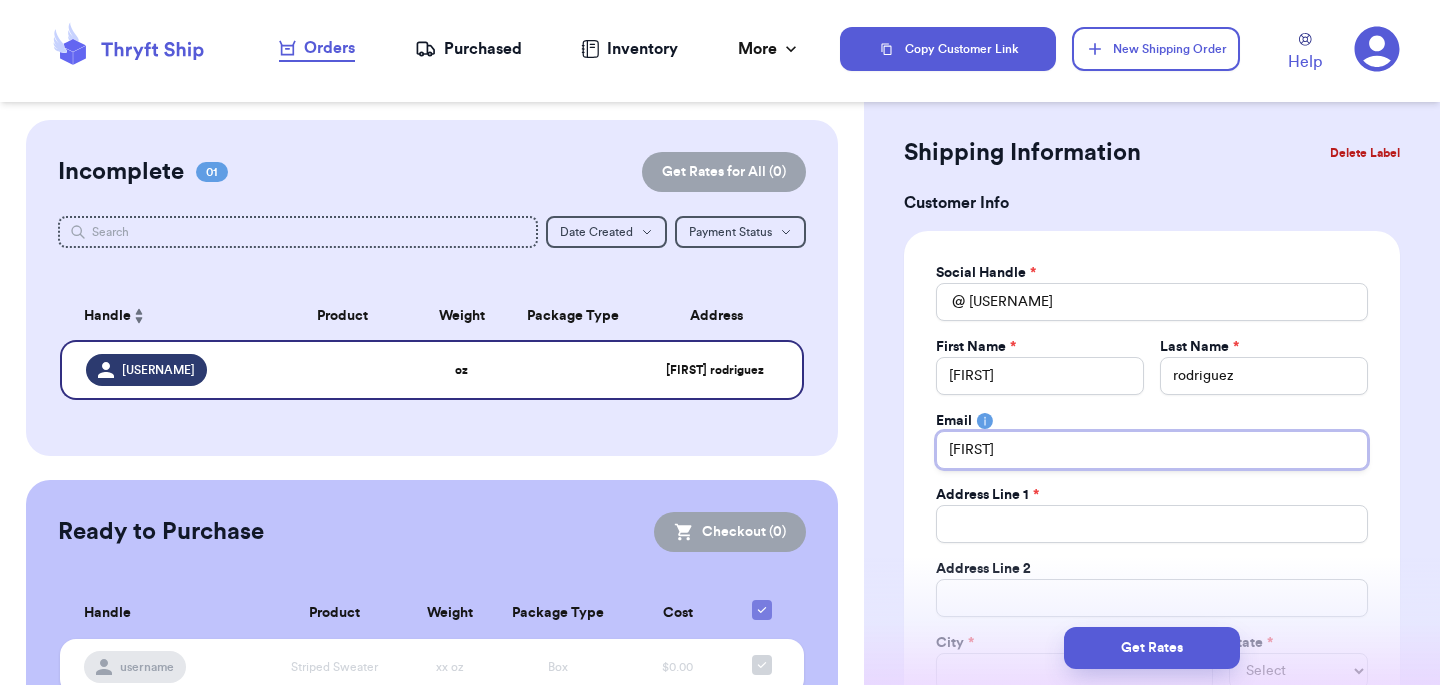 type on "[FIRST]" 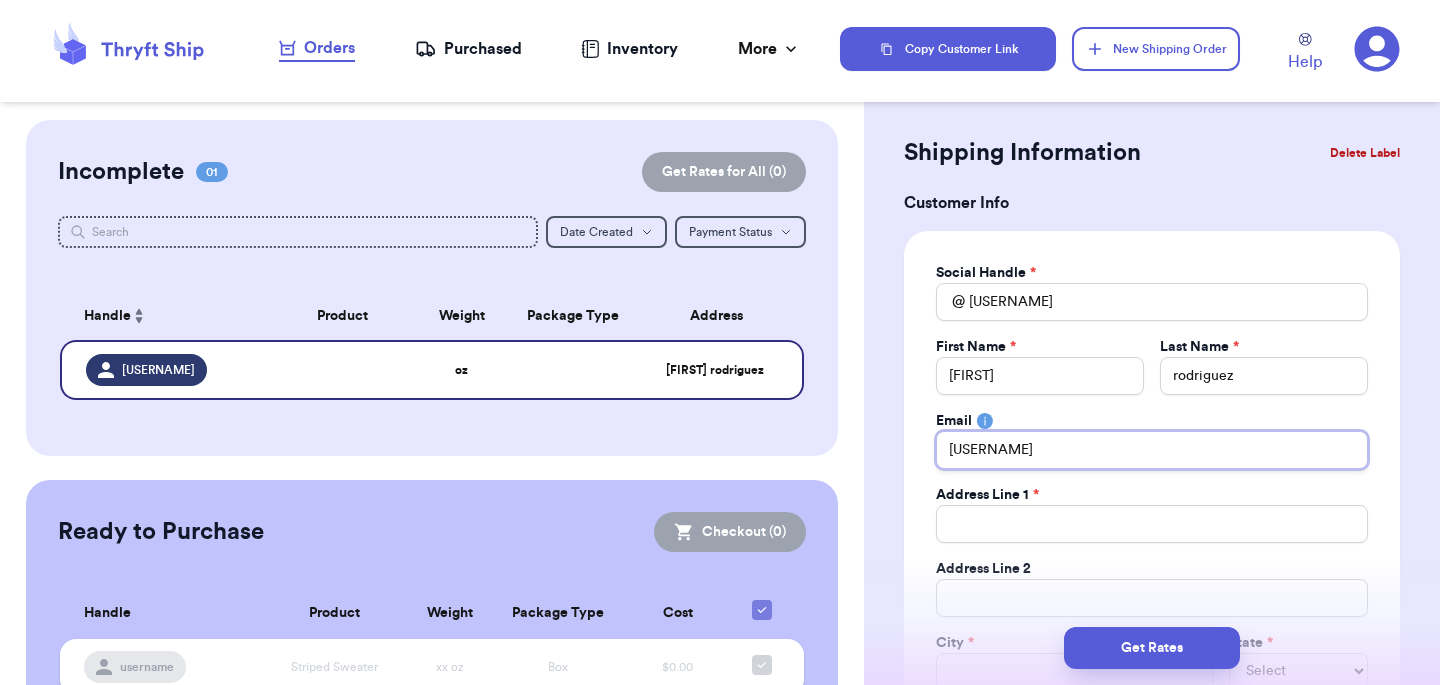 type on "[USERNAME]" 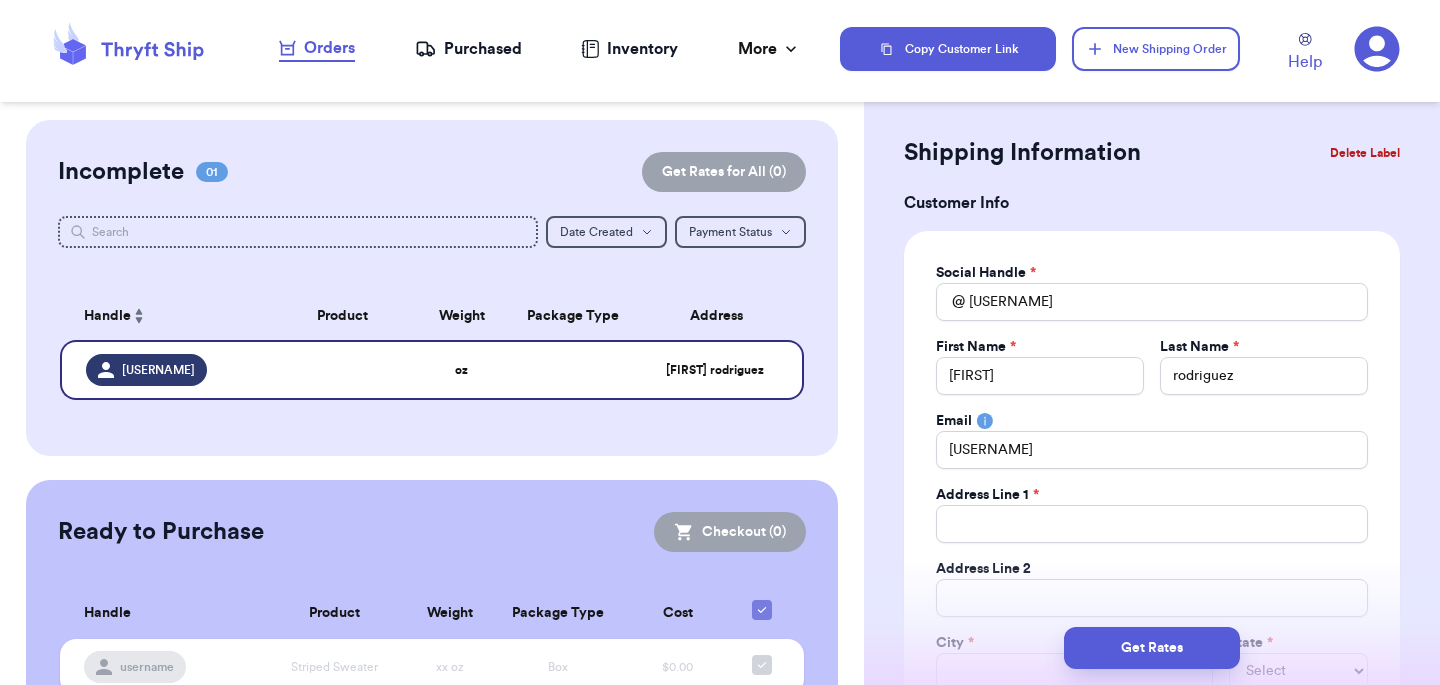 click on "[ADDRESS]" at bounding box center (1152, 495) 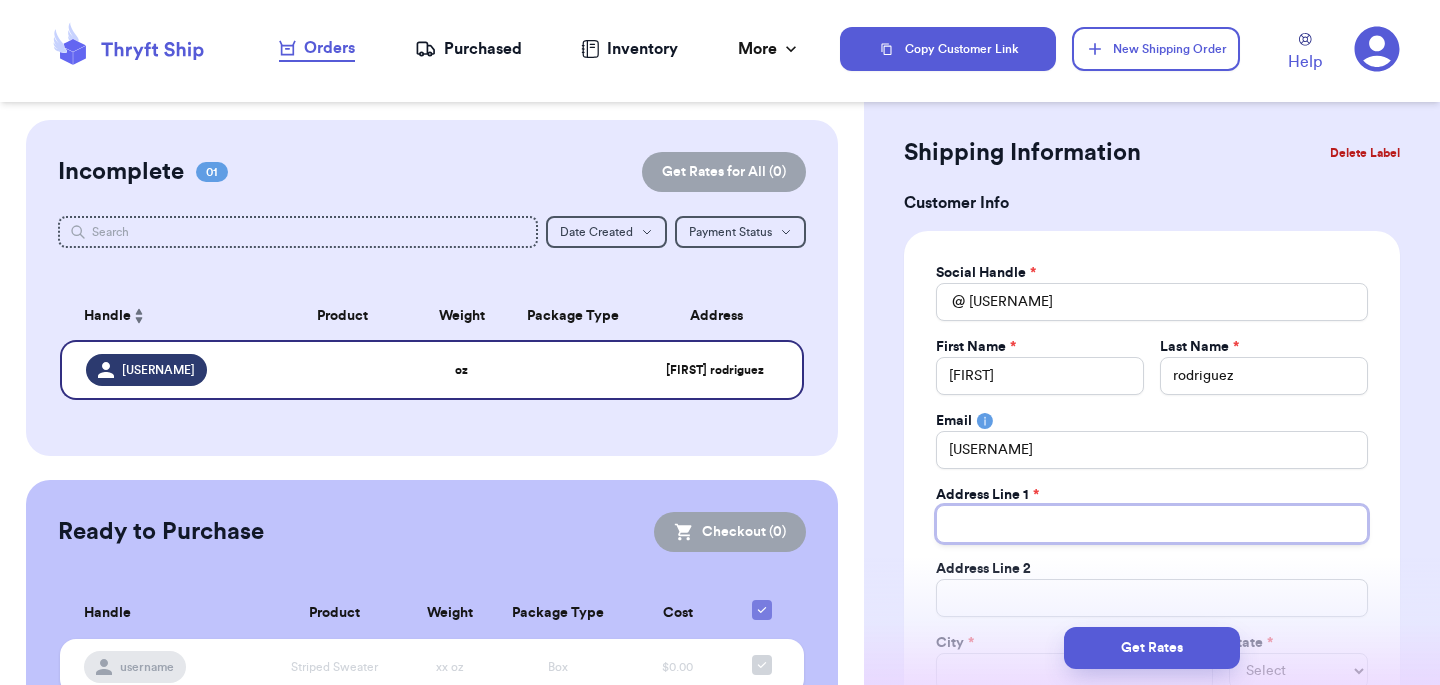type on "4" 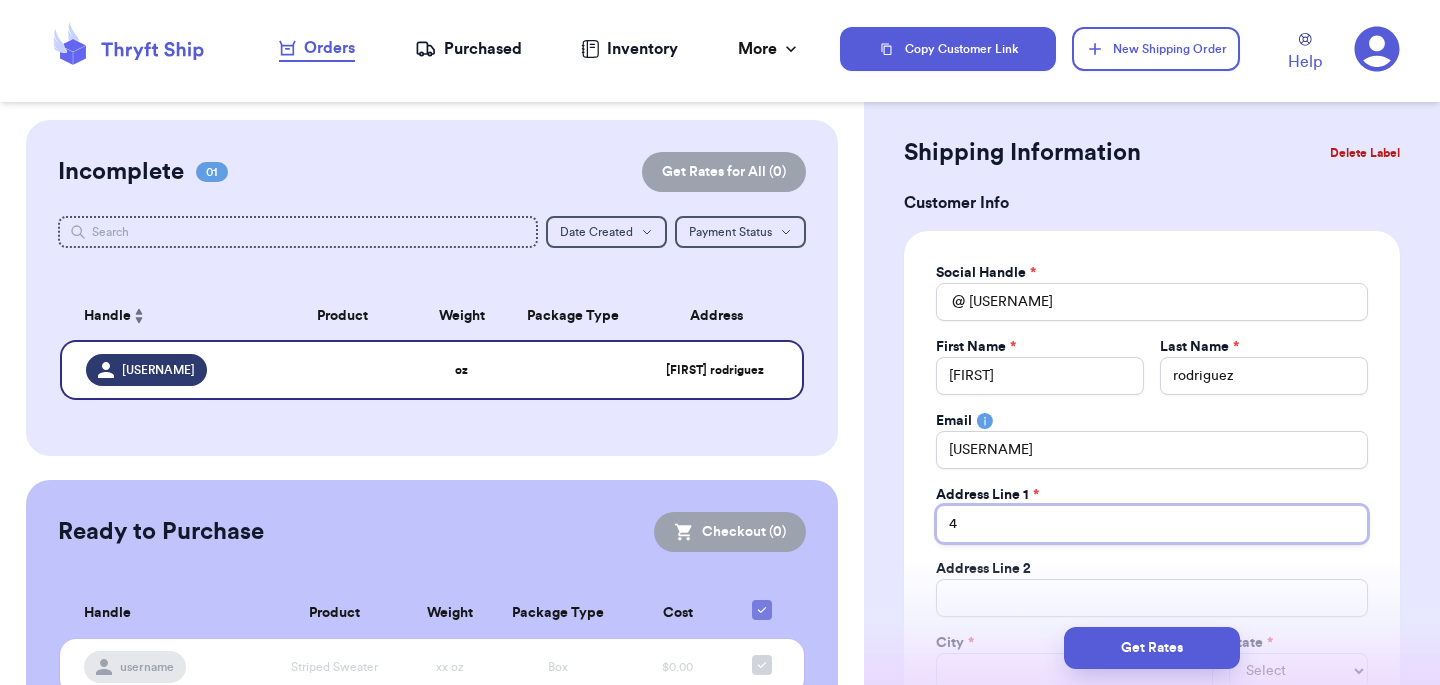 type on "45" 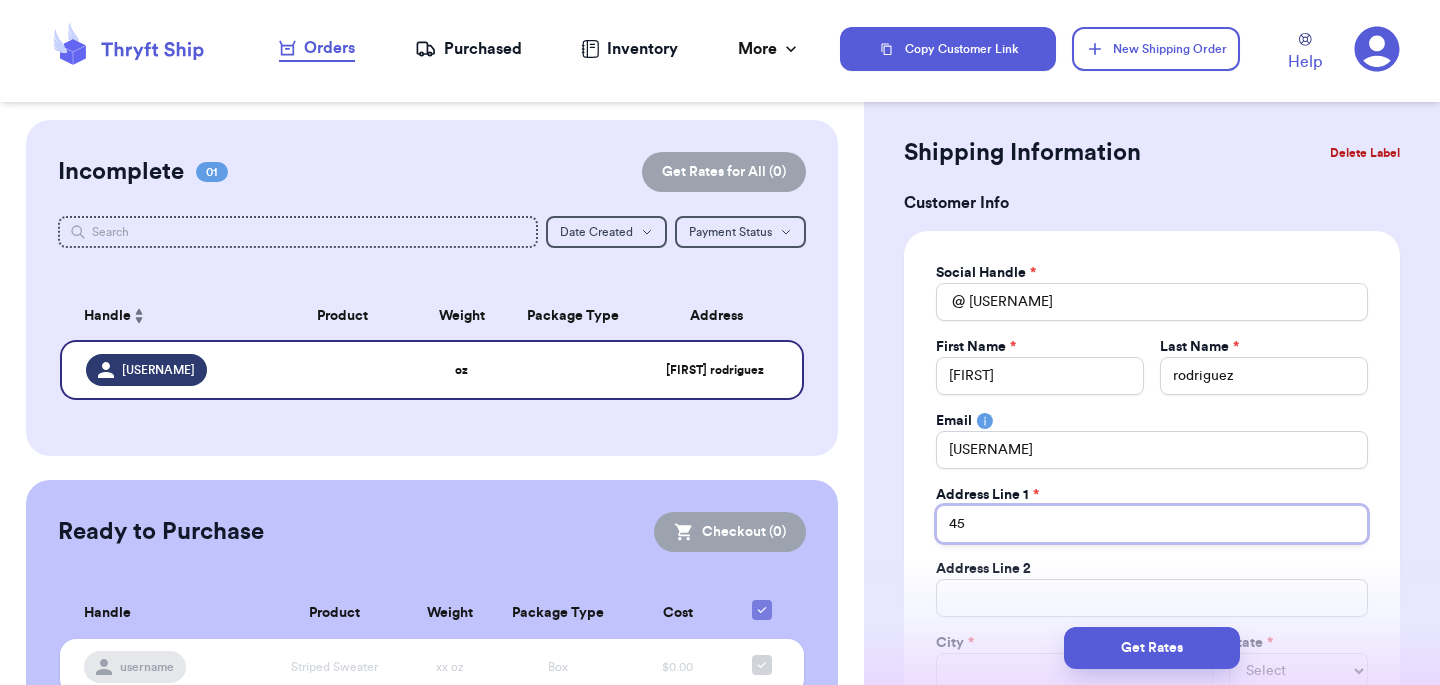 type on "[NUMBER]" 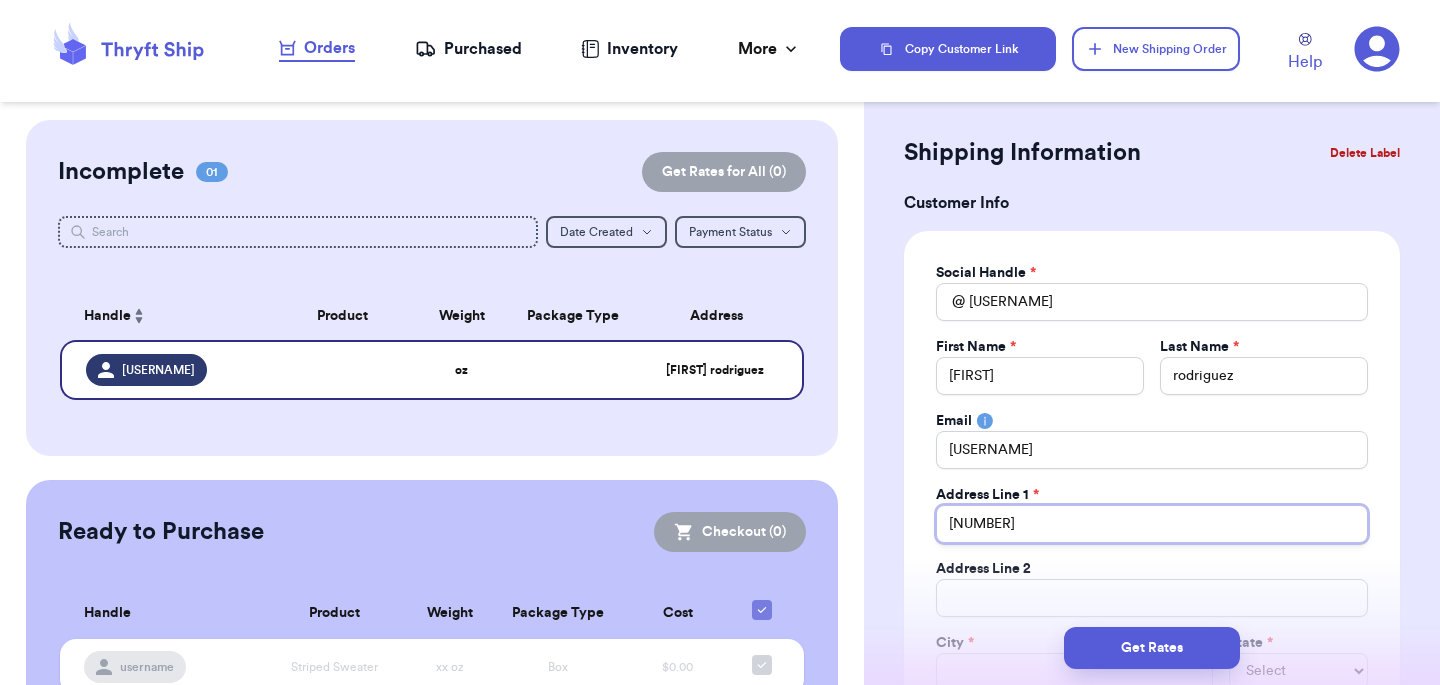type on "[NUMBER]" 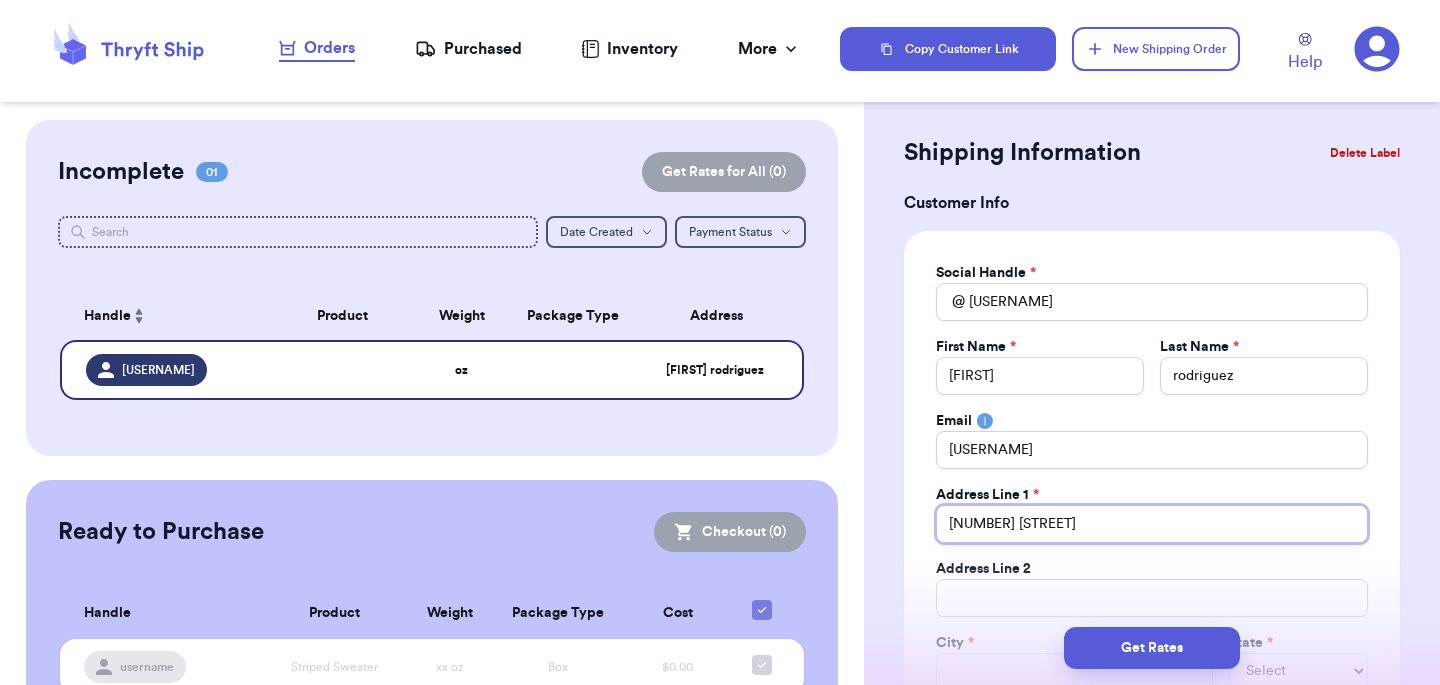 type on "[NUMBER] [STREET]" 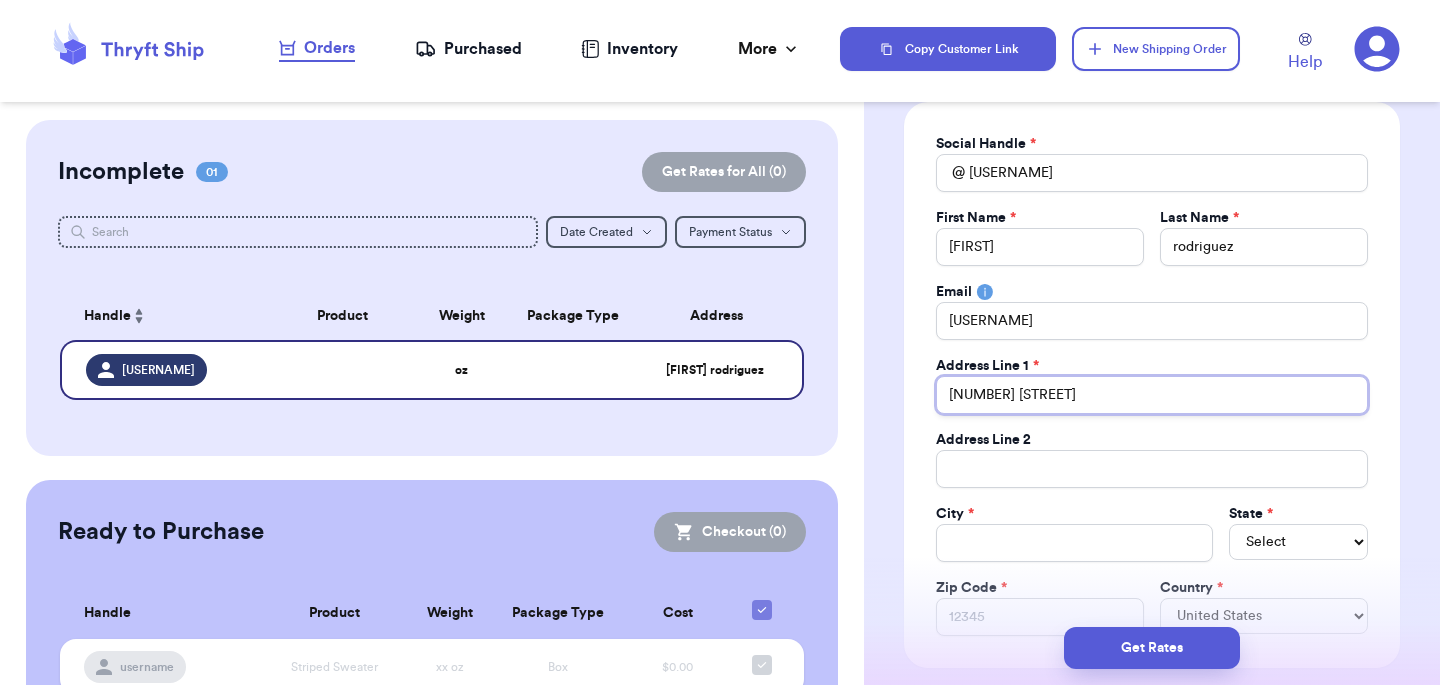 scroll, scrollTop: 185, scrollLeft: 0, axis: vertical 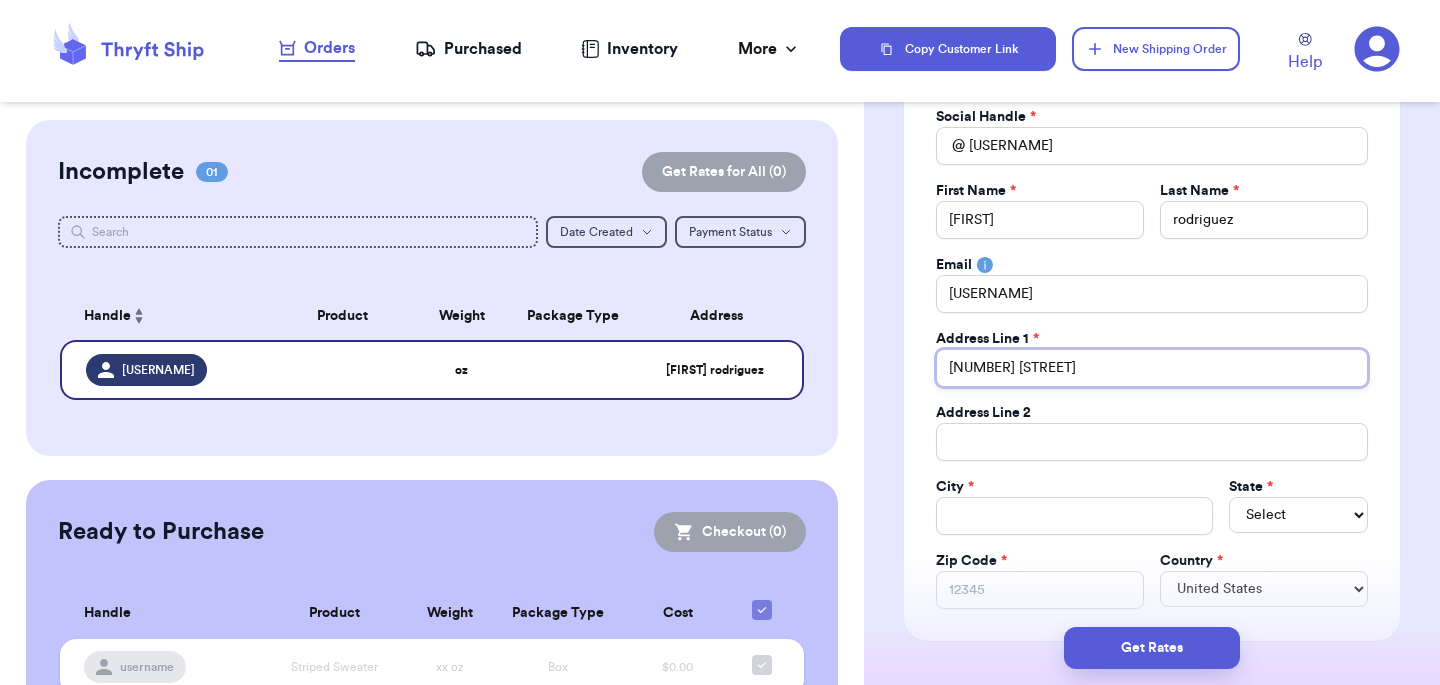 type on "[NUMBER] [STREET]" 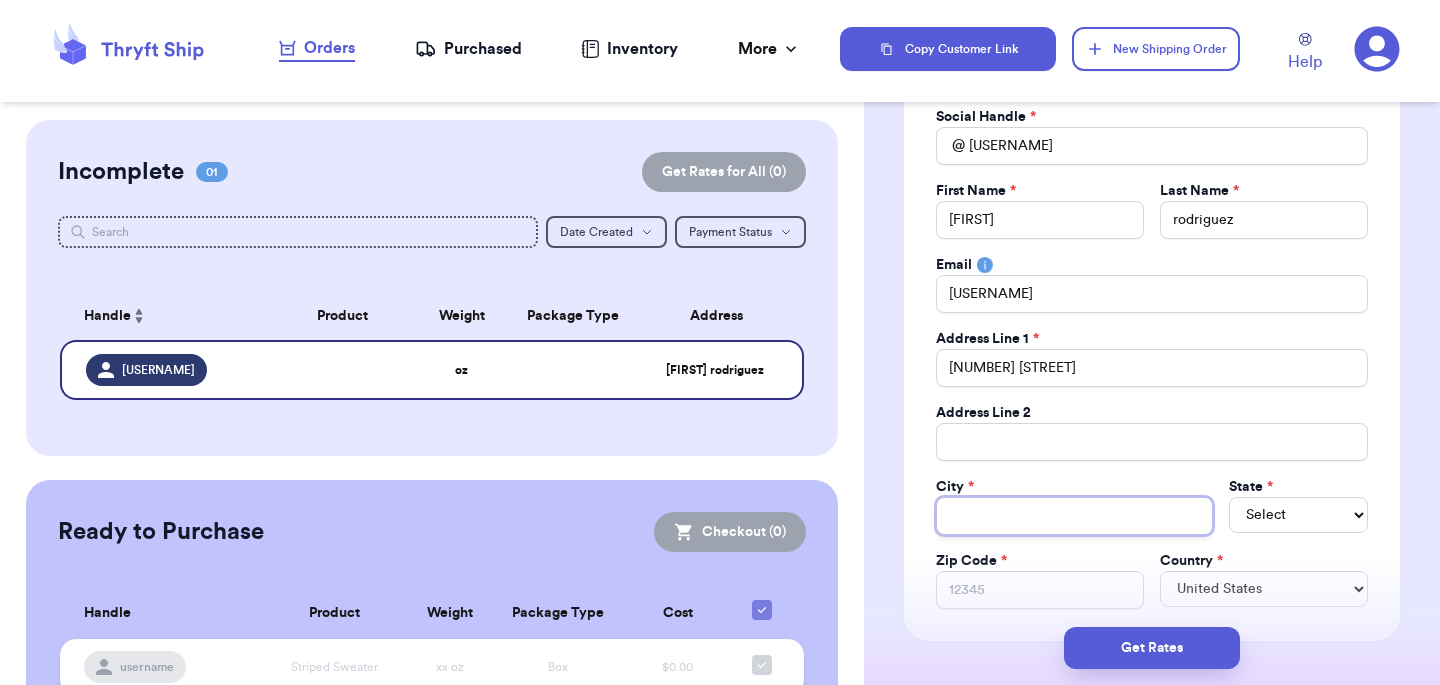 type 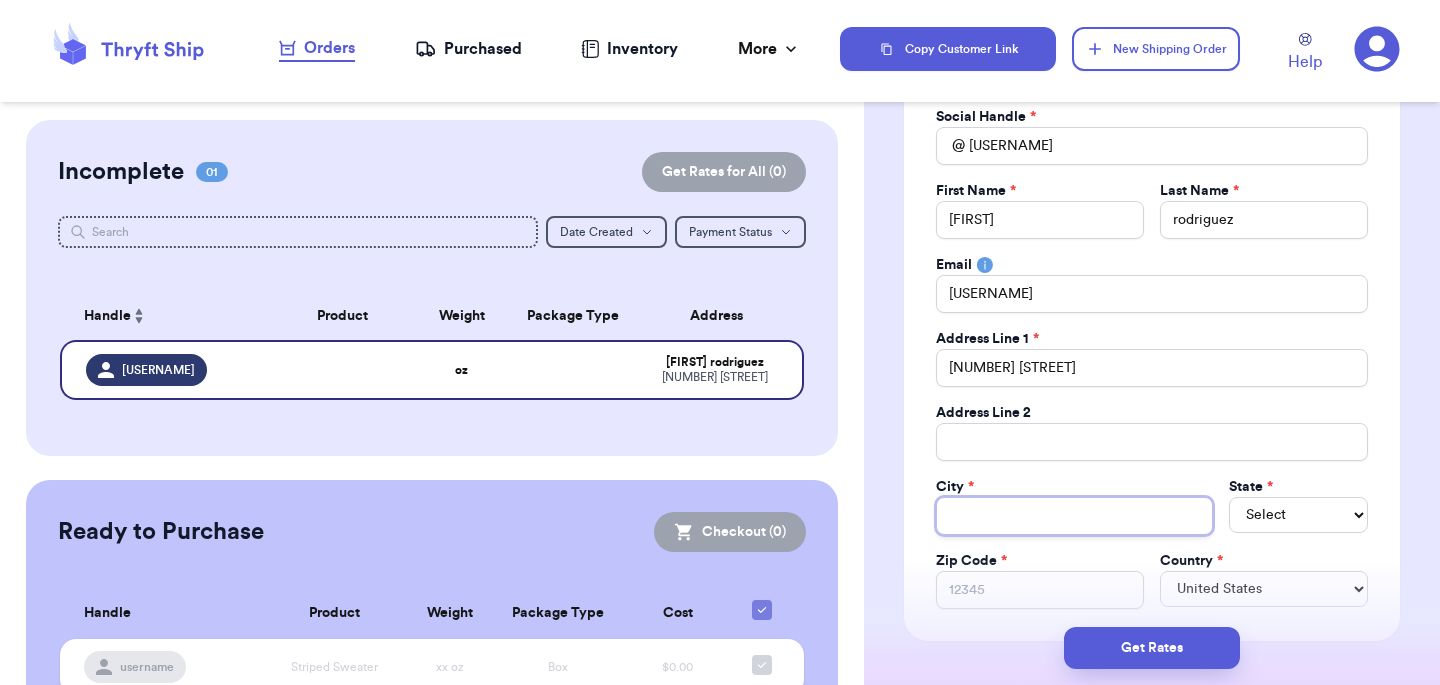type on "b" 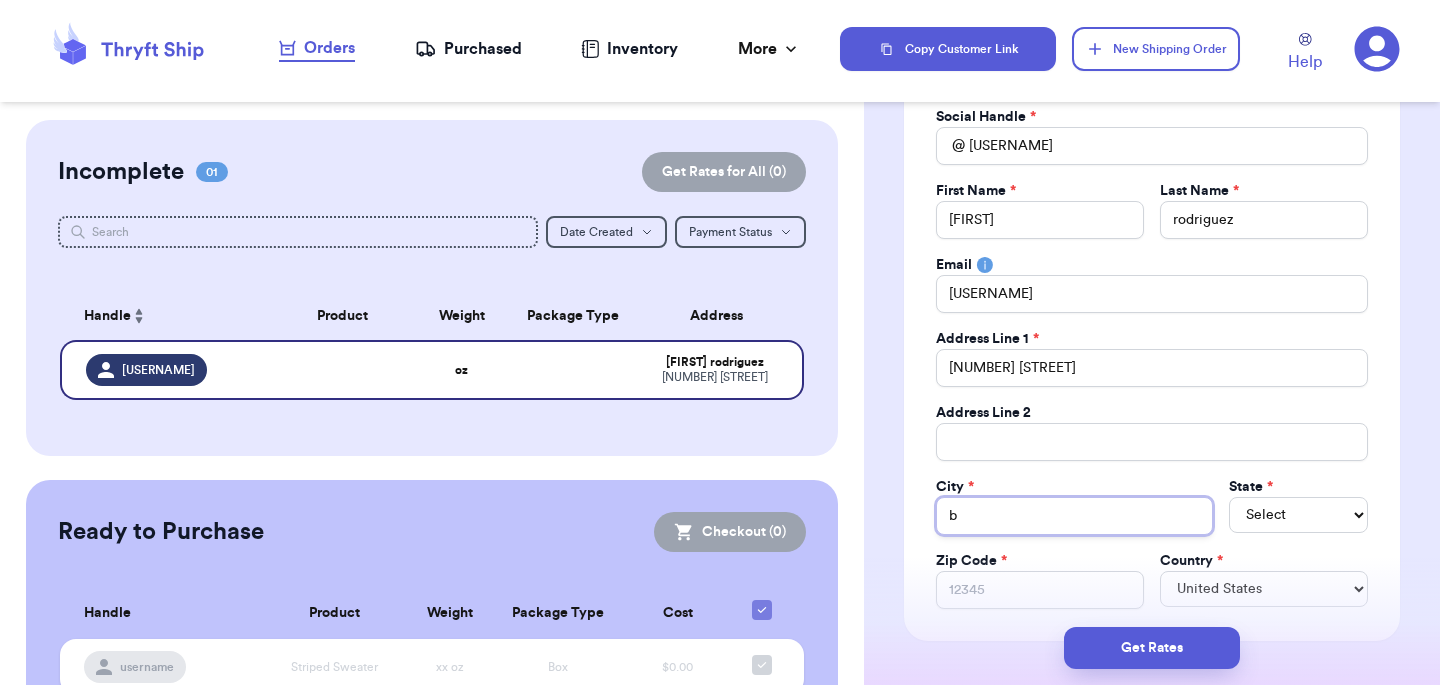 type on "ba" 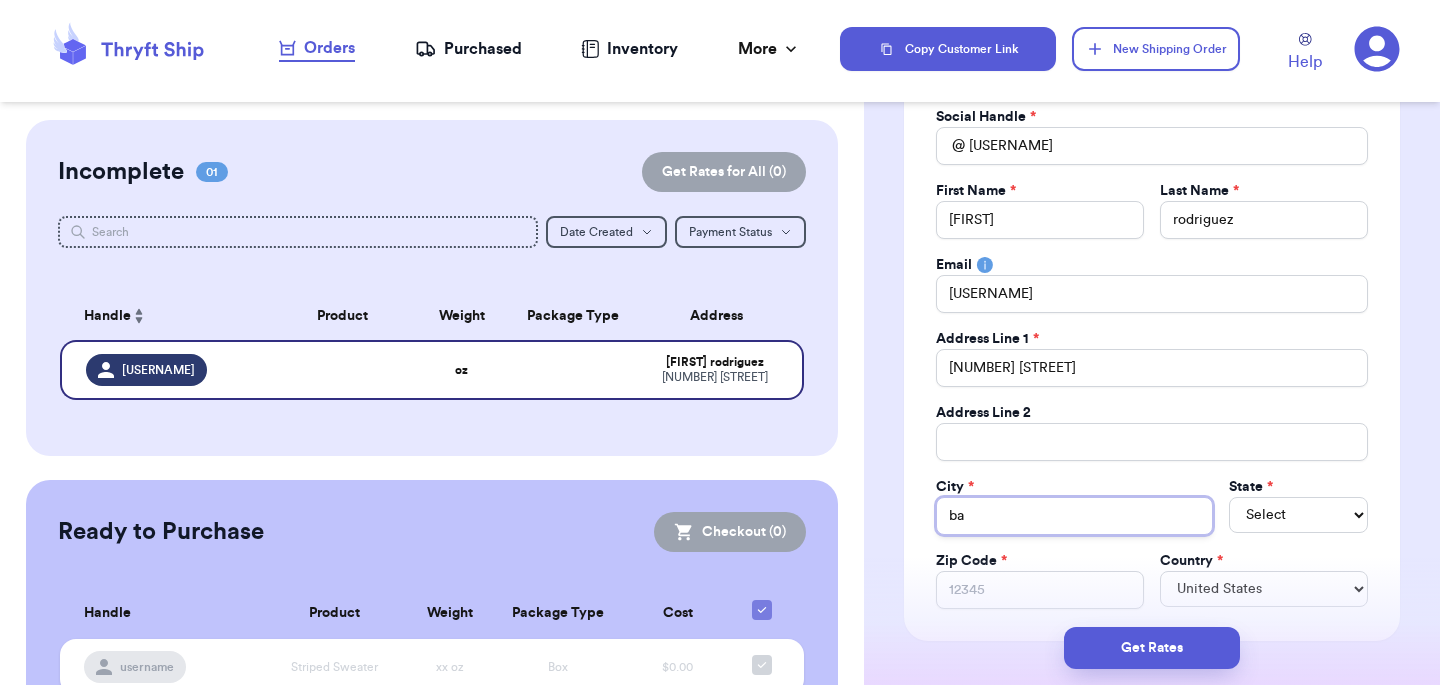 type on "[CITY]" 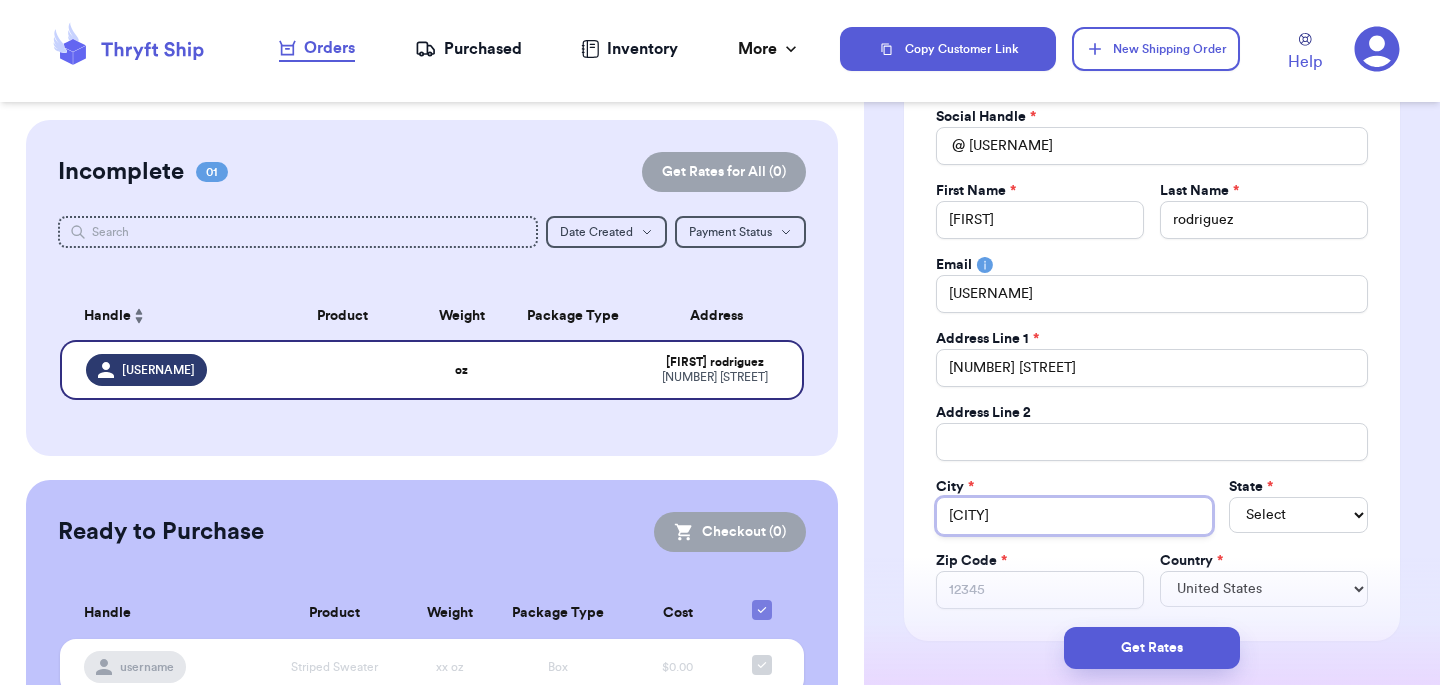 type on "[CITY]" 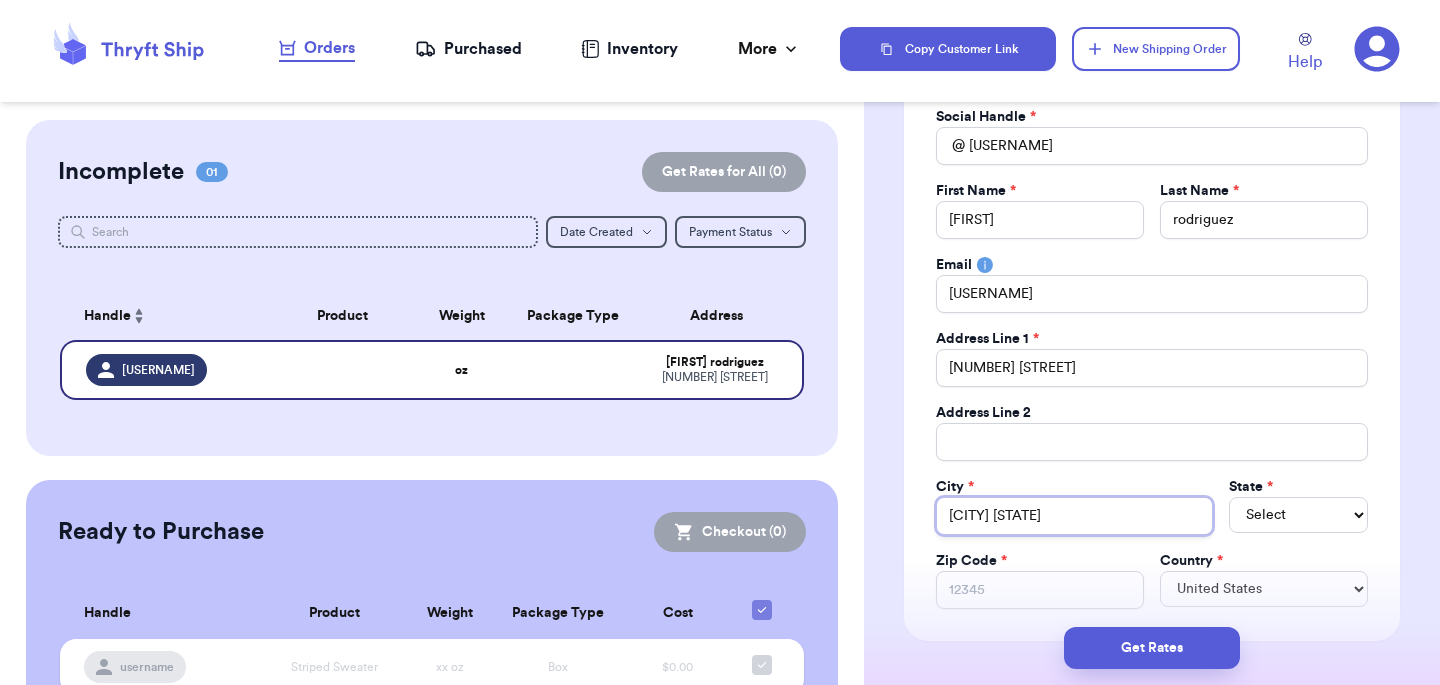 type on "[CITY] [STATE]" 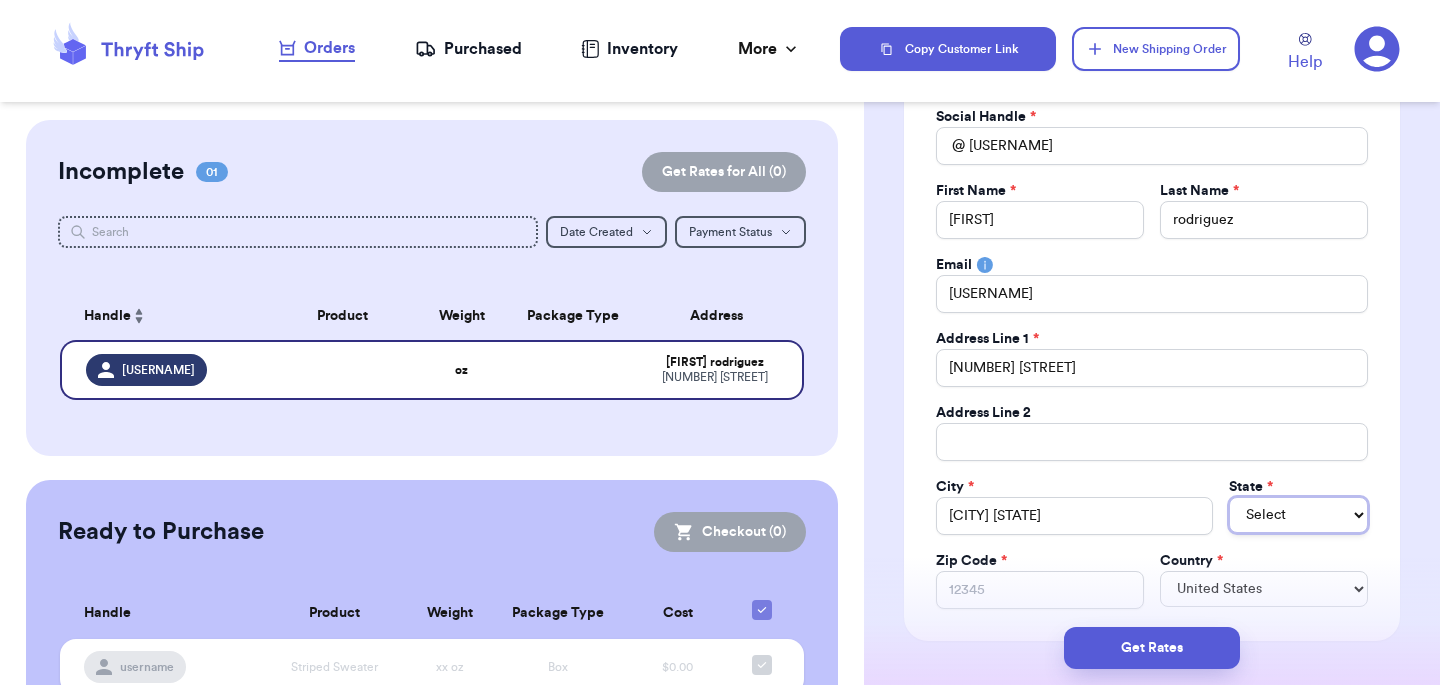 type 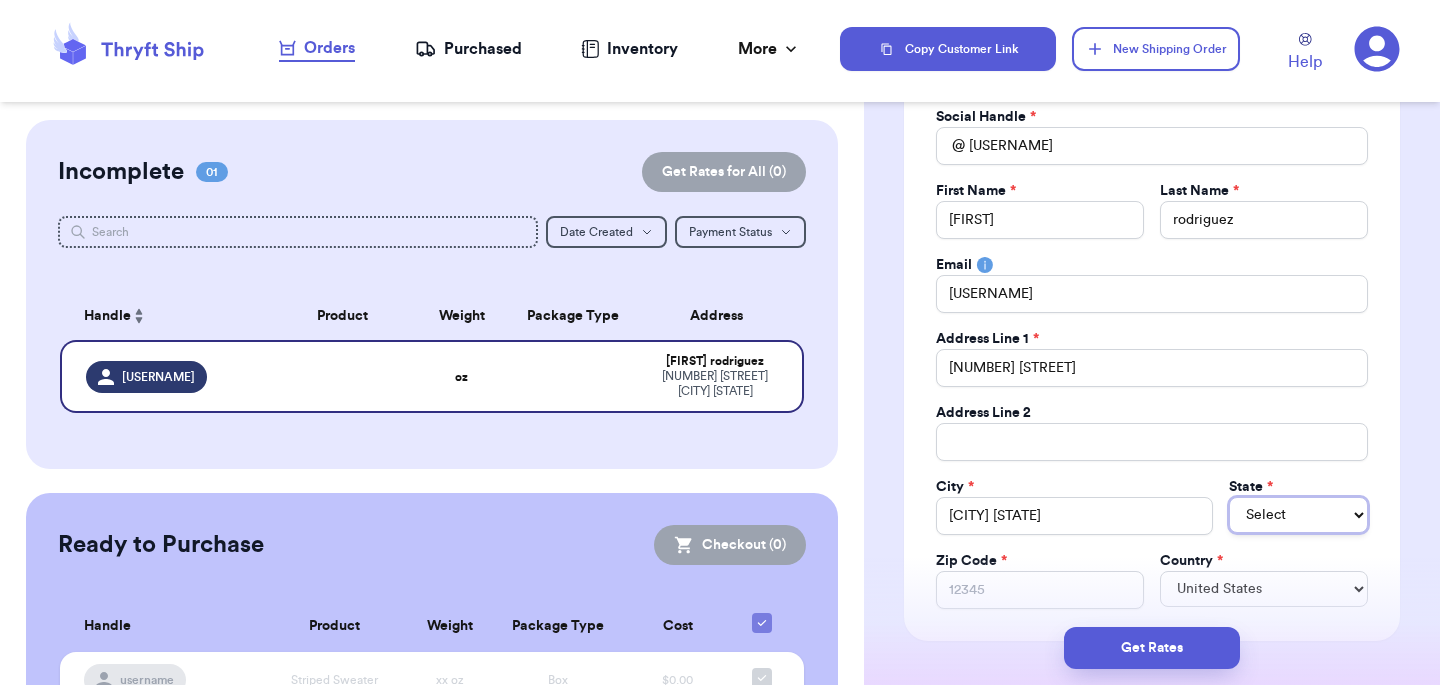 select on "CA" 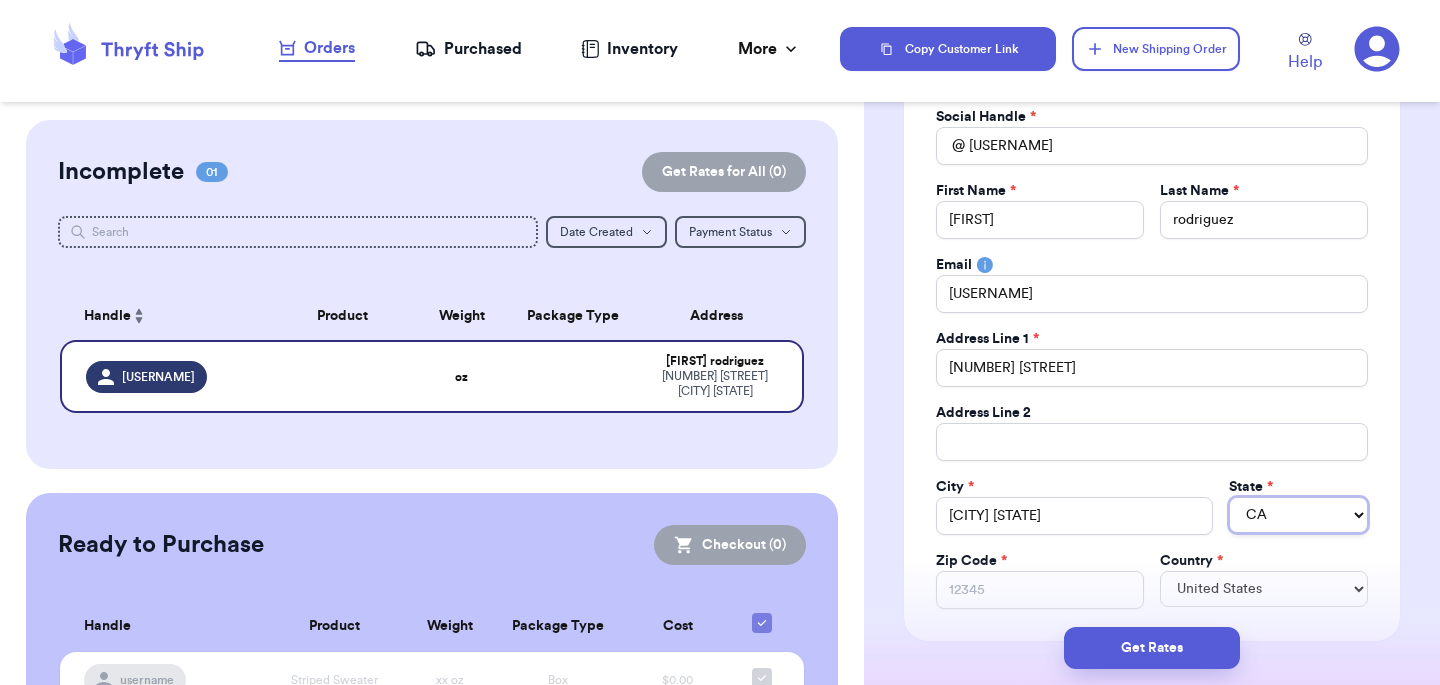 type 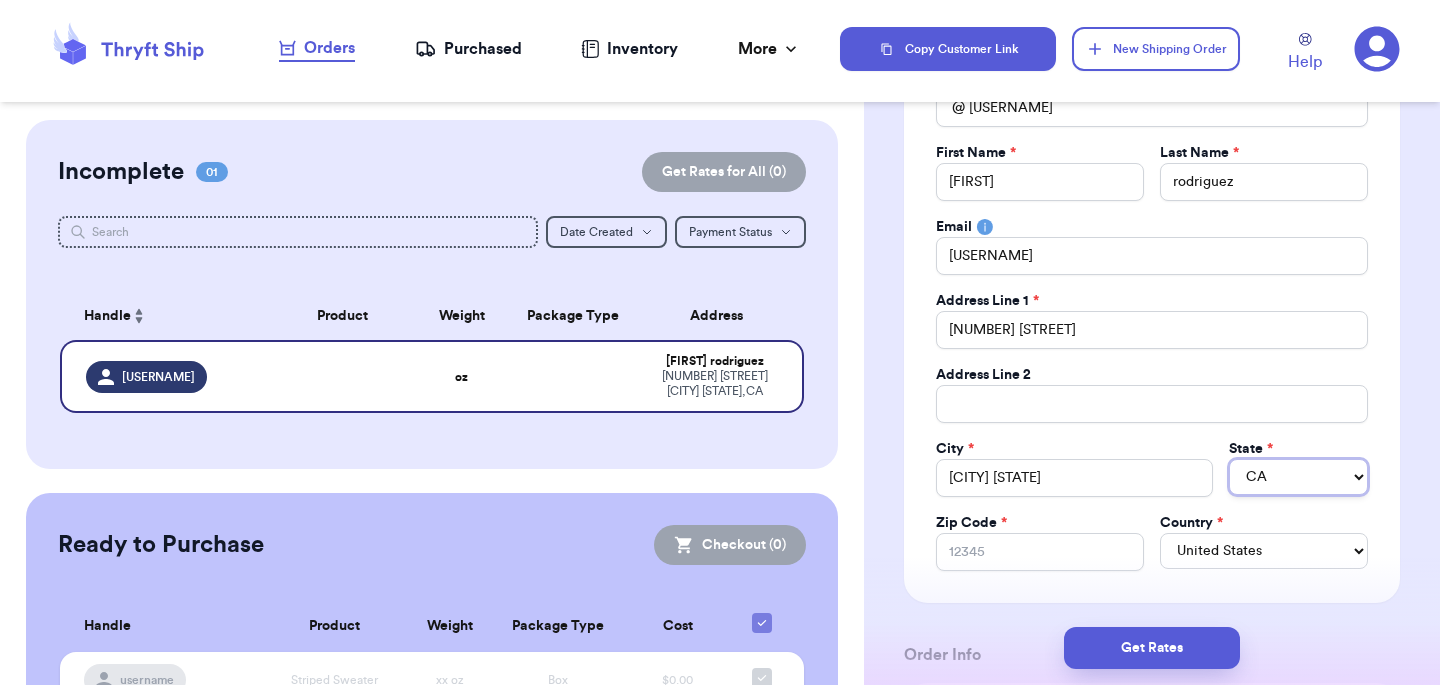 scroll, scrollTop: 237, scrollLeft: 0, axis: vertical 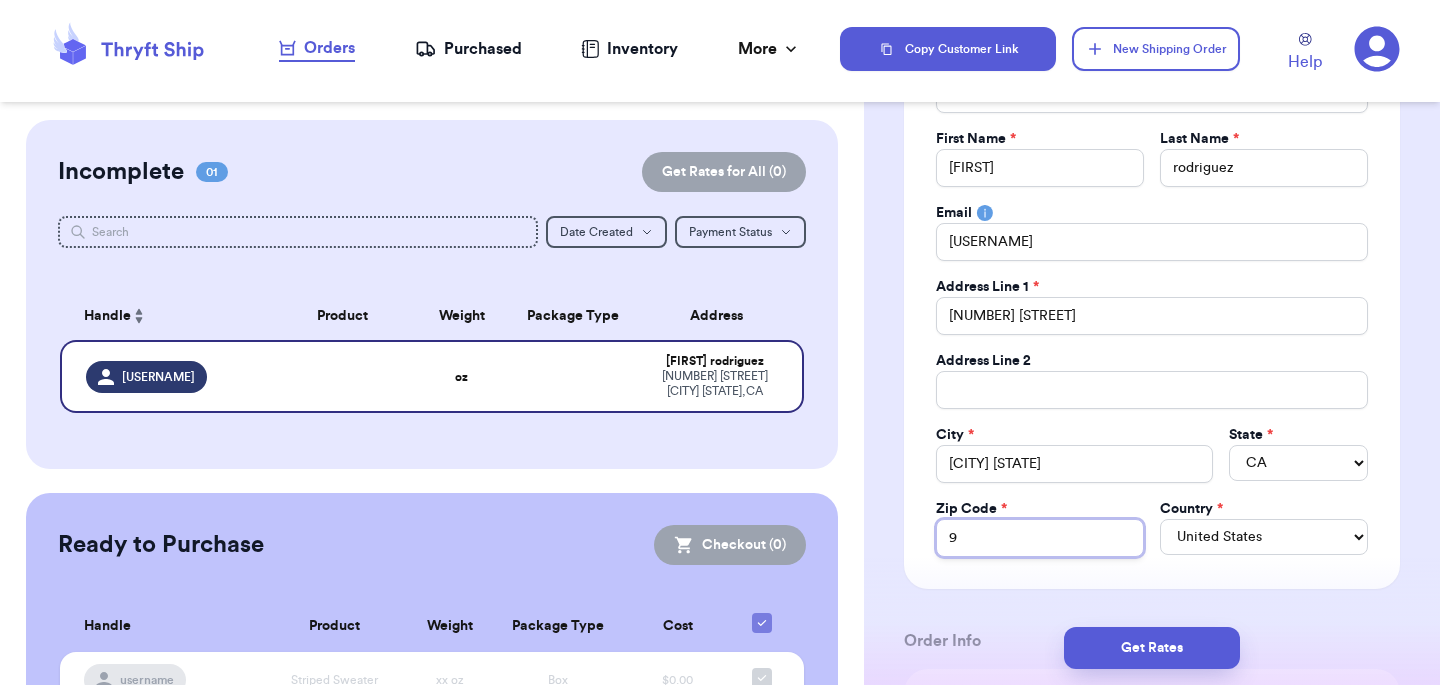 type on "9" 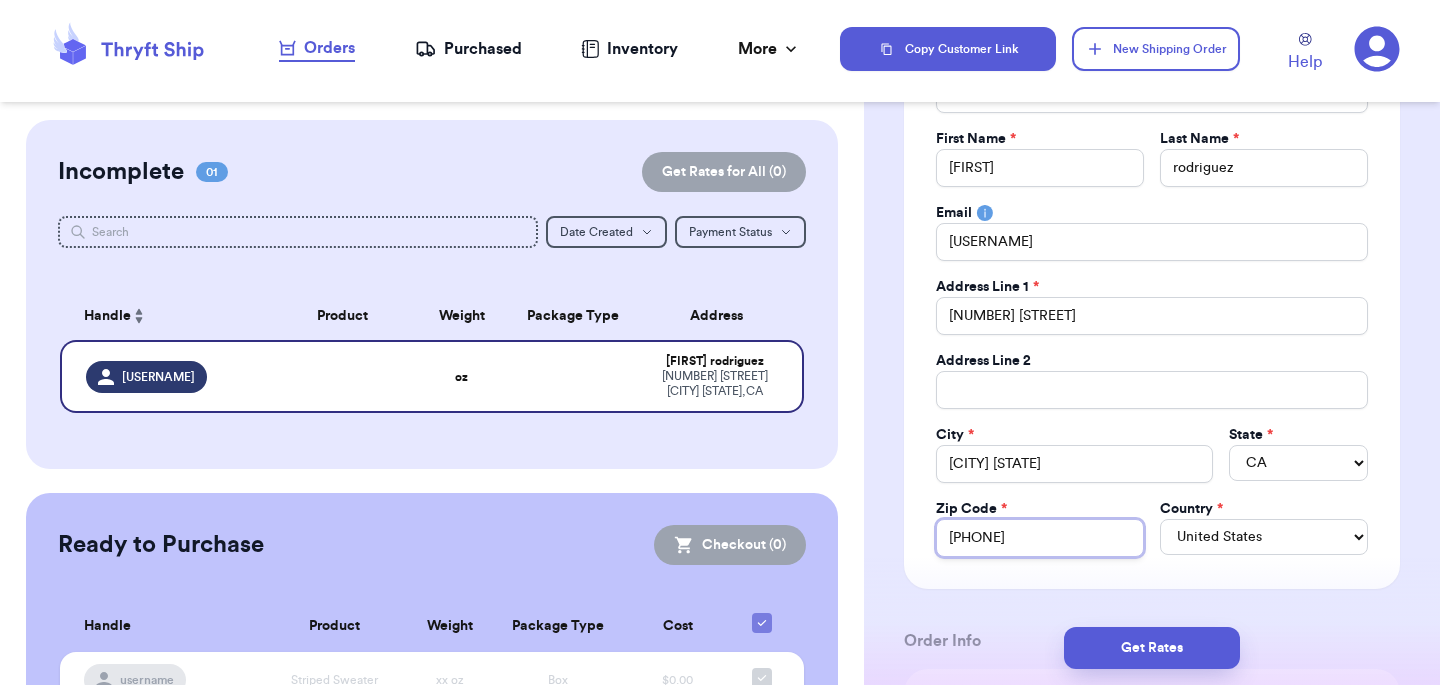 type on "[PHONE]" 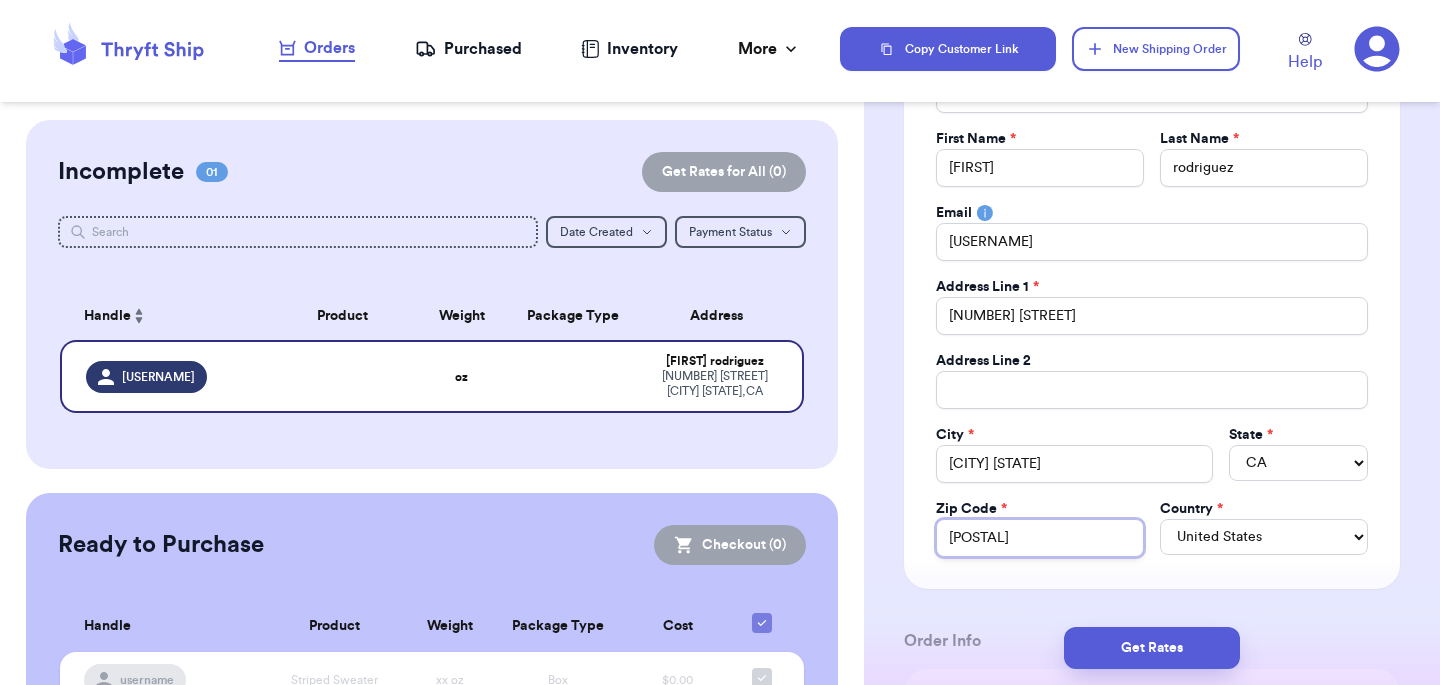 type on "[POSTAL]" 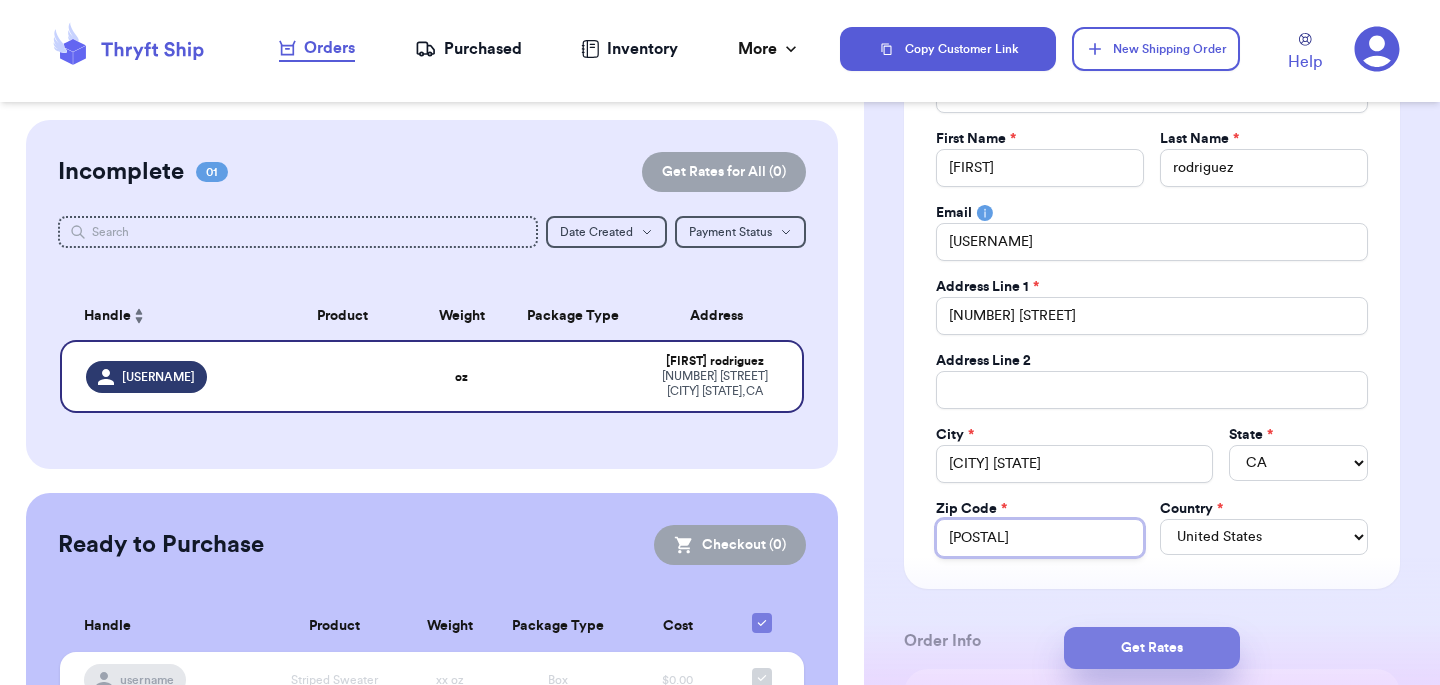 type 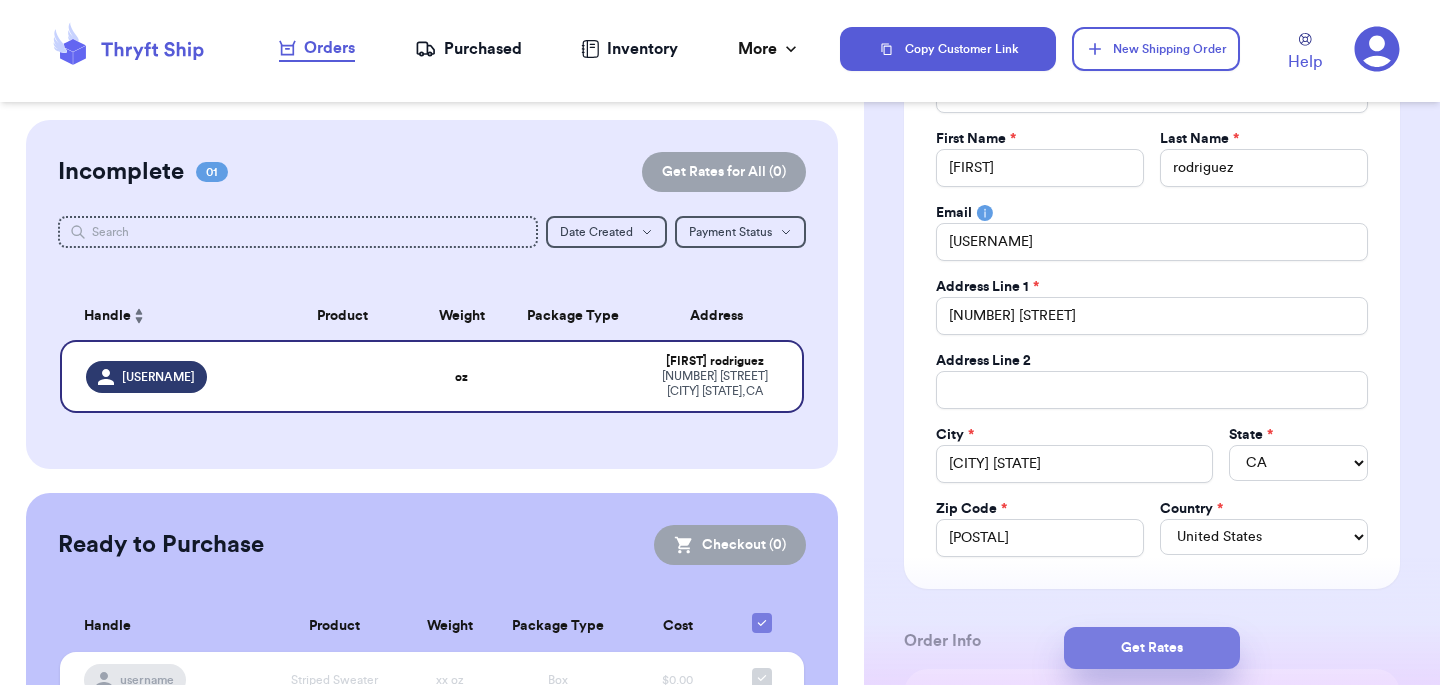 click on "Get Rates" at bounding box center [1152, 648] 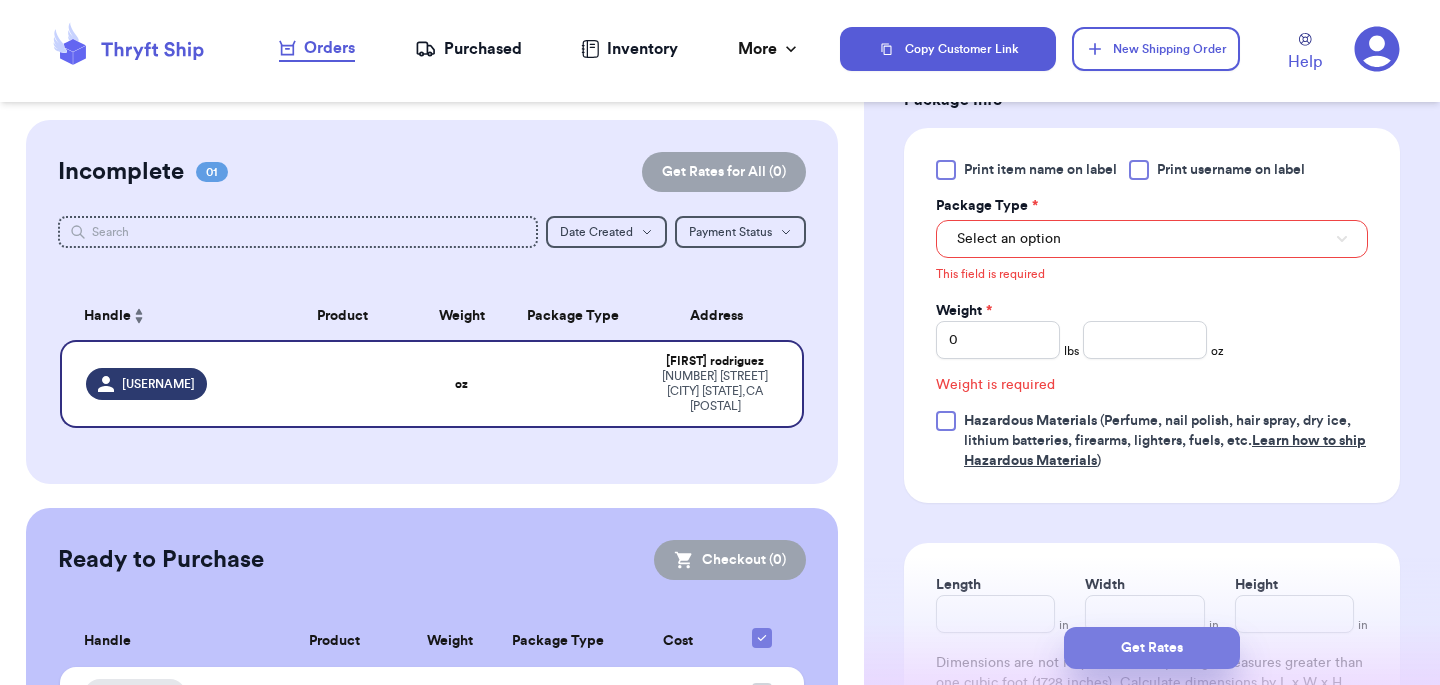 scroll, scrollTop: 798, scrollLeft: 0, axis: vertical 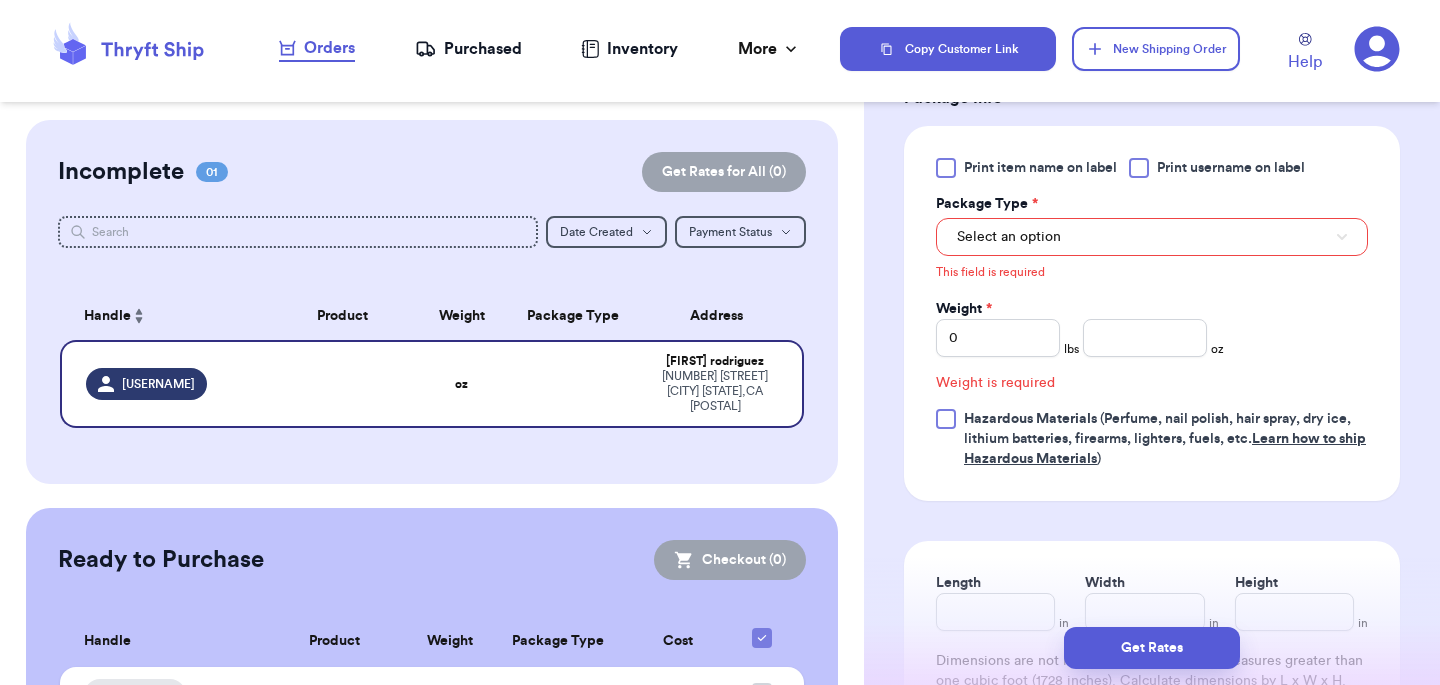 click on "Select an option" at bounding box center (1009, 237) 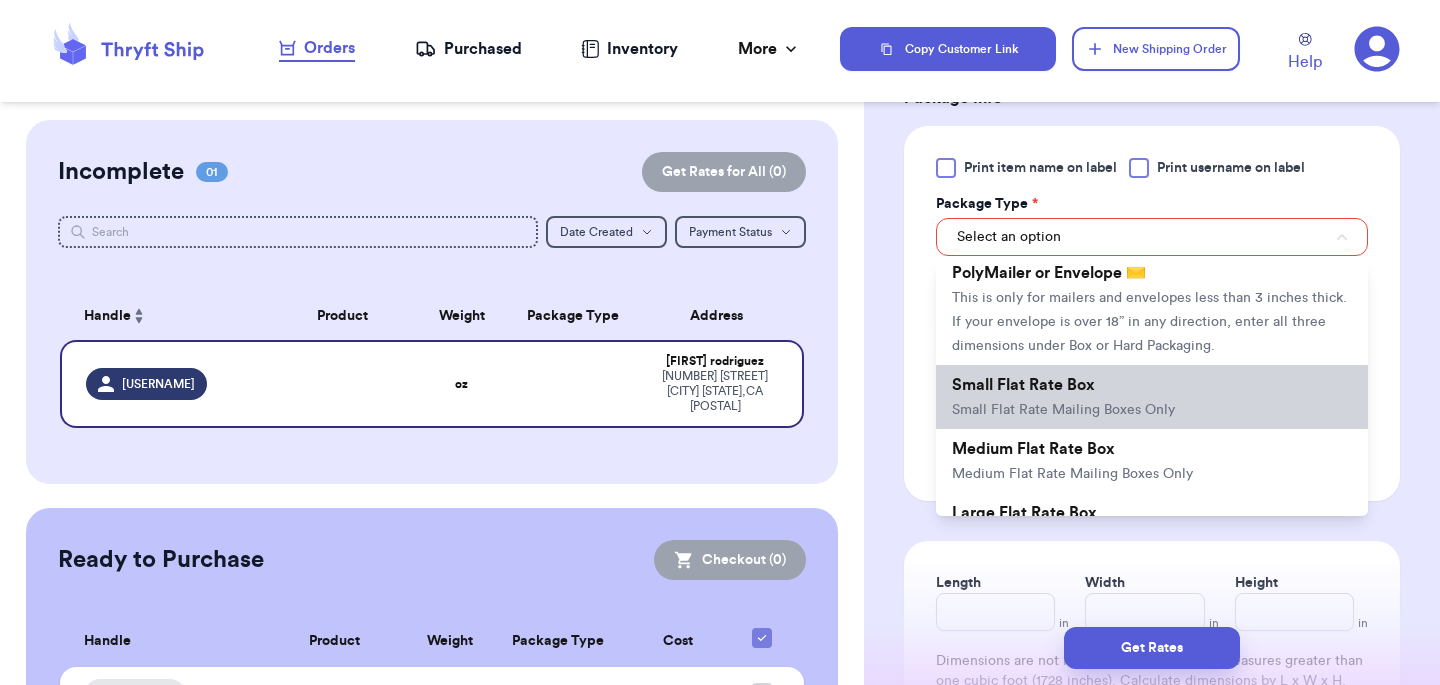 scroll, scrollTop: 149, scrollLeft: 0, axis: vertical 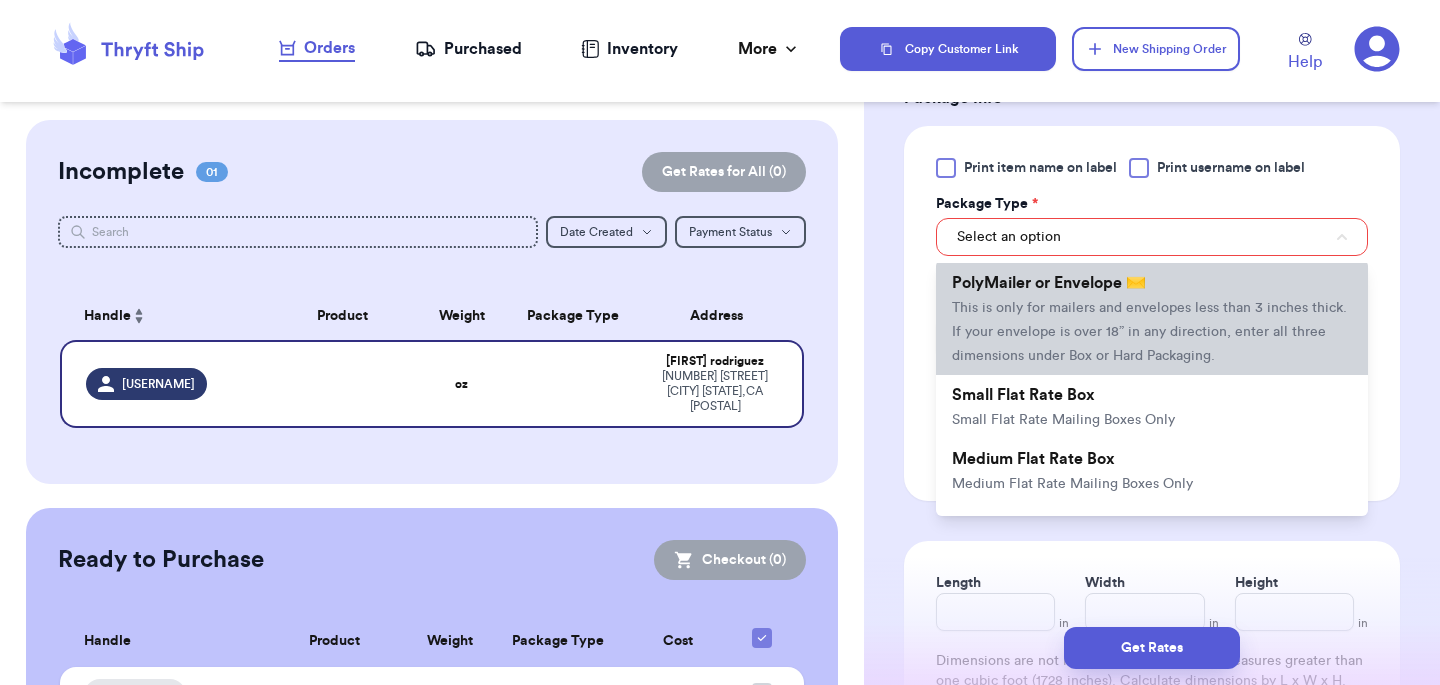 click on "PolyMailer or Envelope ✉️ This is only for mailers and envelopes less than 3 inches thick. If your envelope is over 18” in any direction, enter all three dimensions under Box or Hard Packaging." at bounding box center [1152, 319] 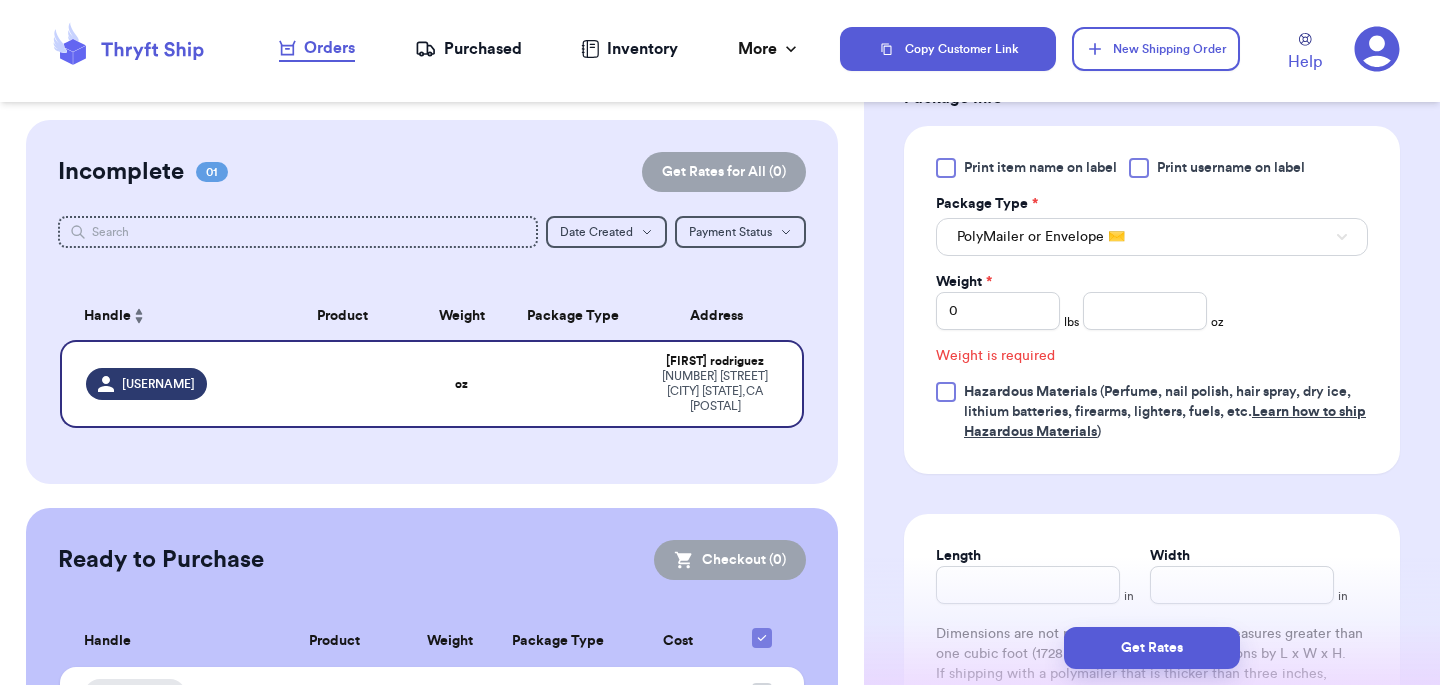 scroll, scrollTop: 771, scrollLeft: 0, axis: vertical 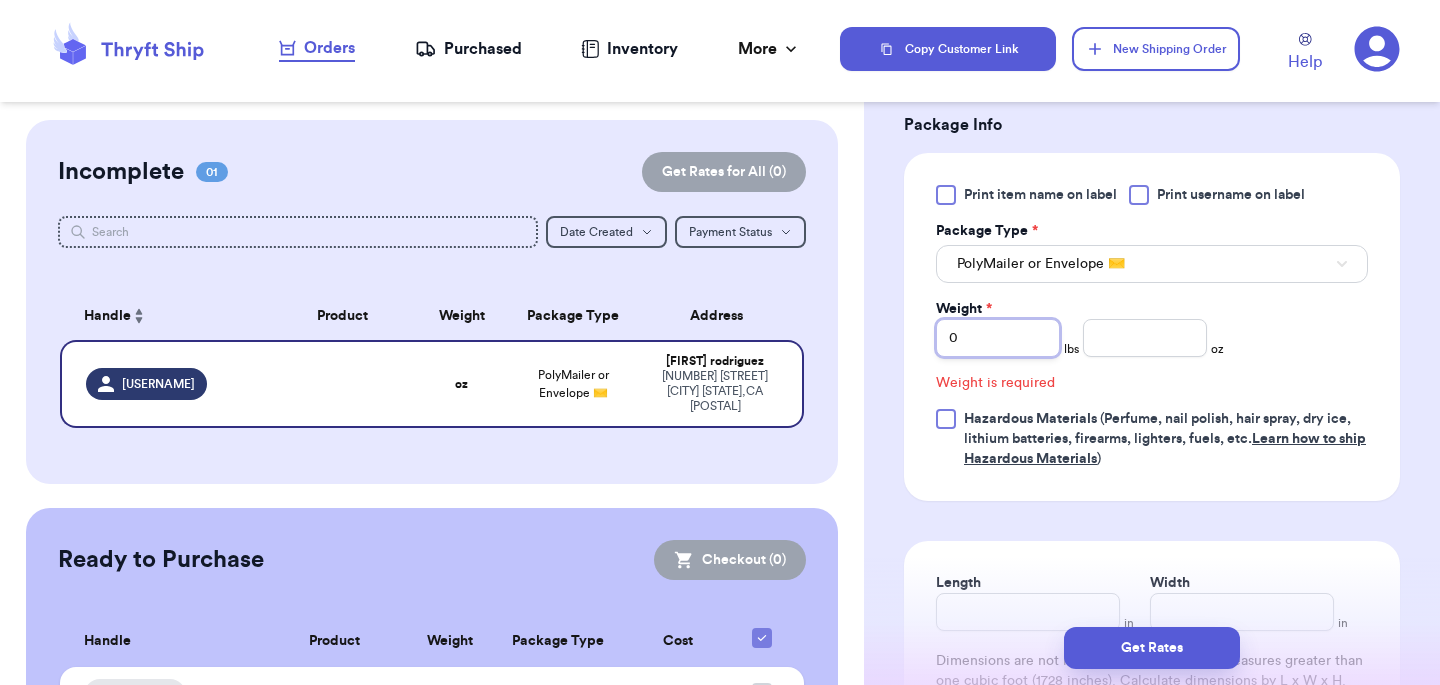click on "0" at bounding box center [998, 338] 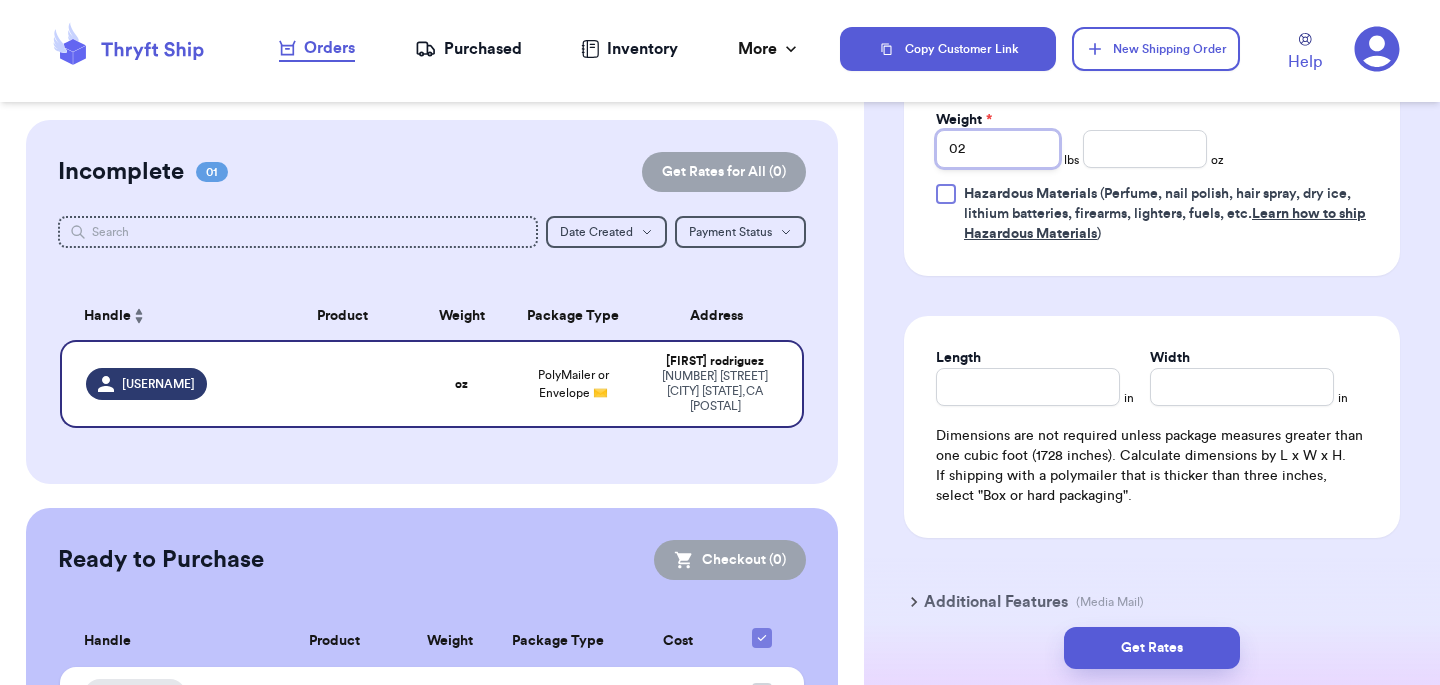 scroll, scrollTop: 978, scrollLeft: 0, axis: vertical 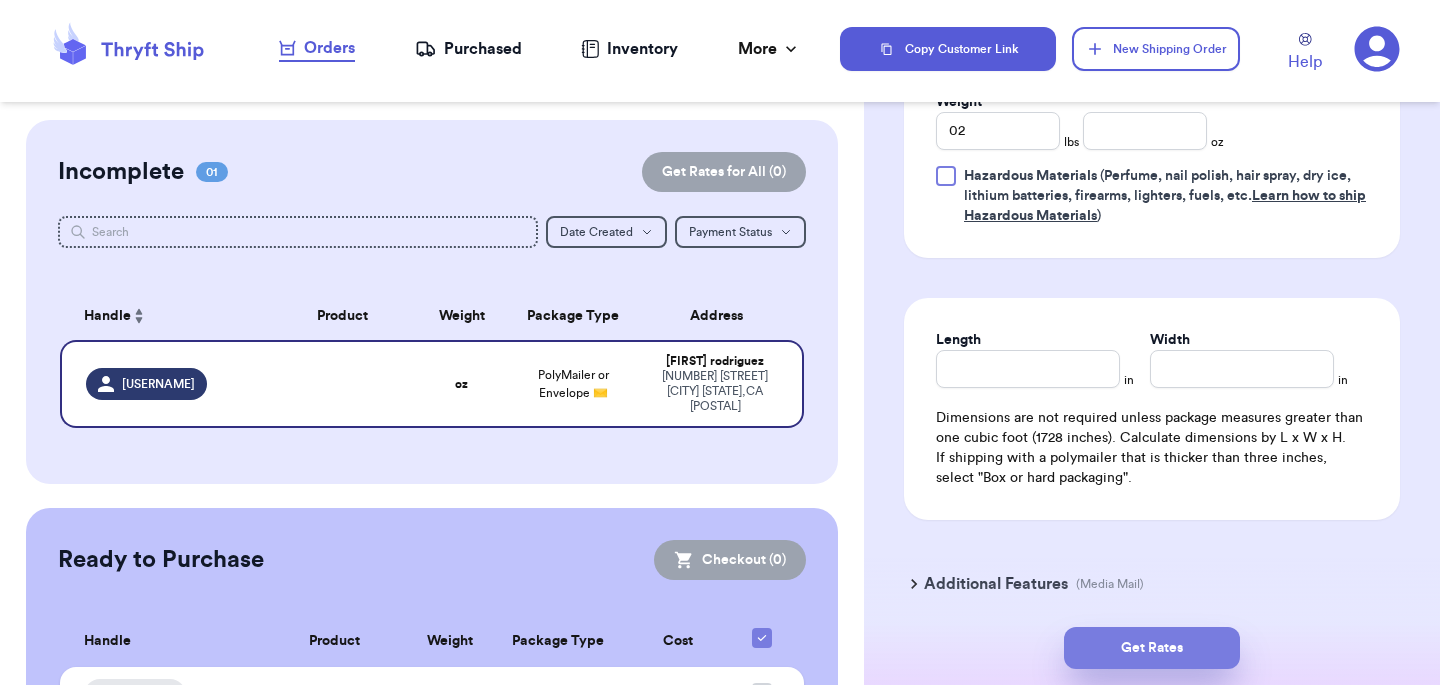 click on "Get Rates" at bounding box center (1152, 648) 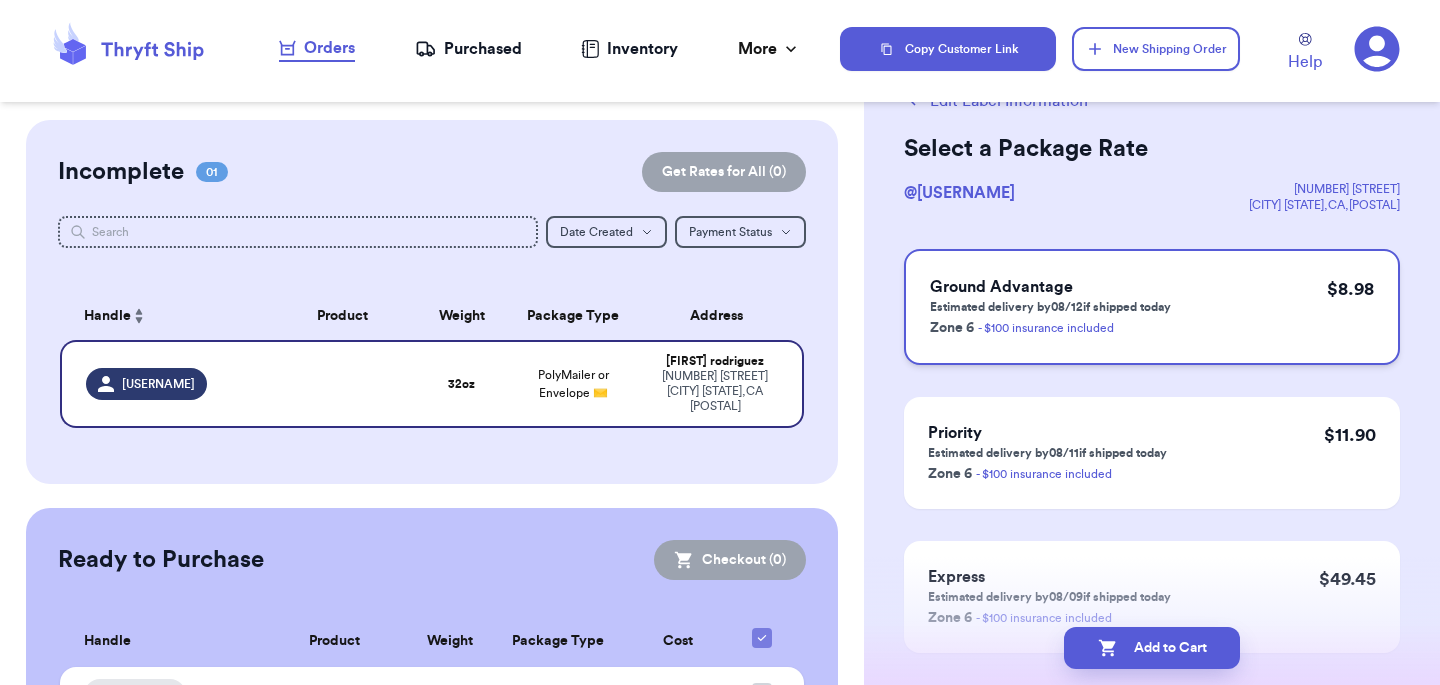 scroll, scrollTop: 73, scrollLeft: 0, axis: vertical 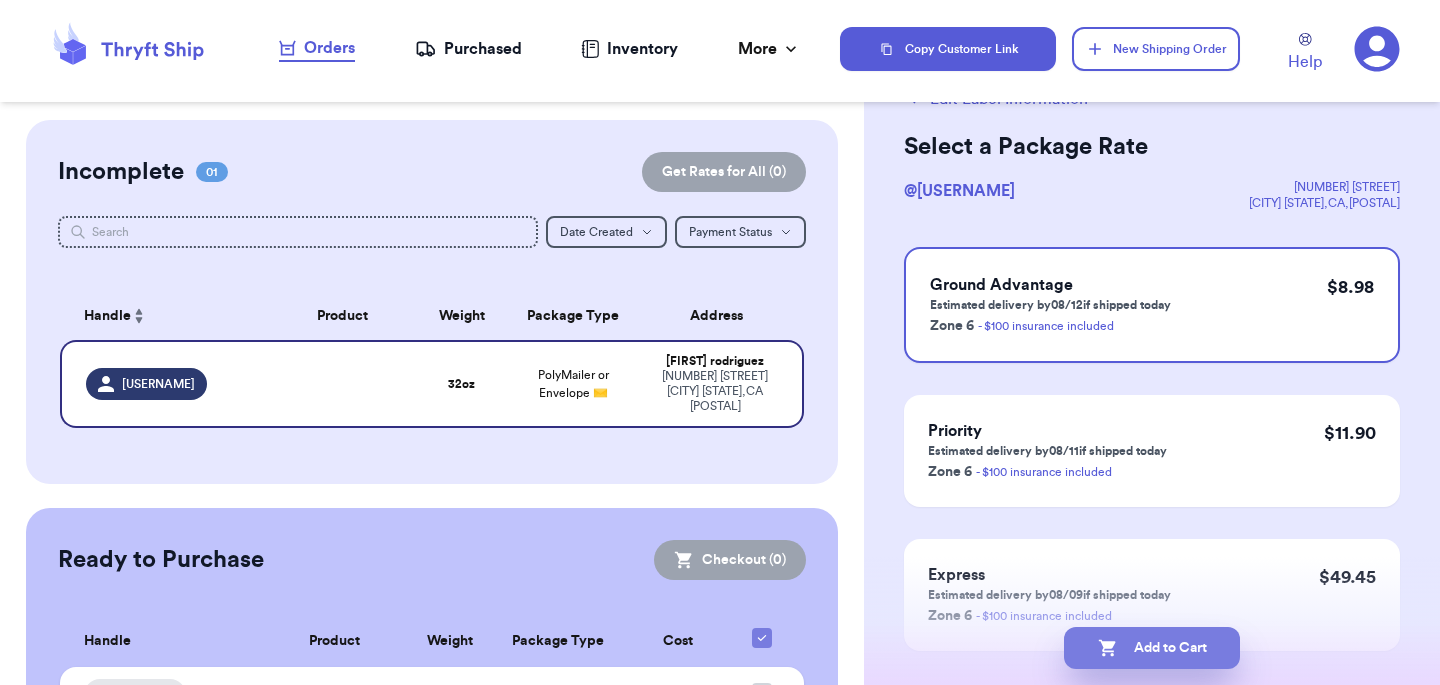 click on "Add to Cart" at bounding box center [1152, 648] 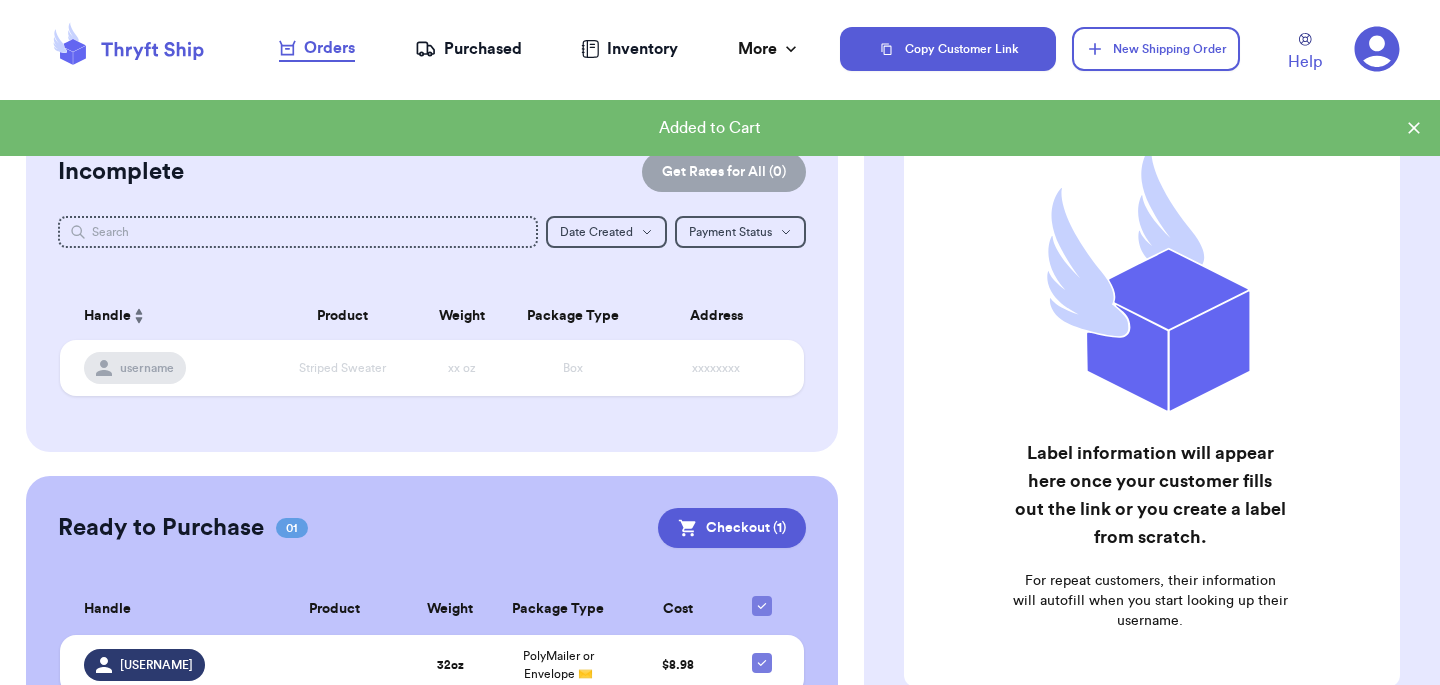 click on "Orders" at bounding box center [317, 48] 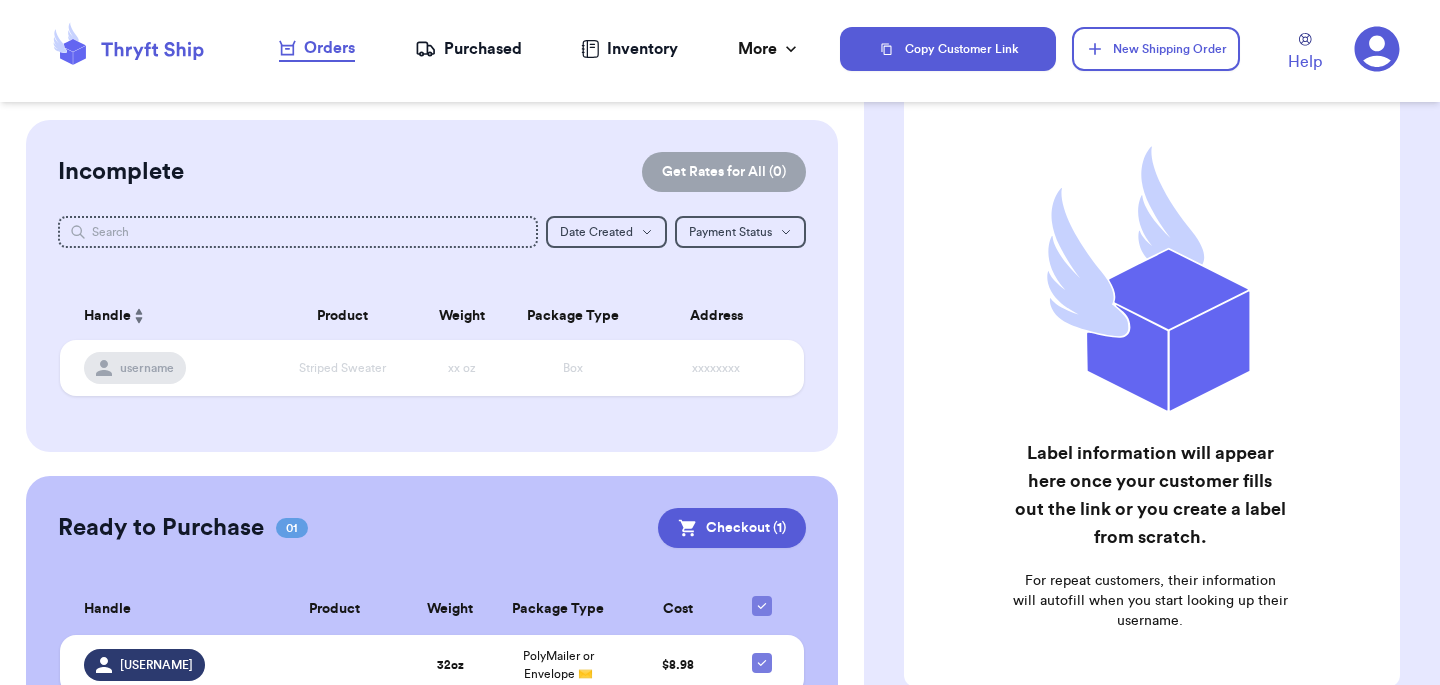 click on "Orders" at bounding box center (317, 48) 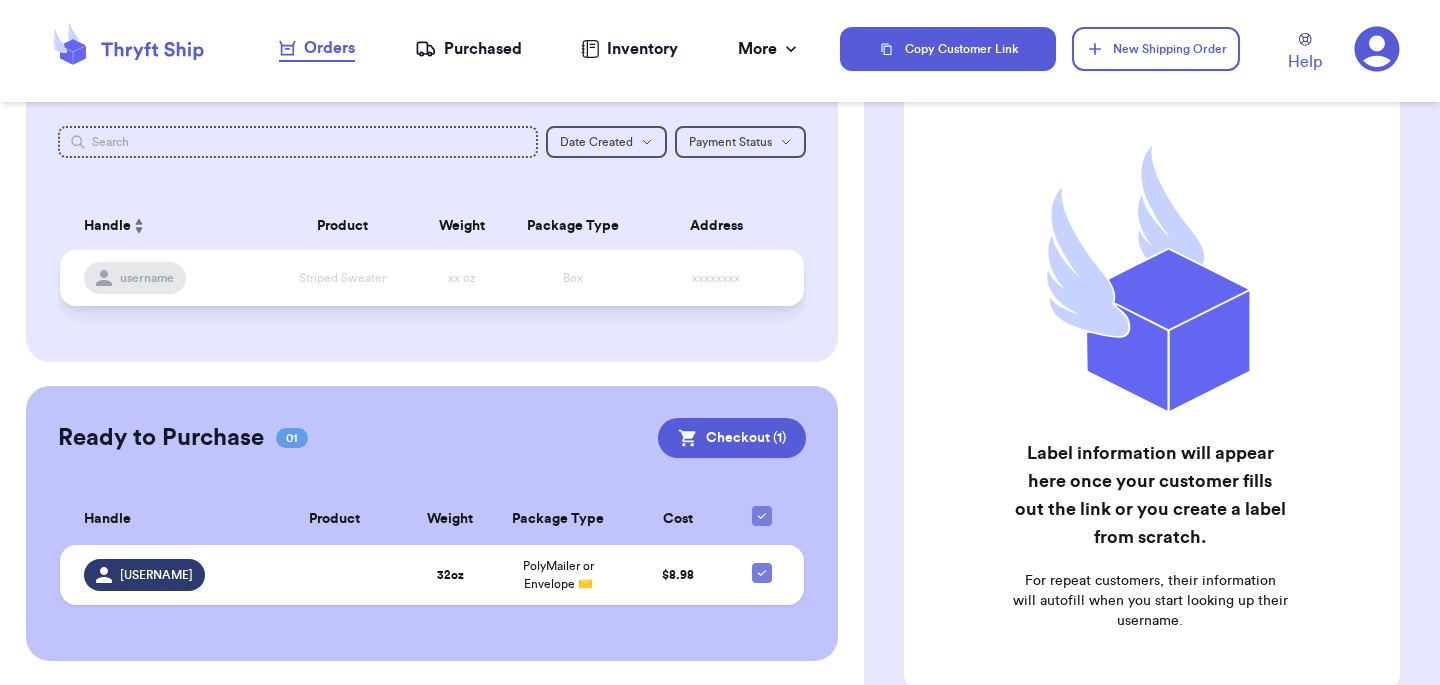 scroll, scrollTop: 89, scrollLeft: 0, axis: vertical 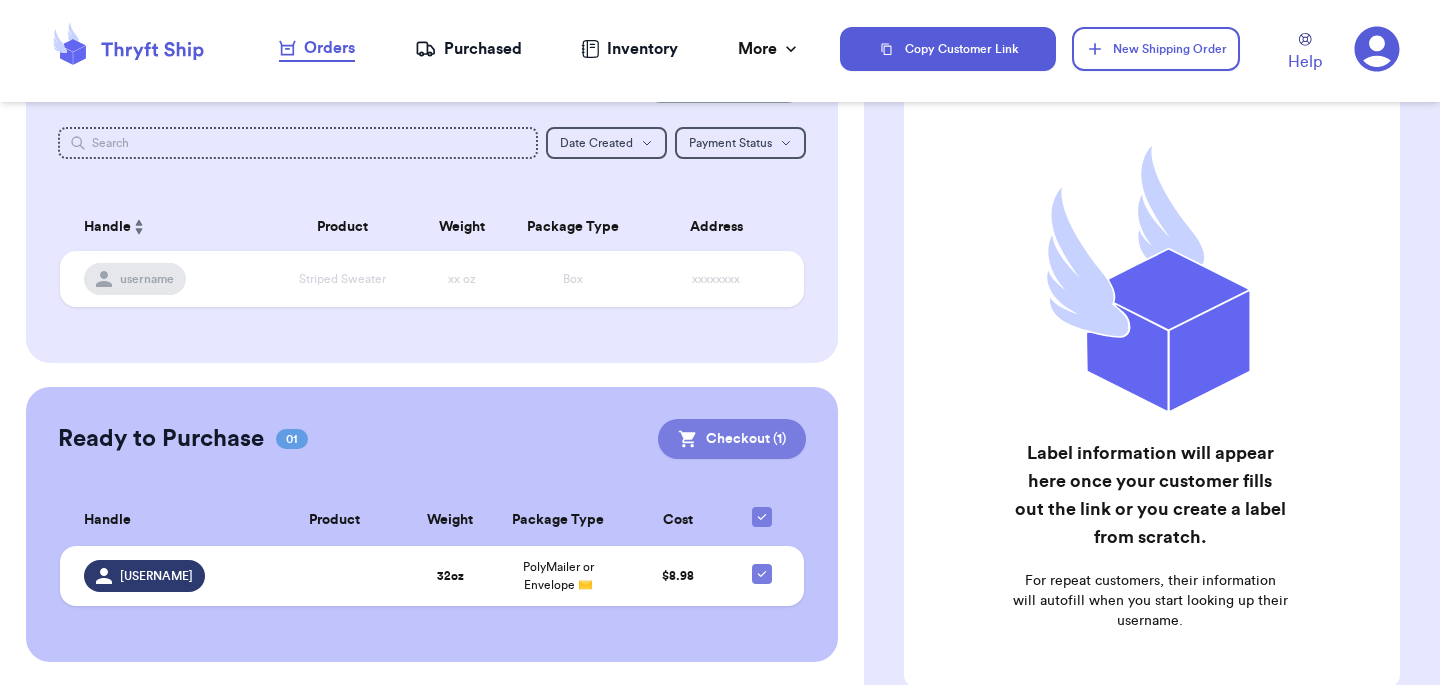 click on "Checkout ( 1 )" at bounding box center (732, 439) 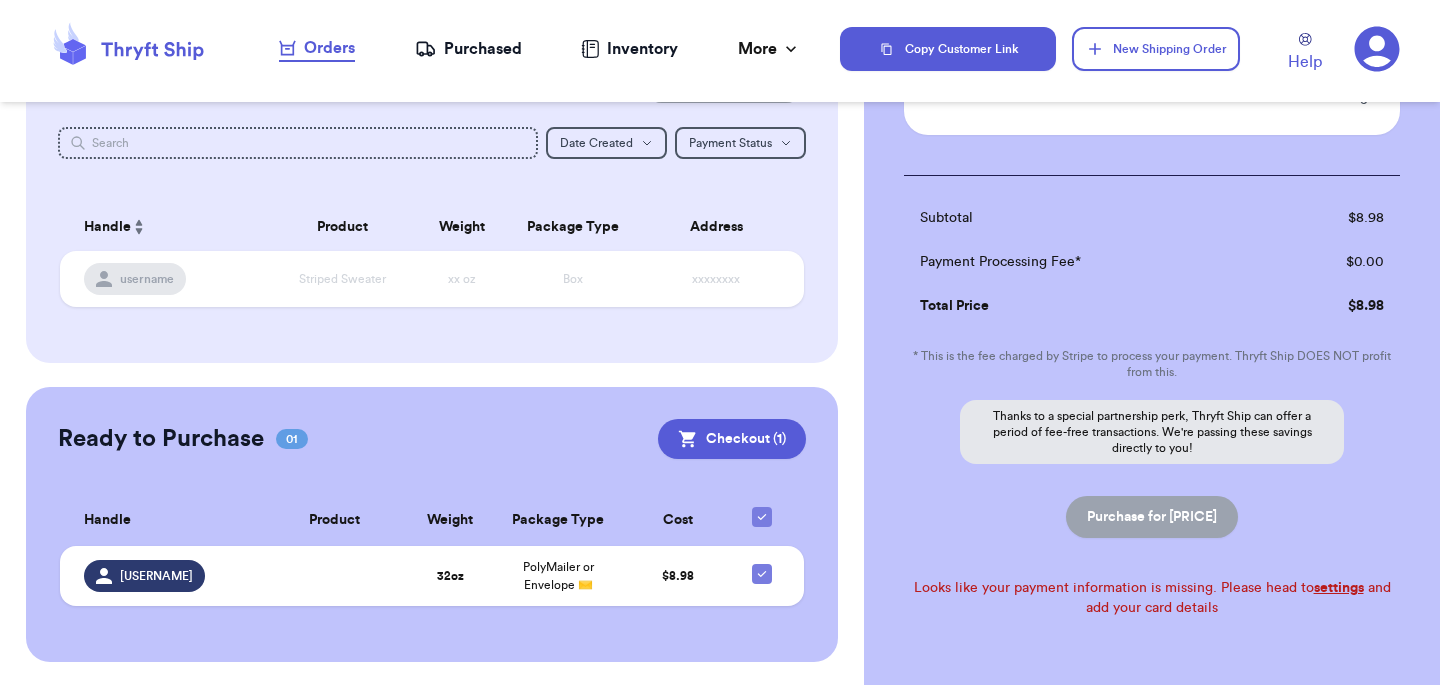 scroll, scrollTop: 239, scrollLeft: 0, axis: vertical 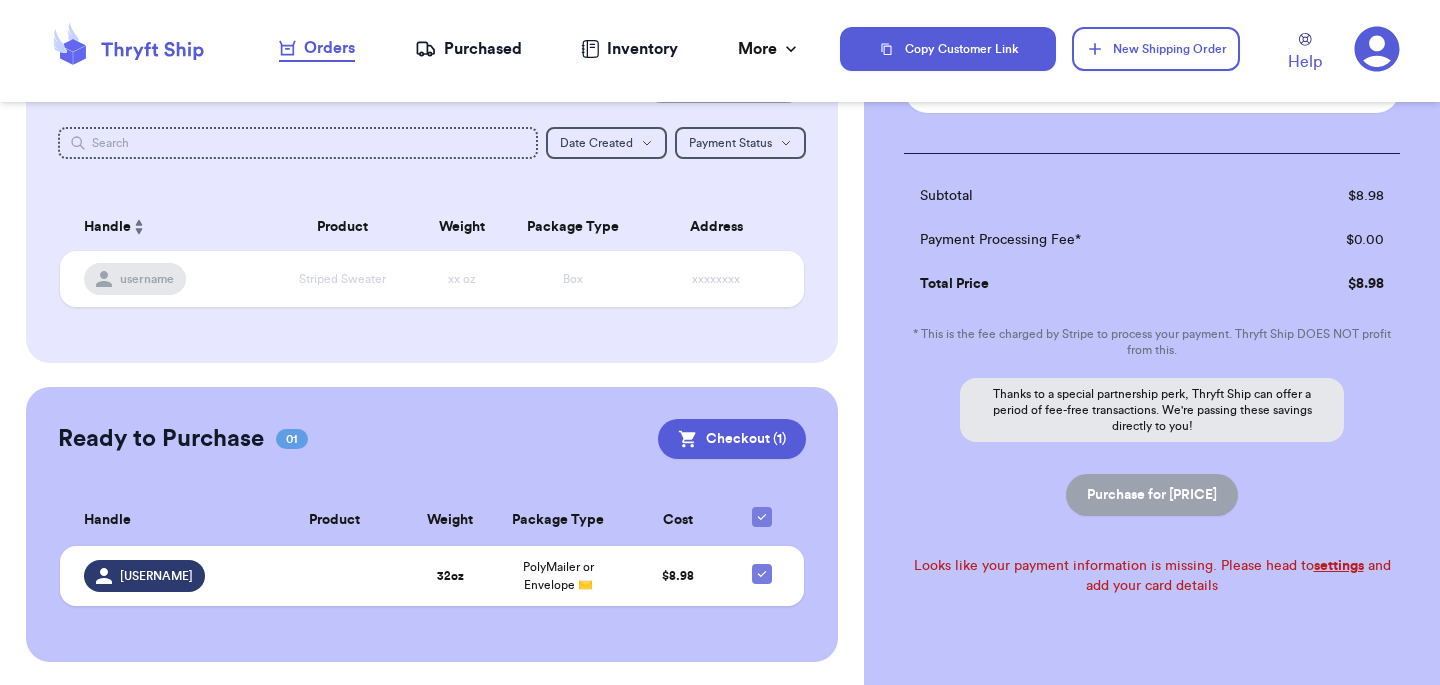 click on "settings" at bounding box center [1339, 566] 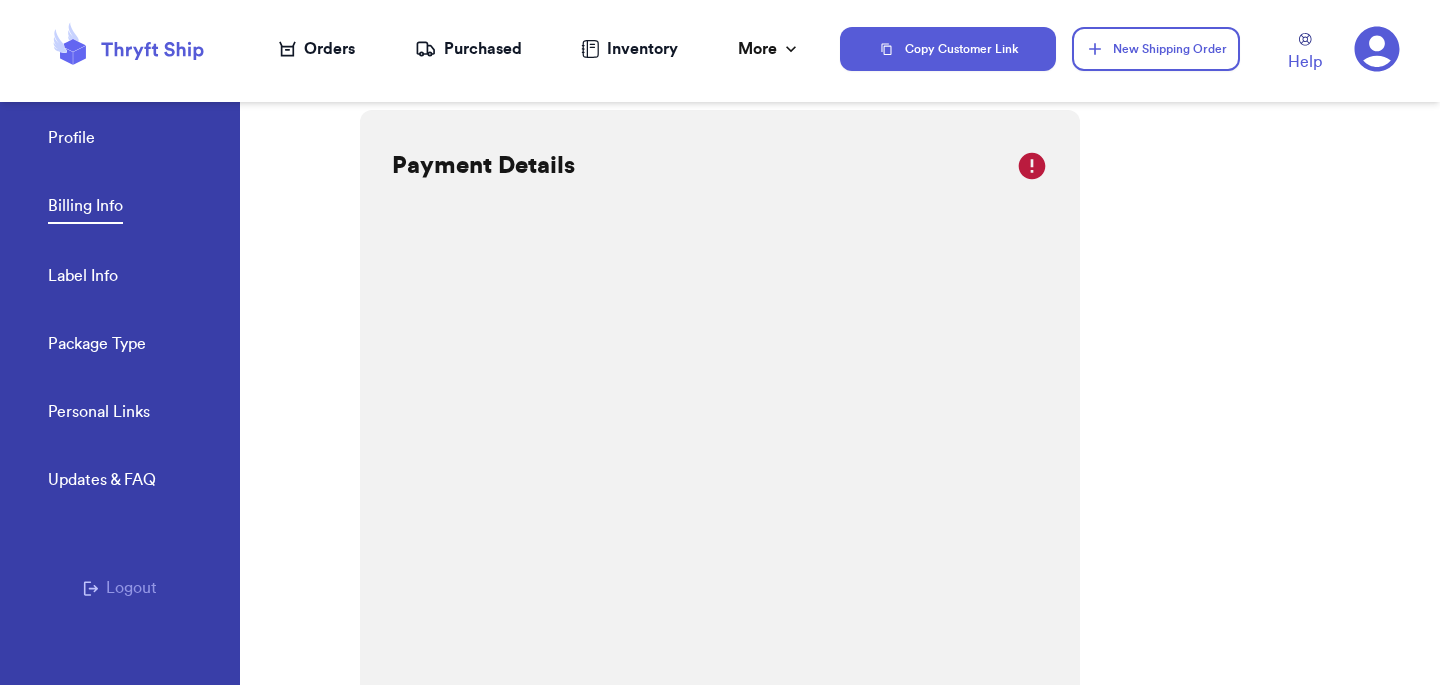 scroll, scrollTop: 408, scrollLeft: 0, axis: vertical 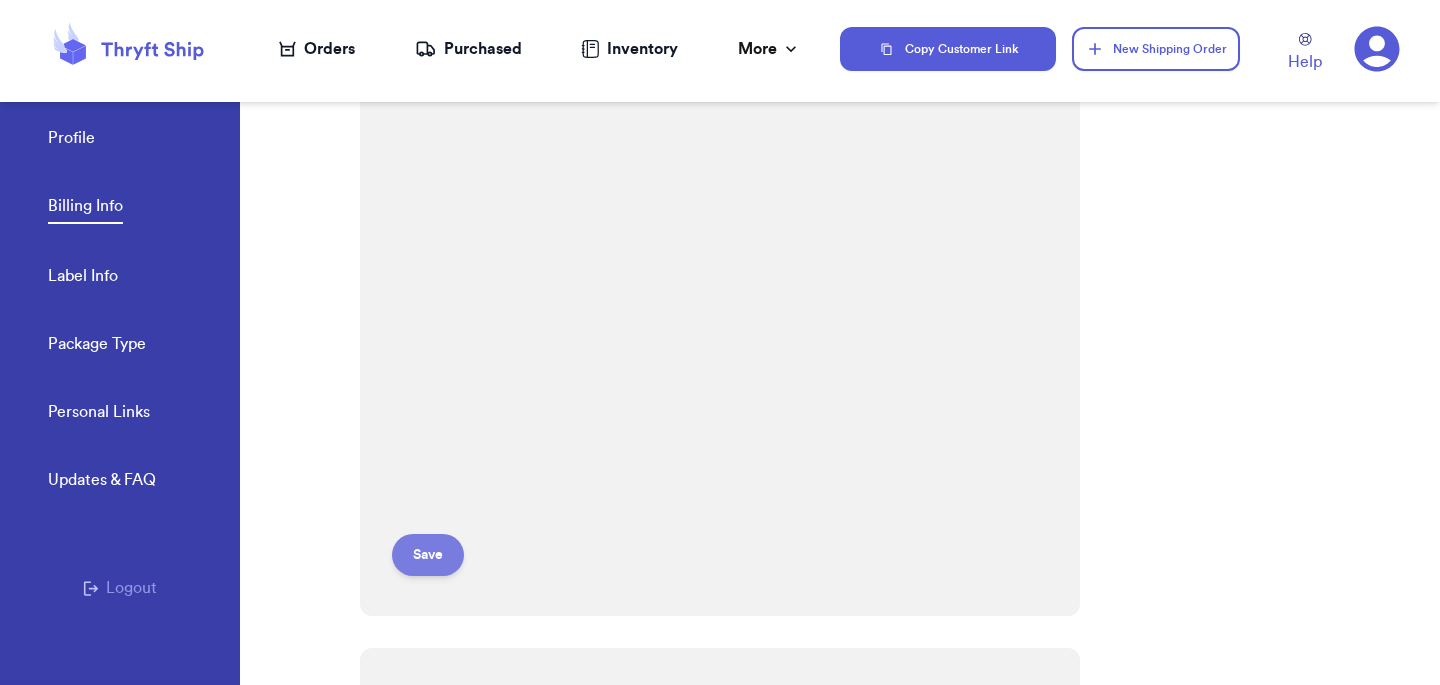 click on "Save" at bounding box center (428, 555) 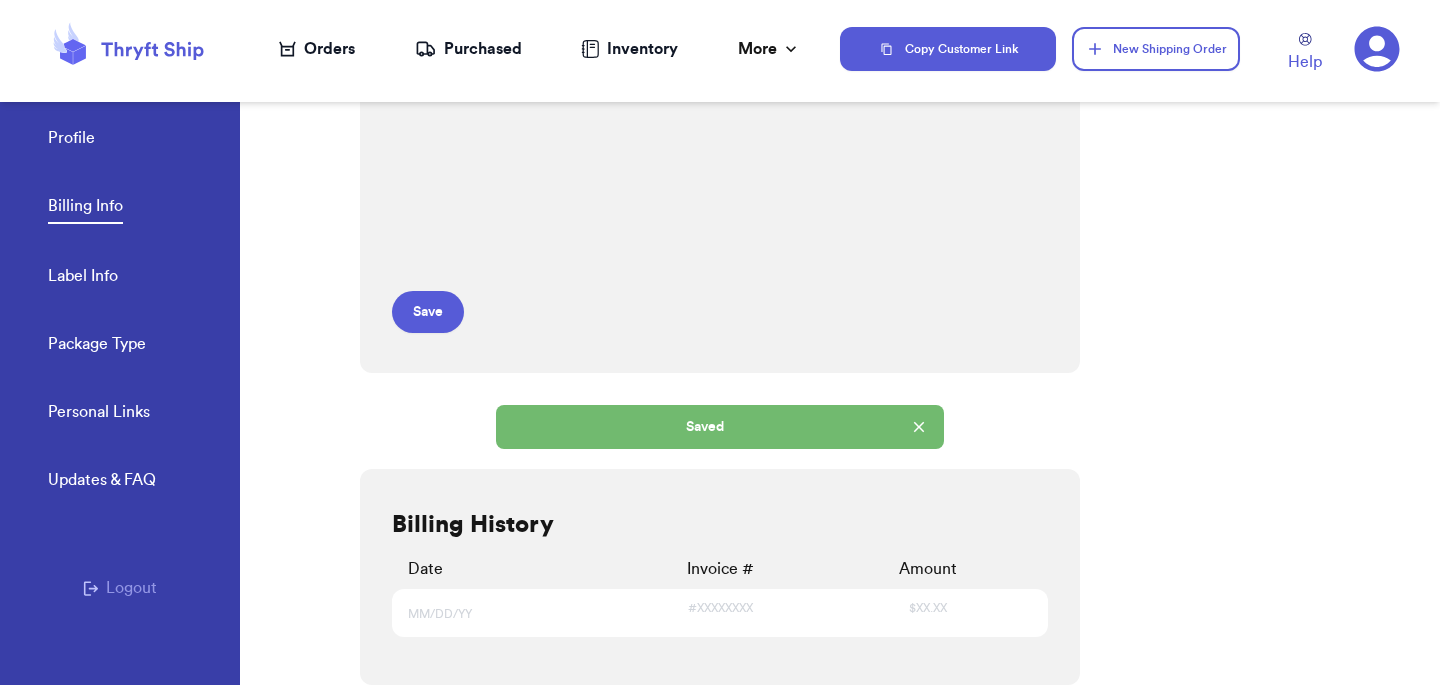 scroll, scrollTop: 655, scrollLeft: 0, axis: vertical 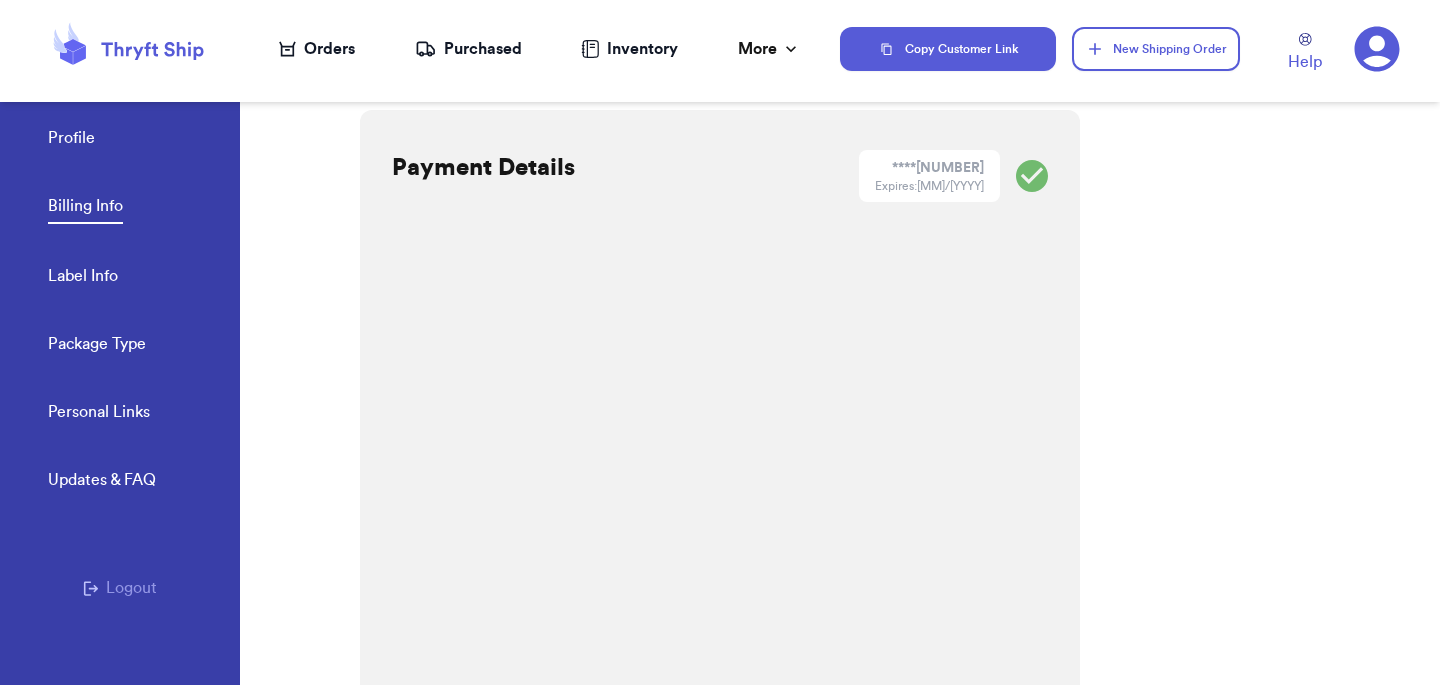 click on "Orders" at bounding box center (317, 49) 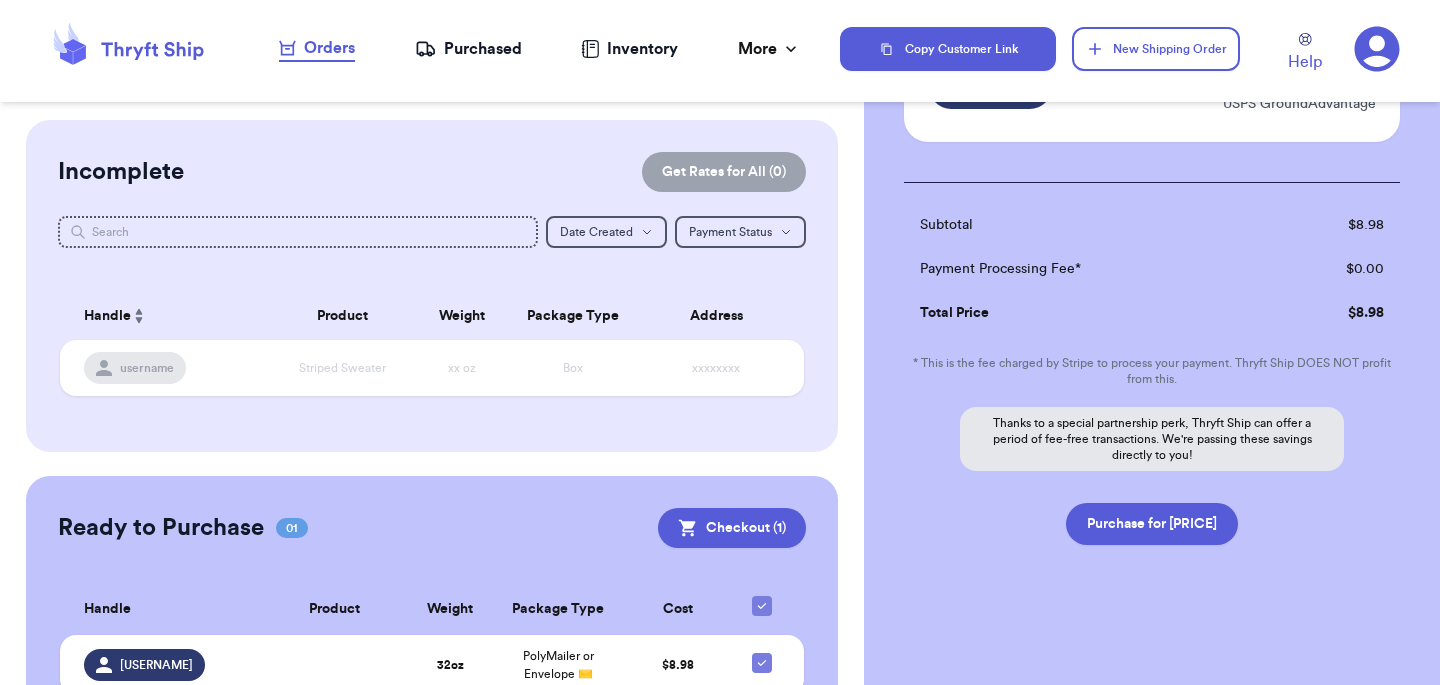 scroll, scrollTop: 210, scrollLeft: 0, axis: vertical 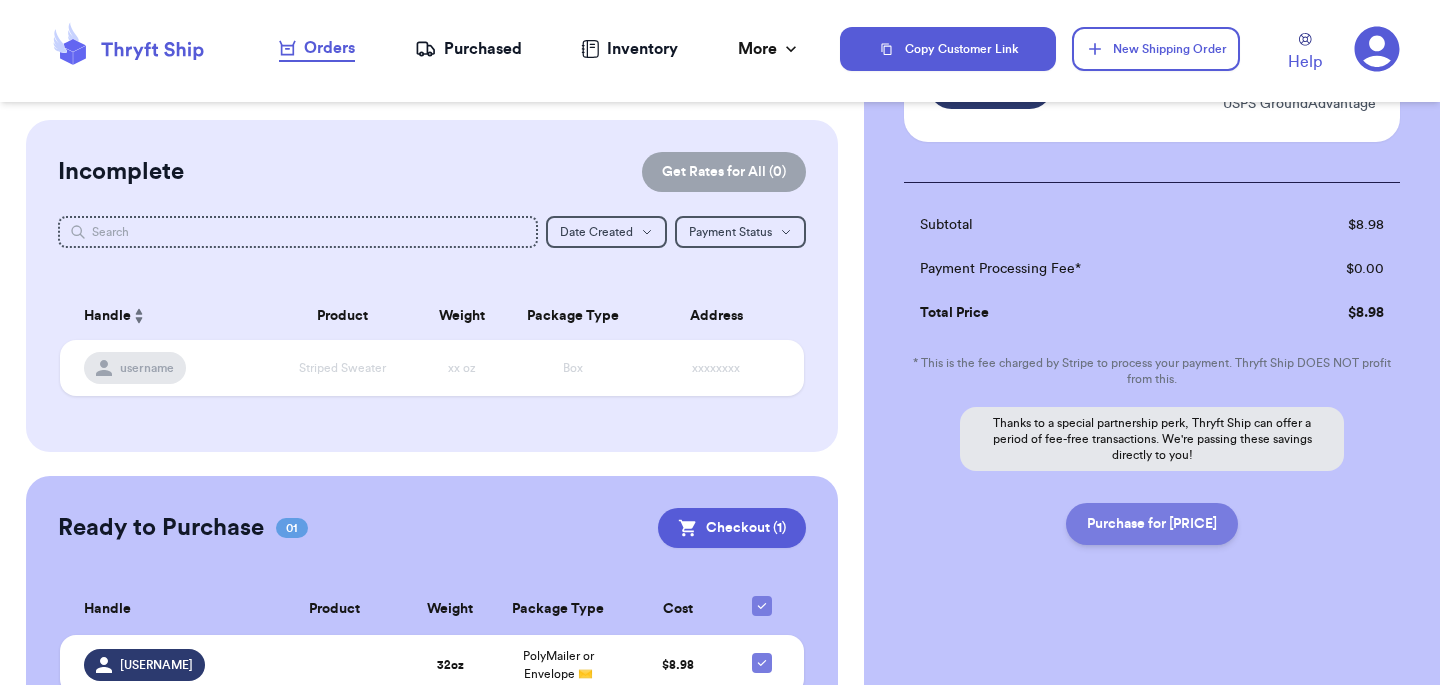 click on "Purchase for [PRICE]" at bounding box center [1152, 524] 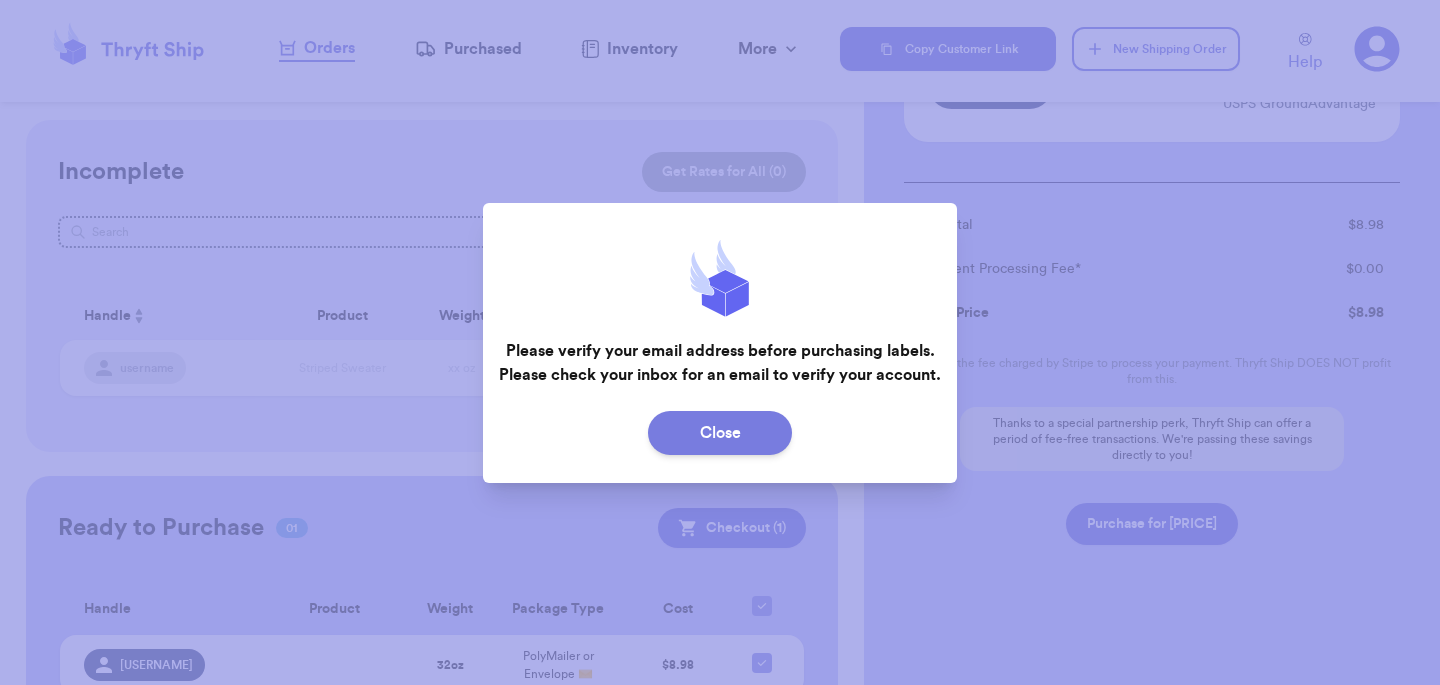 click on "Close" at bounding box center [720, 433] 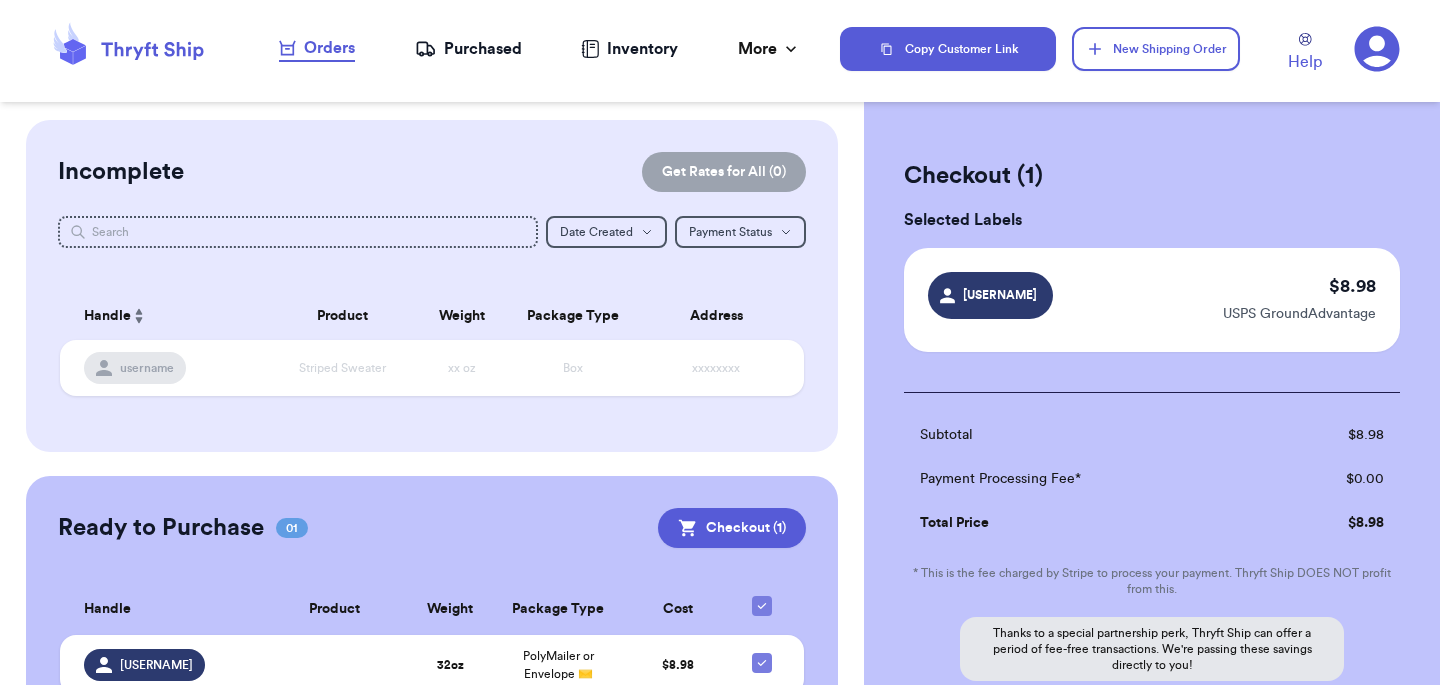 scroll, scrollTop: 0, scrollLeft: 0, axis: both 